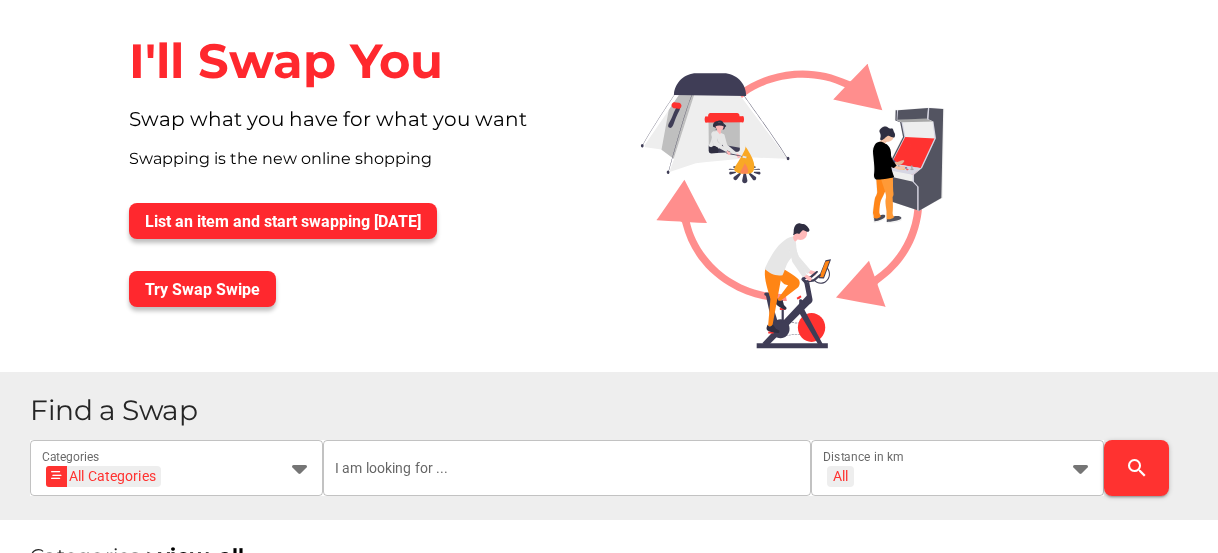 scroll, scrollTop: 0, scrollLeft: 0, axis: both 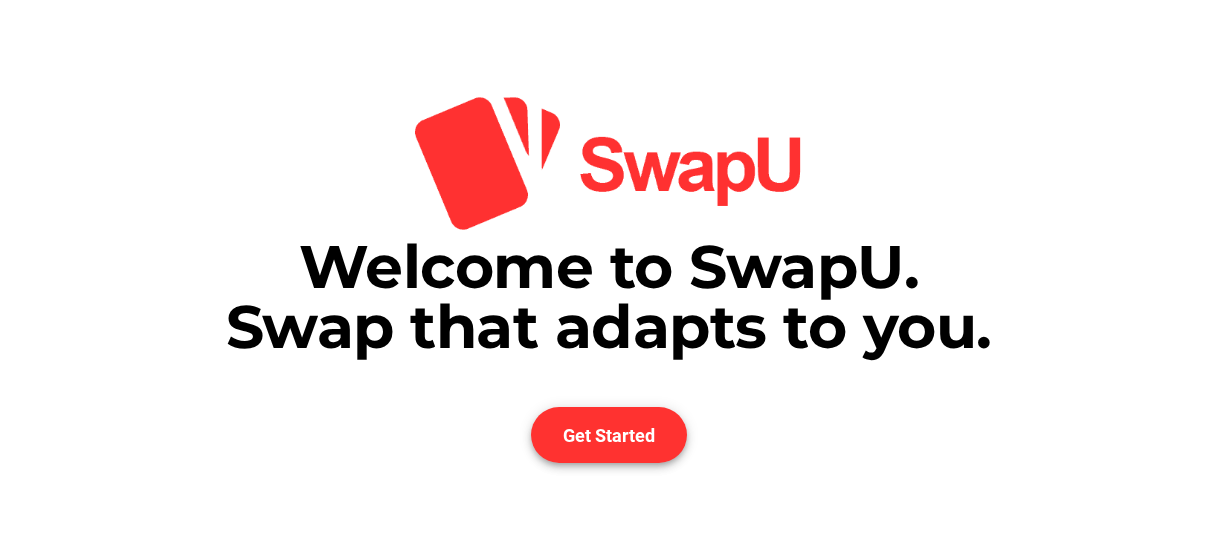 click on "Get Started" at bounding box center [609, 435] 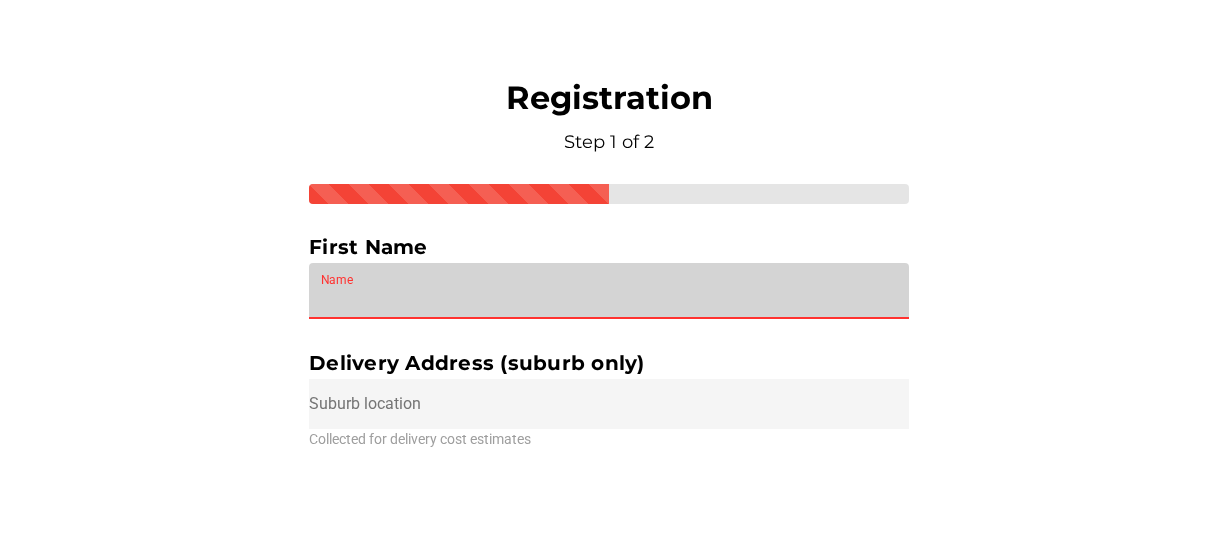 click on "Name" at bounding box center [609, 291] 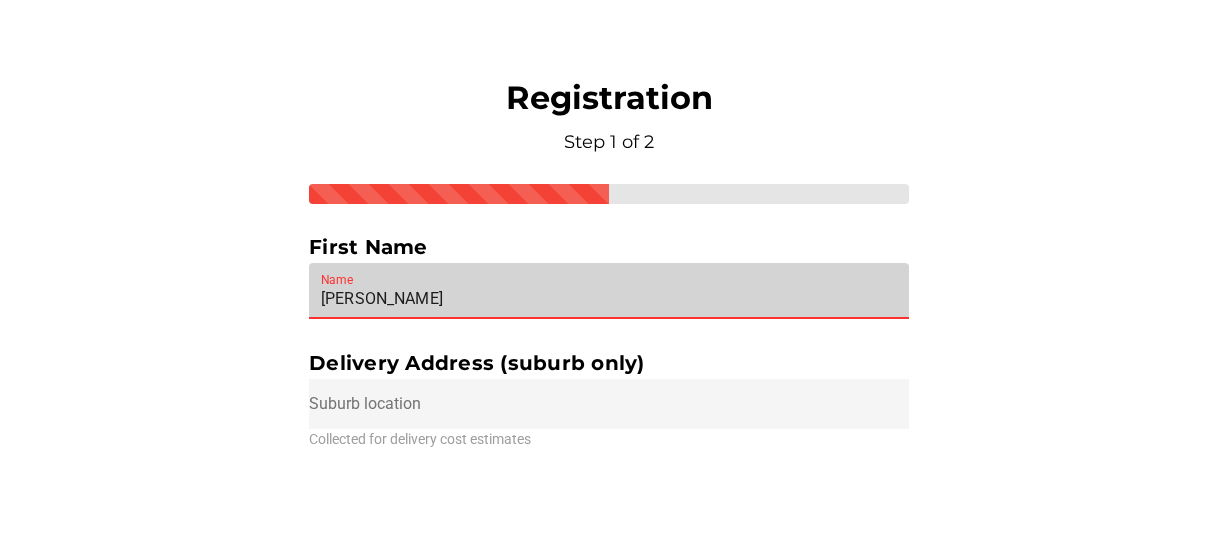 type on "Len Pendlebury" 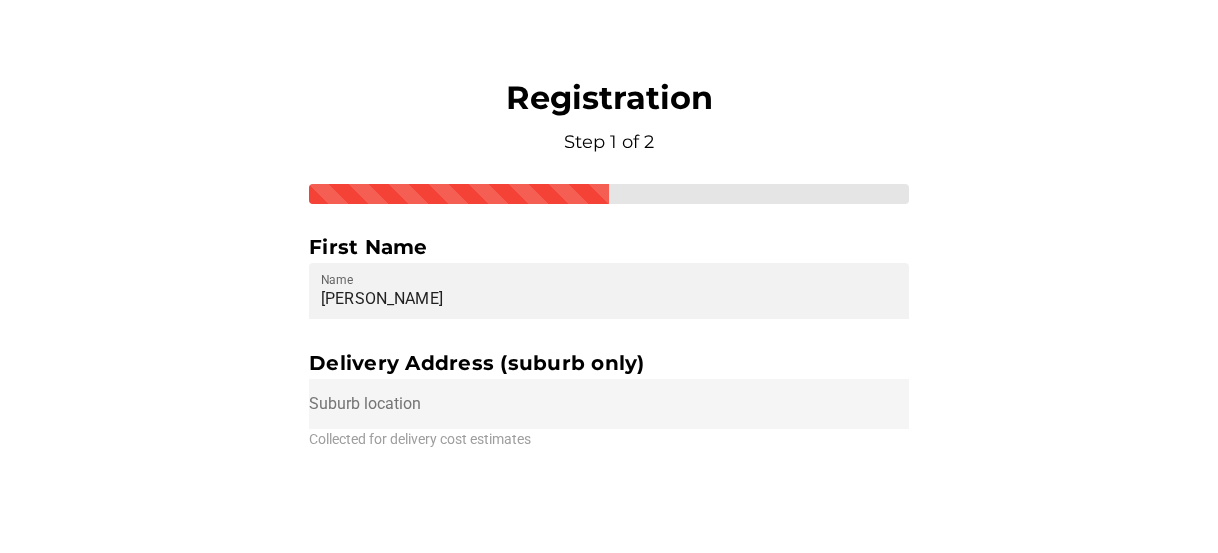 drag, startPoint x: 419, startPoint y: 407, endPoint x: 447, endPoint y: 402, distance: 28.442924 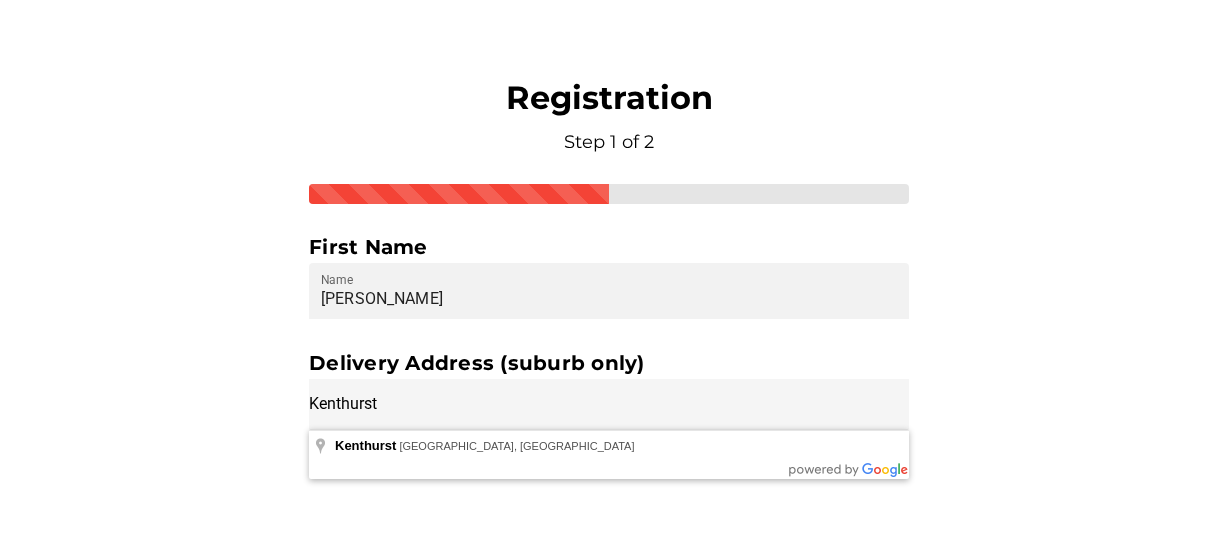 scroll, scrollTop: 0, scrollLeft: 0, axis: both 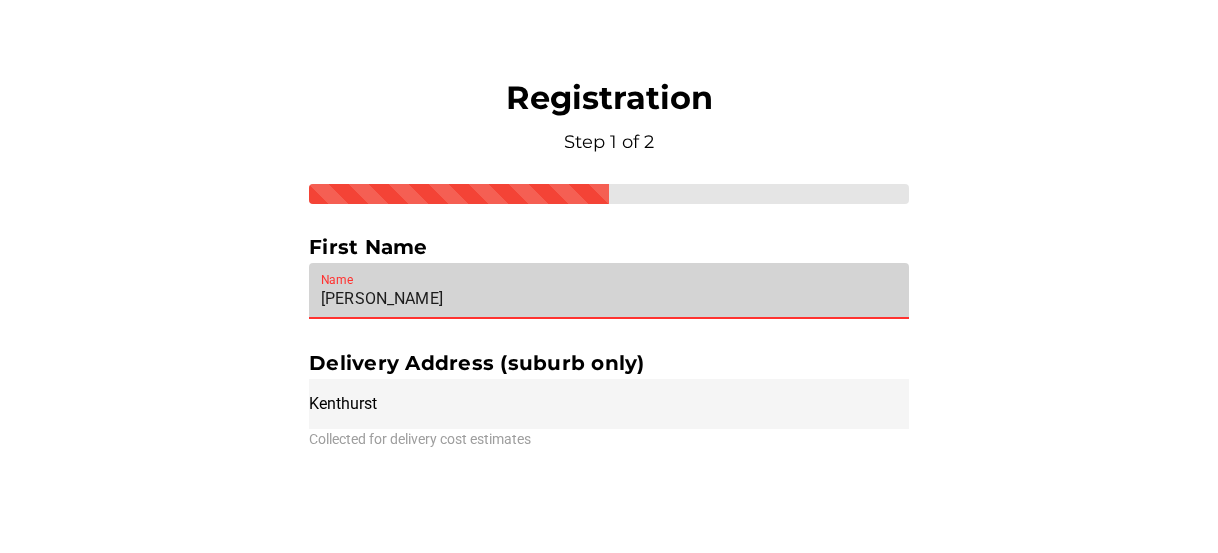 drag, startPoint x: 463, startPoint y: 295, endPoint x: 481, endPoint y: 293, distance: 18.110771 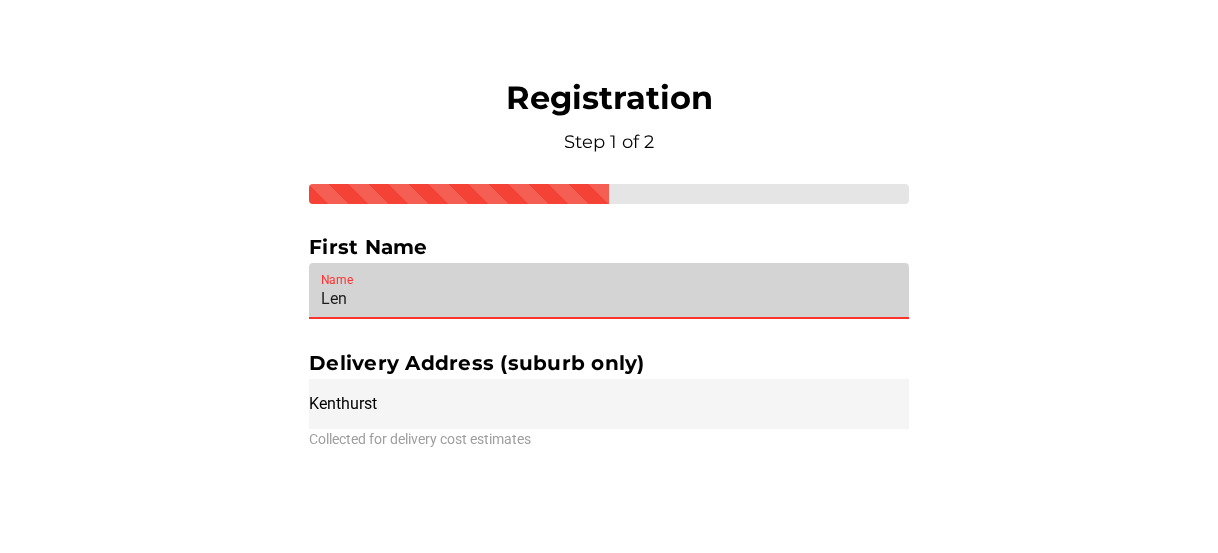 scroll, scrollTop: 0, scrollLeft: 0, axis: both 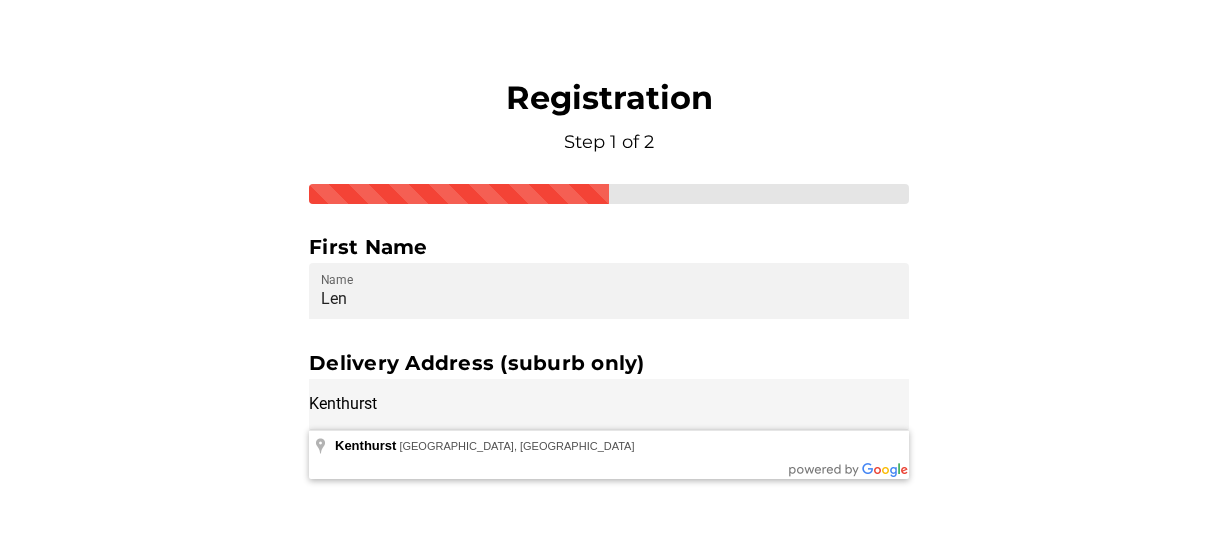 type on "Kenthurst NSW, Australia" 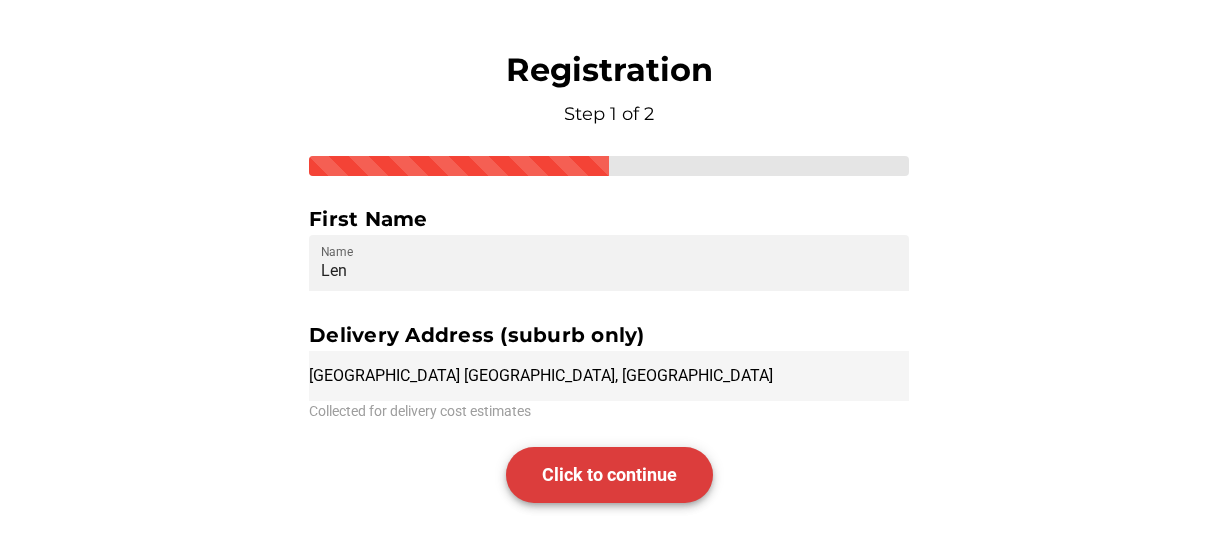 click on "Click to continue" at bounding box center [609, 474] 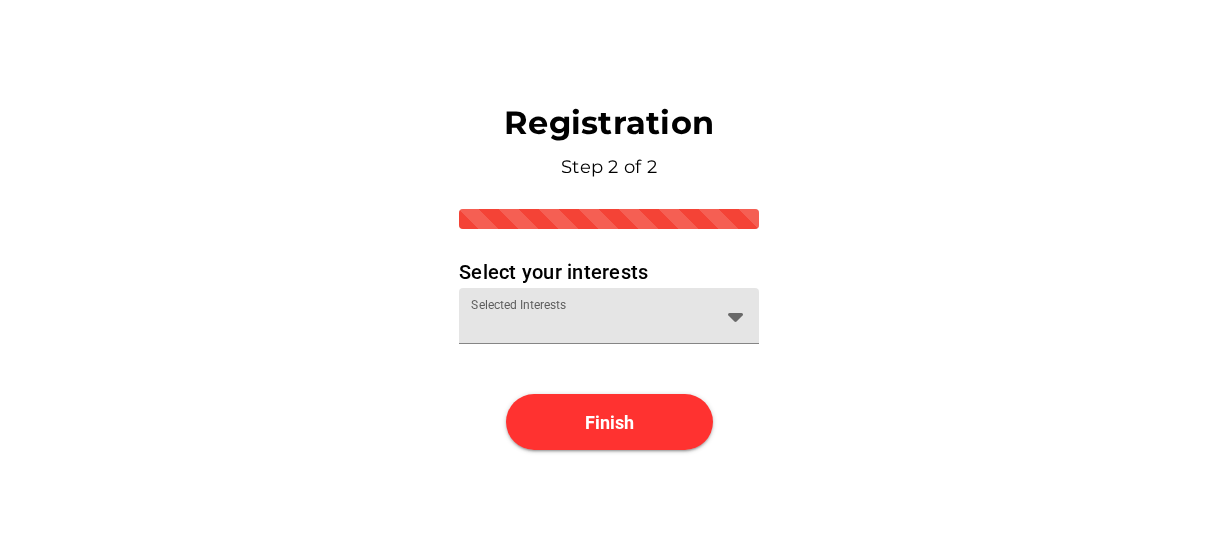 click at bounding box center (735, 316) 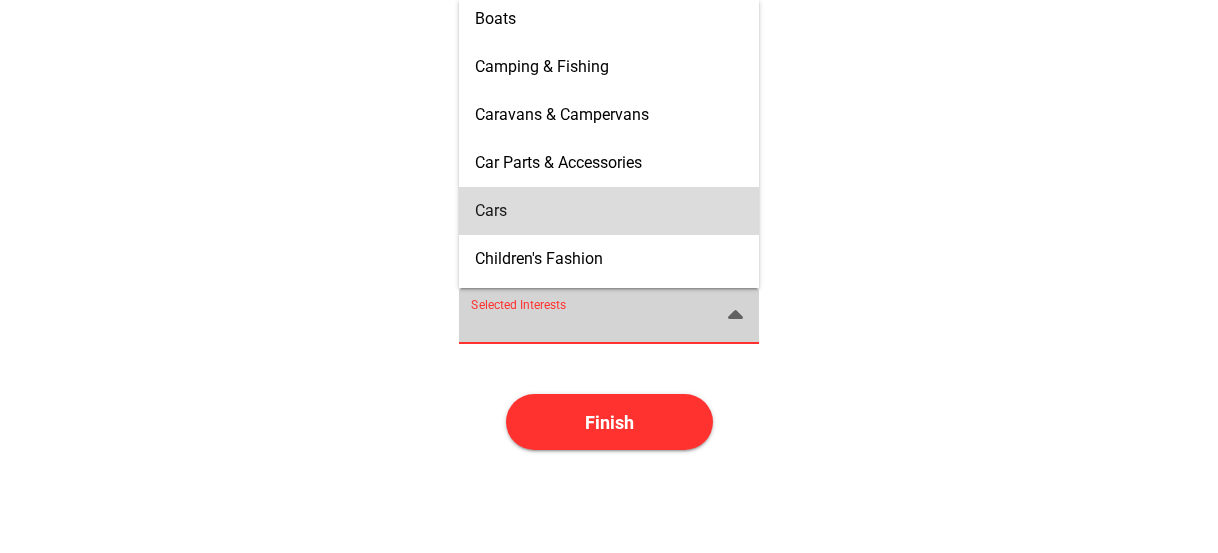 click on "Cars" at bounding box center [491, 210] 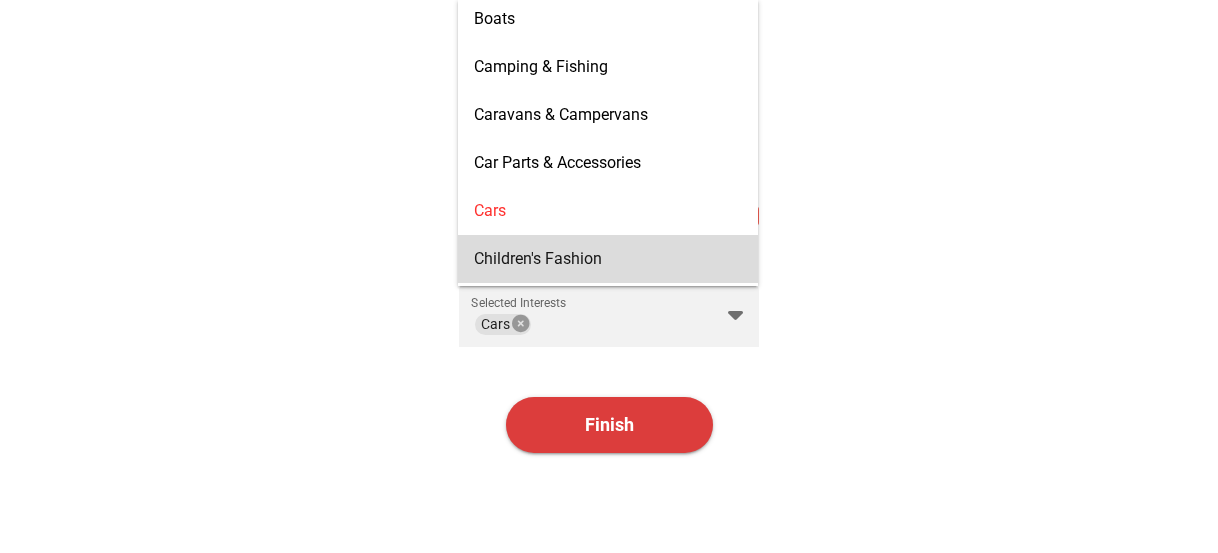 click on "Finish" at bounding box center [609, 424] 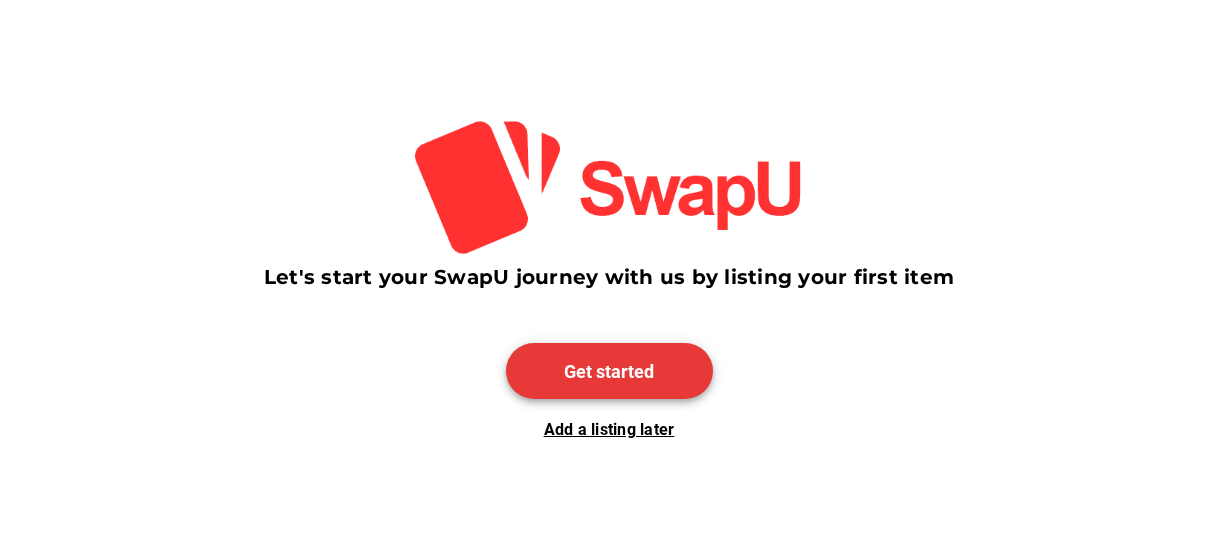 click on "Get started" at bounding box center [609, 371] 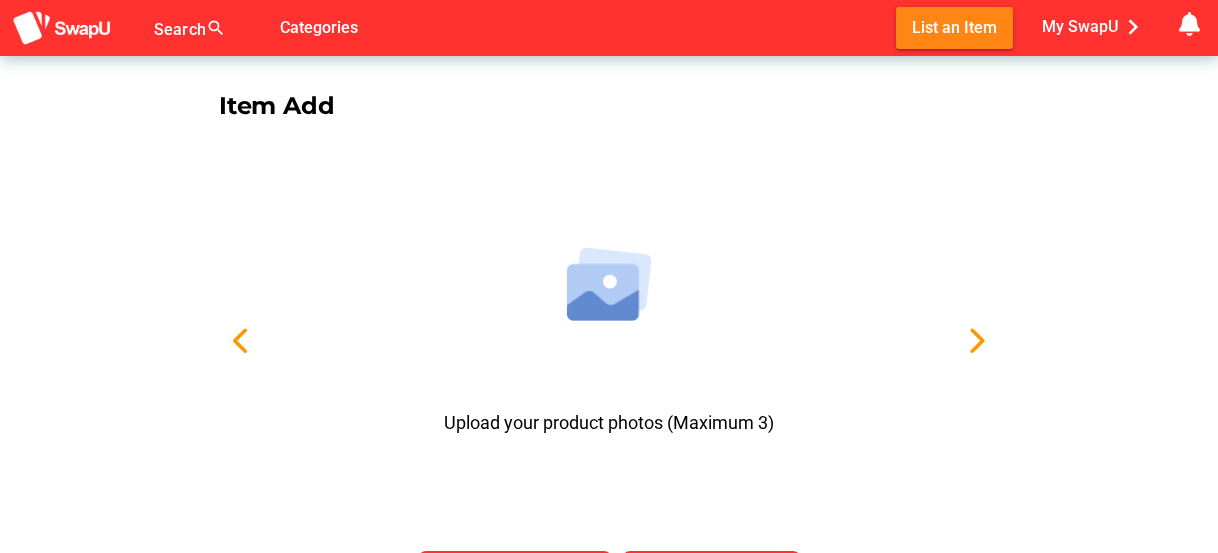 scroll, scrollTop: 0, scrollLeft: 0, axis: both 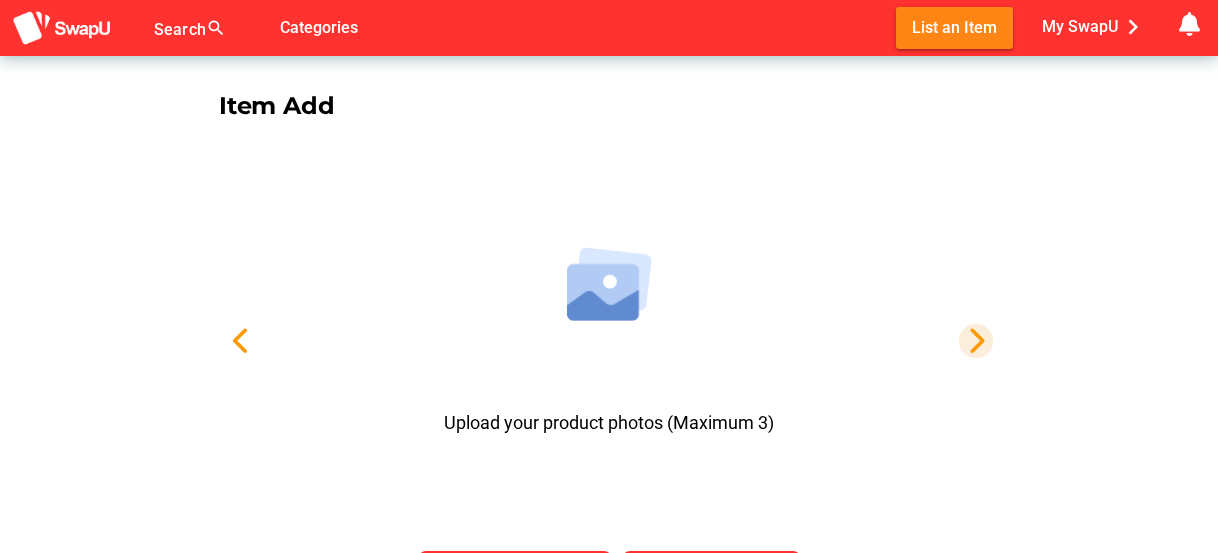 click at bounding box center (976, 341) 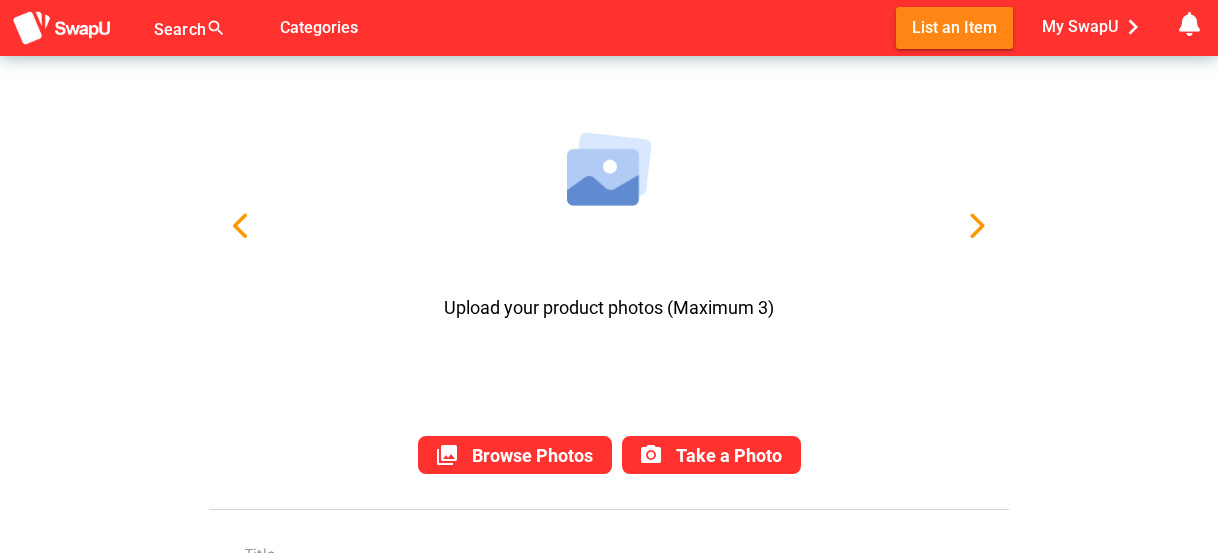 scroll, scrollTop: 119, scrollLeft: 0, axis: vertical 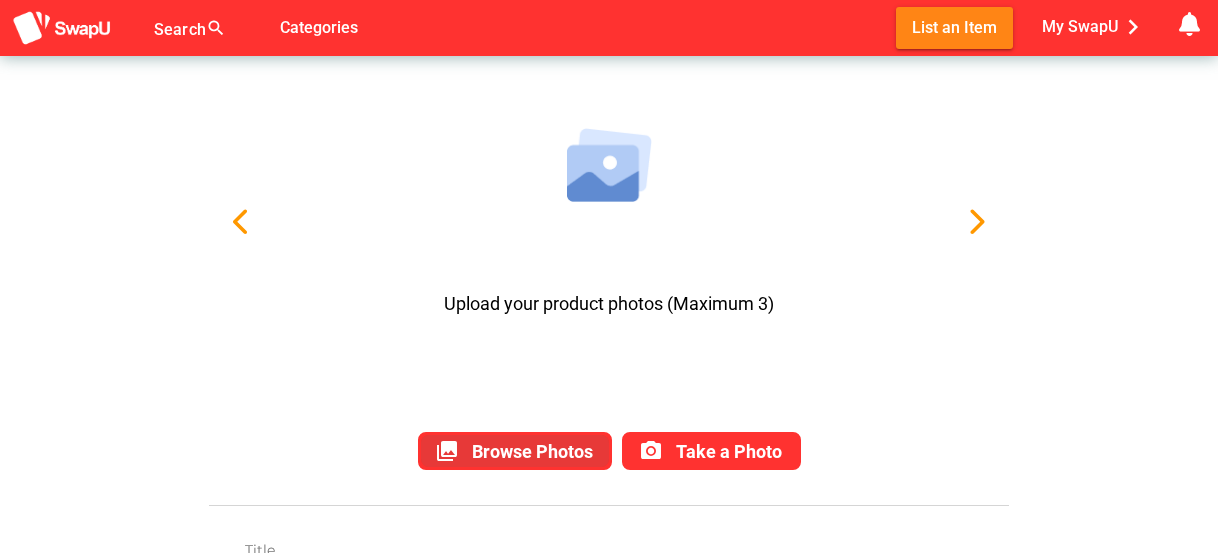 click on "Browse Photos" at bounding box center [532, 451] 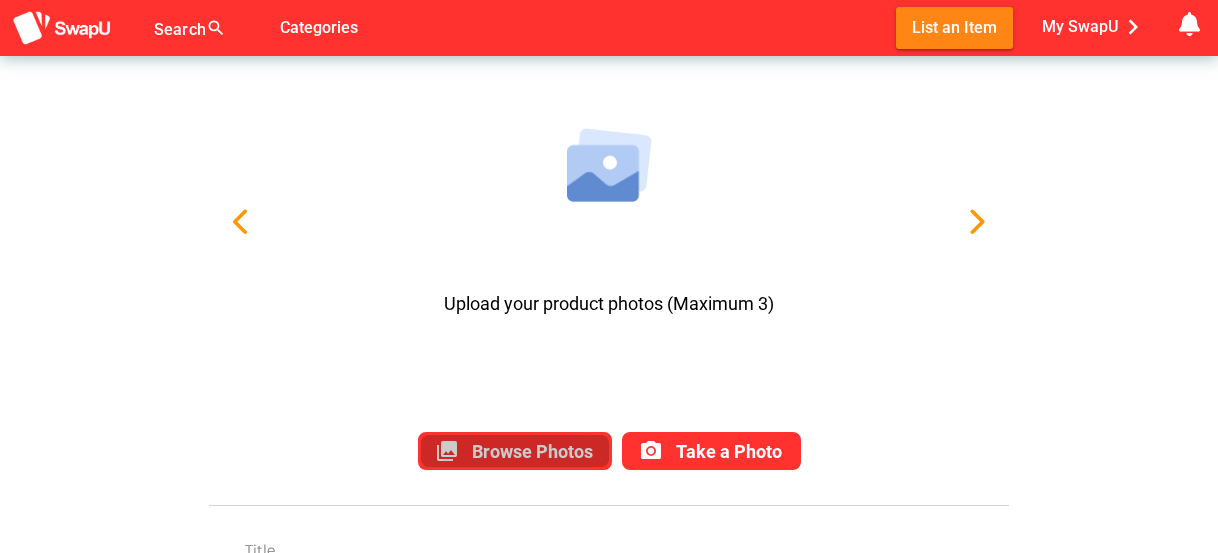 scroll, scrollTop: 0, scrollLeft: 0, axis: both 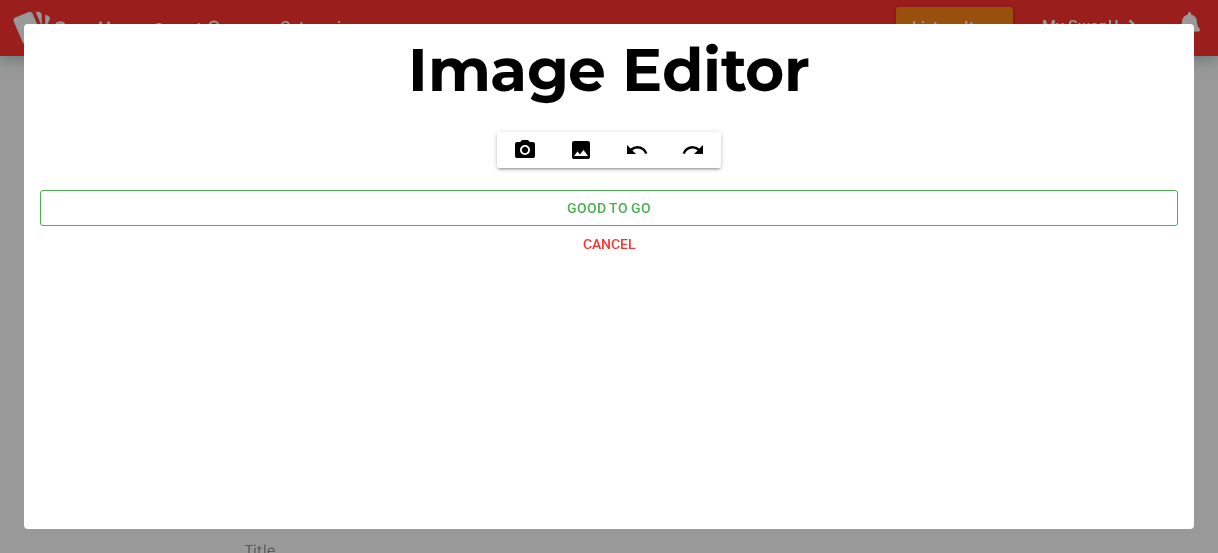 type on "C:\fakepath\IMG_1719.jpeg" 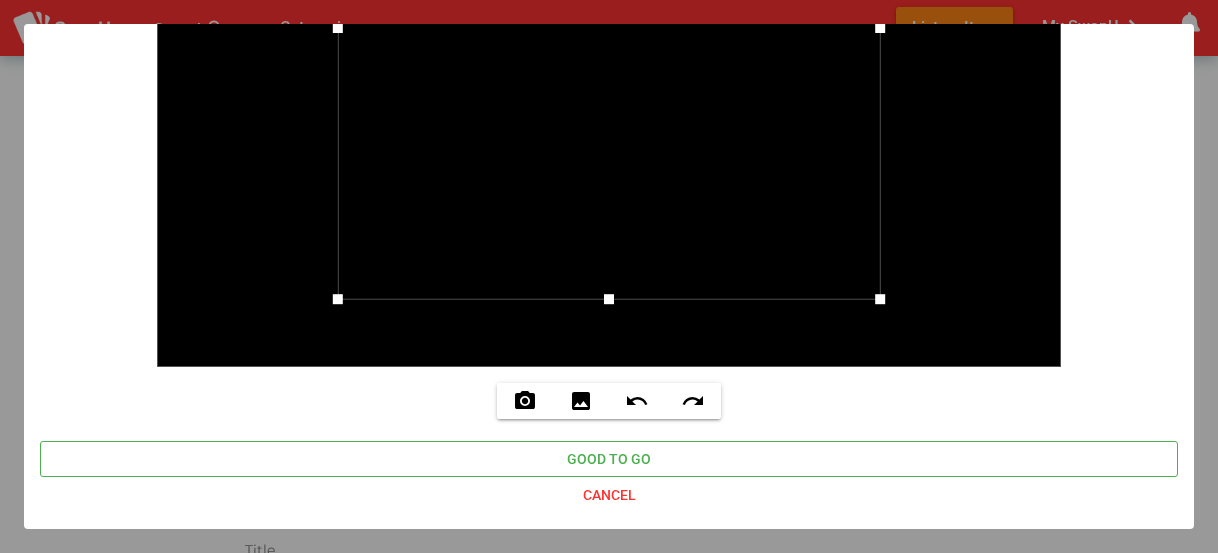 scroll, scrollTop: 427, scrollLeft: 0, axis: vertical 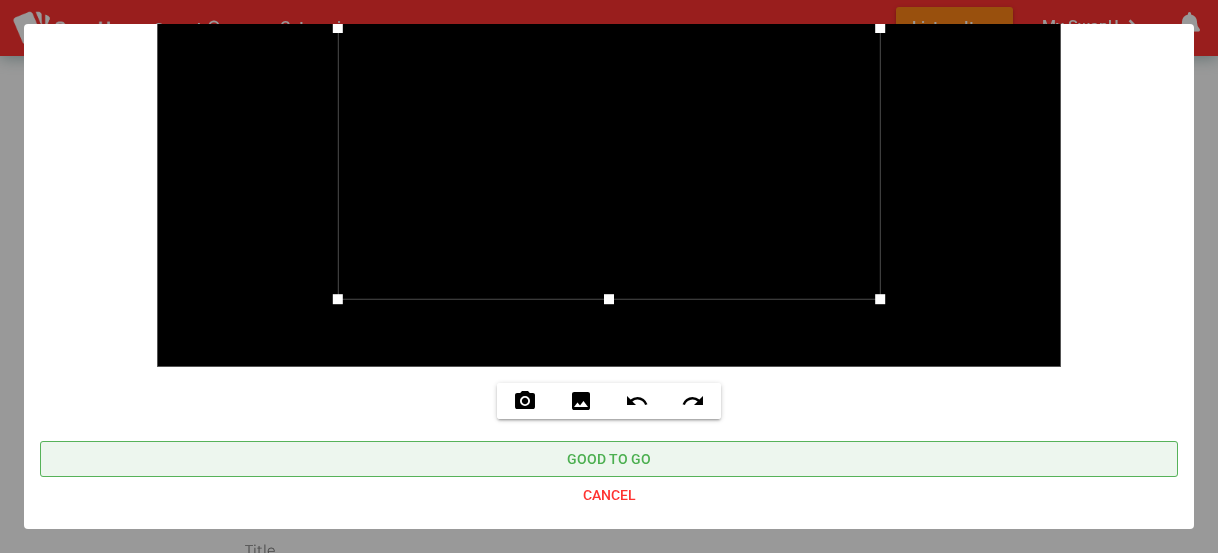 click on "Good to go" at bounding box center [609, 459] 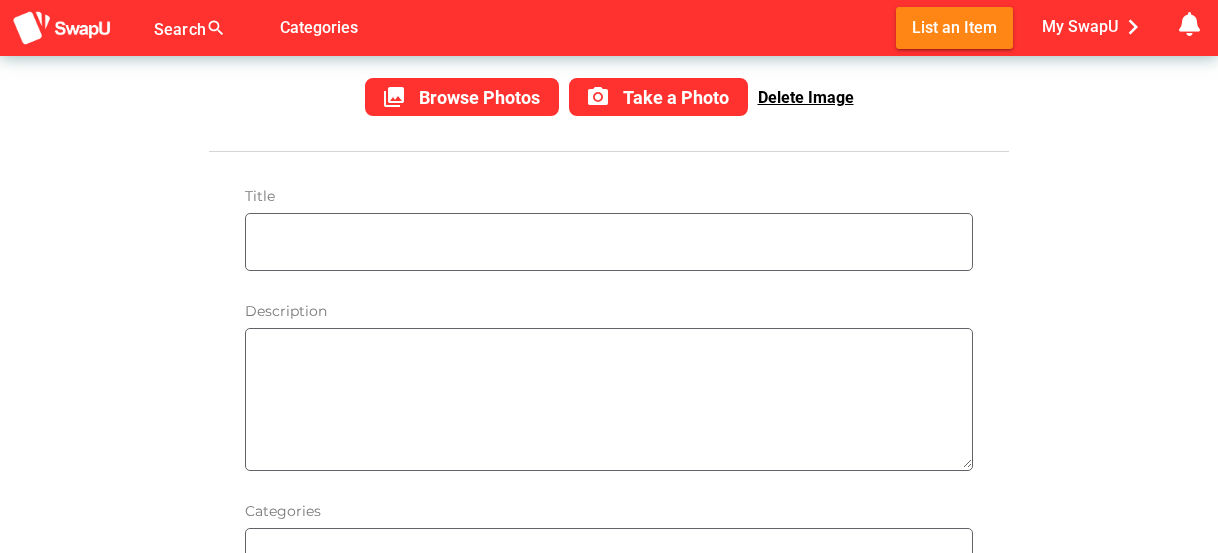 scroll, scrollTop: 474, scrollLeft: 0, axis: vertical 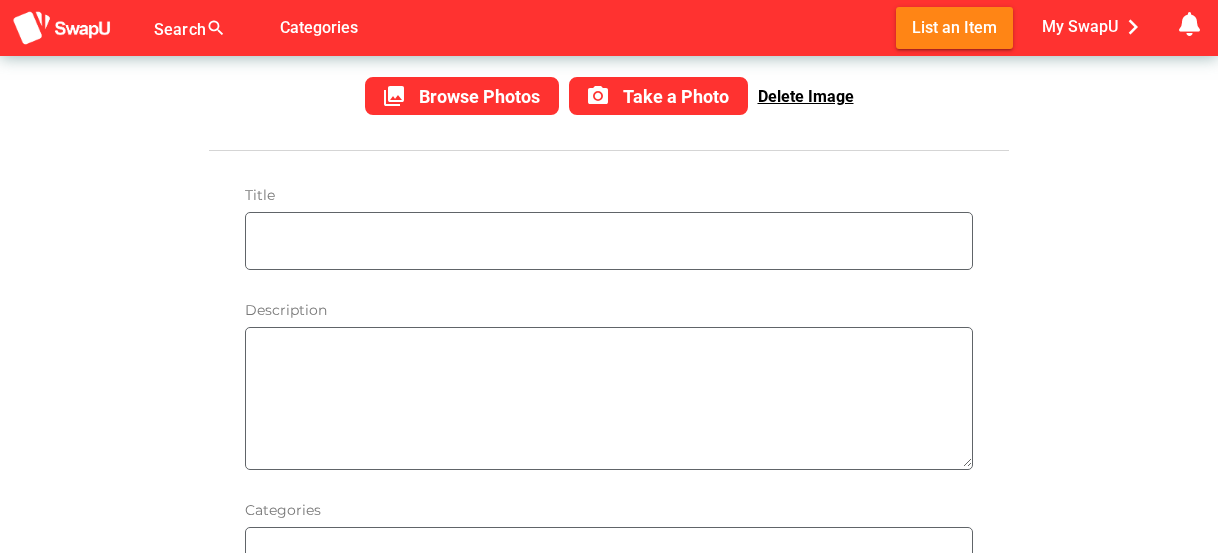 click at bounding box center [614, 241] 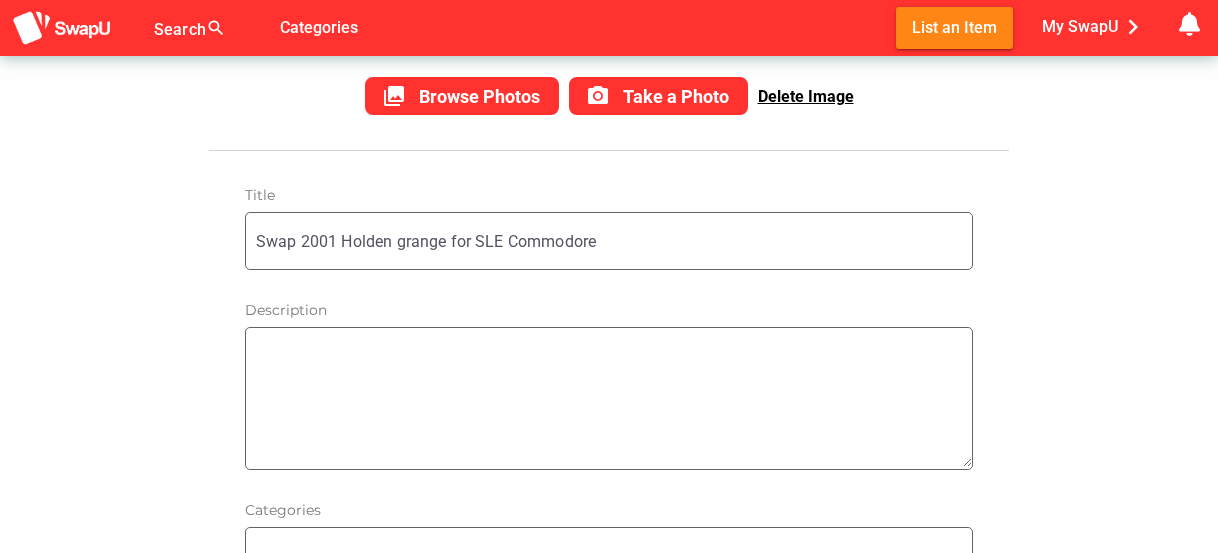 type on "Swap 2001 Holden grange for SLE Commodore" 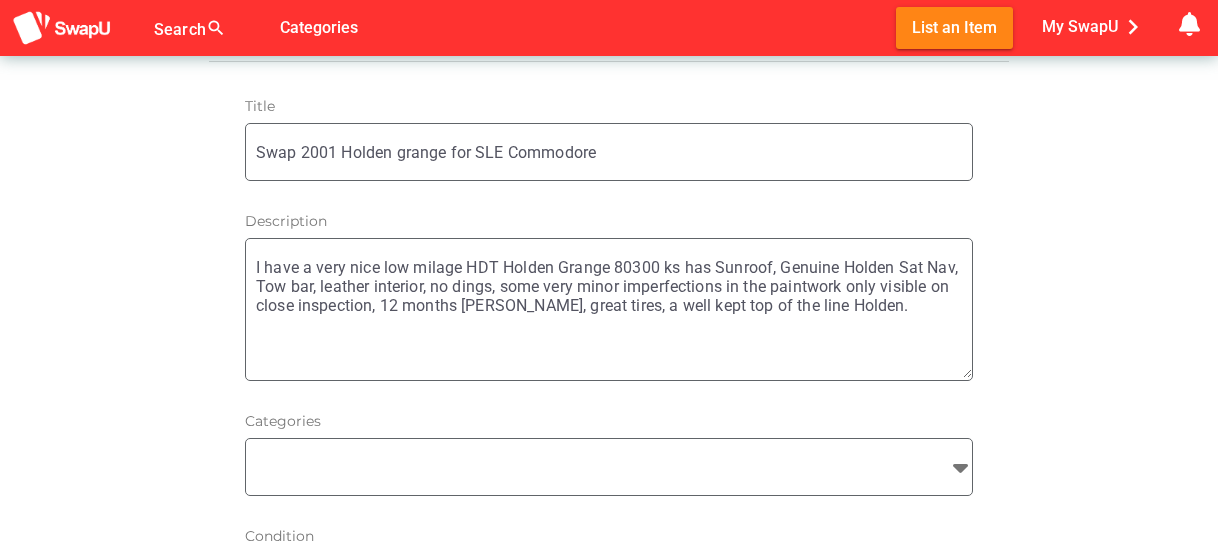 scroll, scrollTop: 562, scrollLeft: 0, axis: vertical 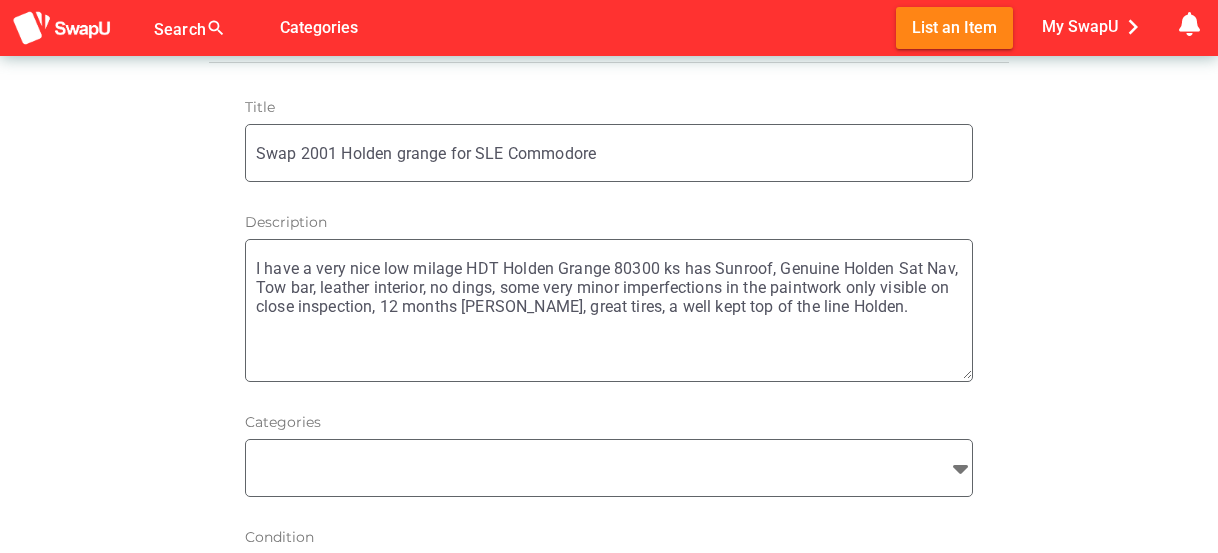 click on "I have a very nice low milage HDT Holden Grange 80300 ks has Sunroof, Genuine Holden Sat Nav, Tow bar, leather interior, no dings, some very minor imperfections in the paintwork only visible on close inspection, 12 months rego, great tires, a well kept top of the line Holden." at bounding box center (614, 310) 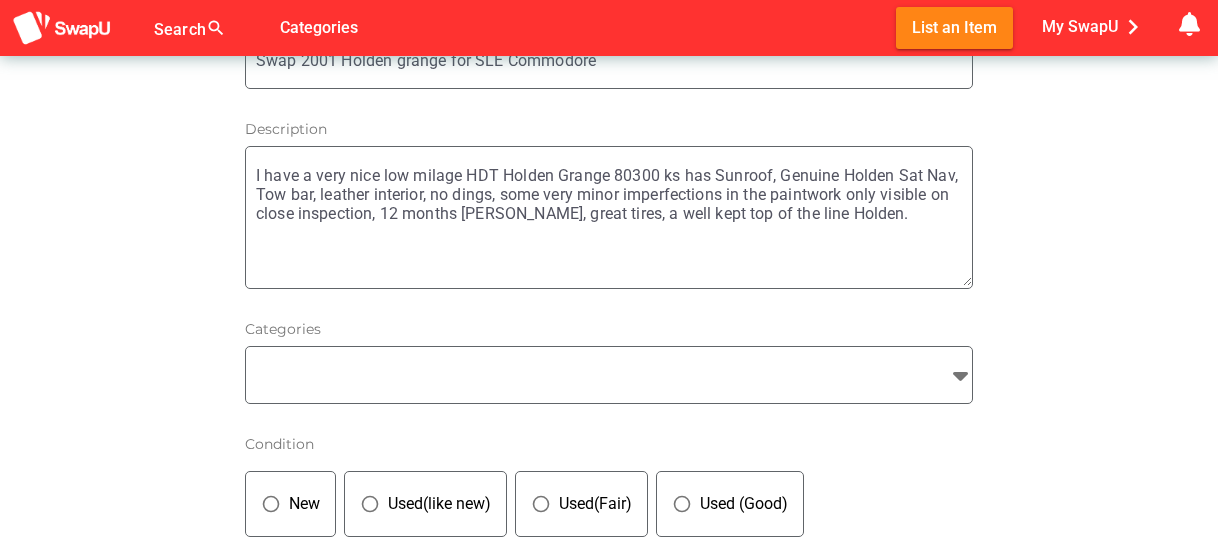 scroll, scrollTop: 664, scrollLeft: 0, axis: vertical 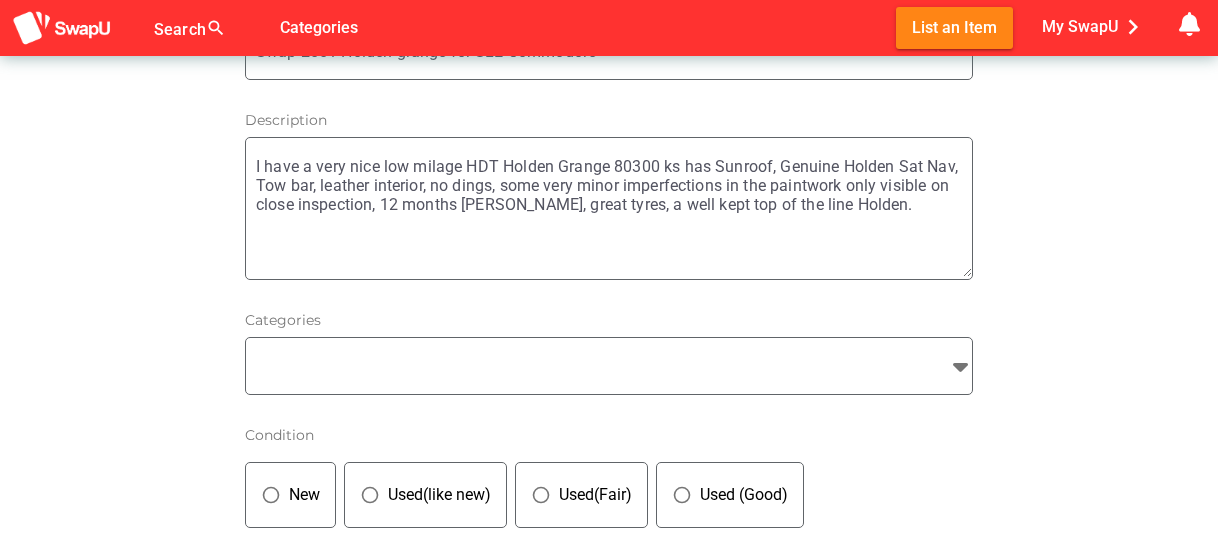 type on "I have a very nice low milage HDT Holden Grange 80300 ks has Sunroof, Genuine Holden Sat Nav, Tow bar, leather interior, no dings, some very minor imperfections in the paintwork only visible on close inspection, 12 months rego, great tyres, a well kept top of the line Holden." 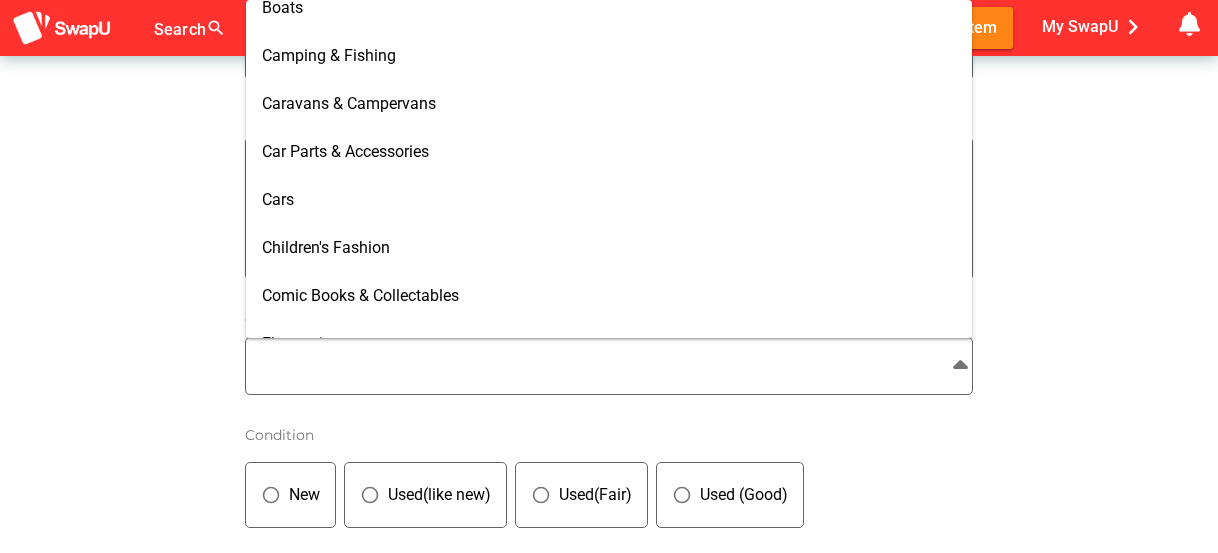 scroll, scrollTop: 267, scrollLeft: 0, axis: vertical 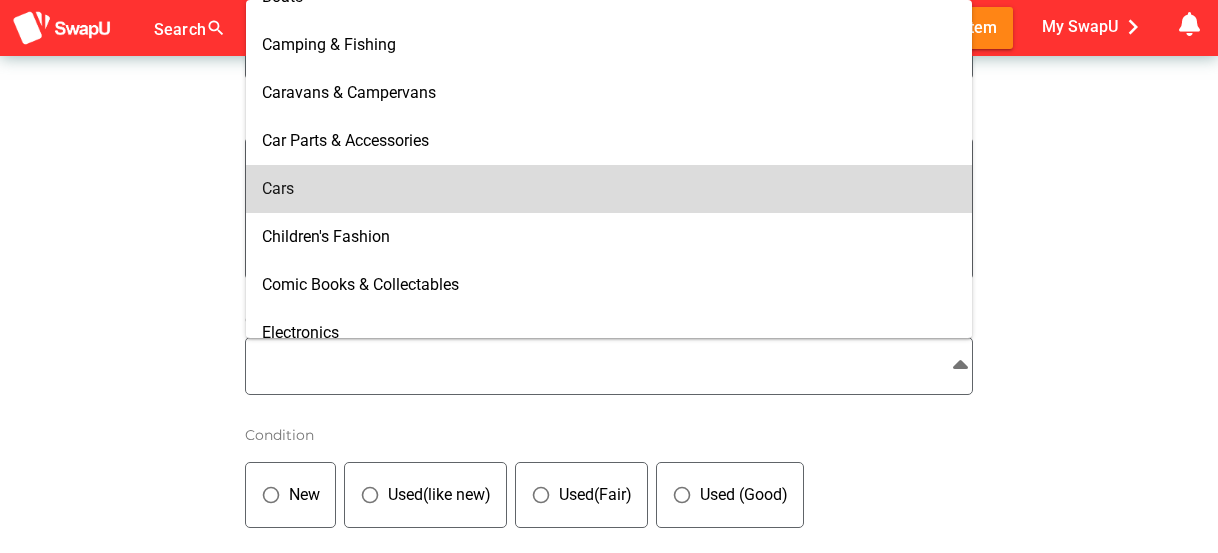 click on "Cars" at bounding box center (609, 188) 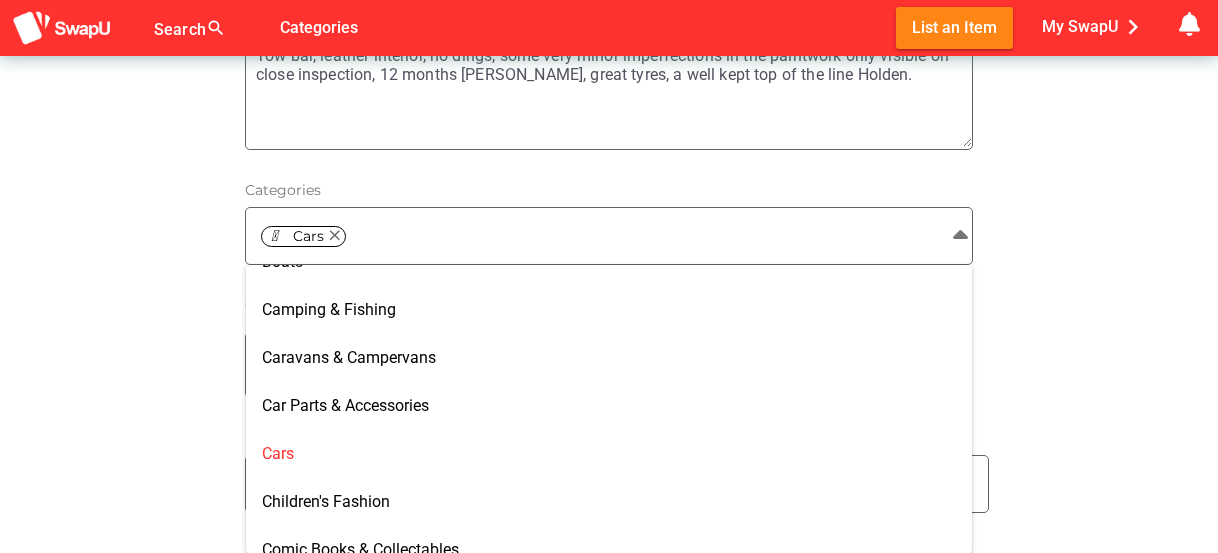 scroll, scrollTop: 795, scrollLeft: 0, axis: vertical 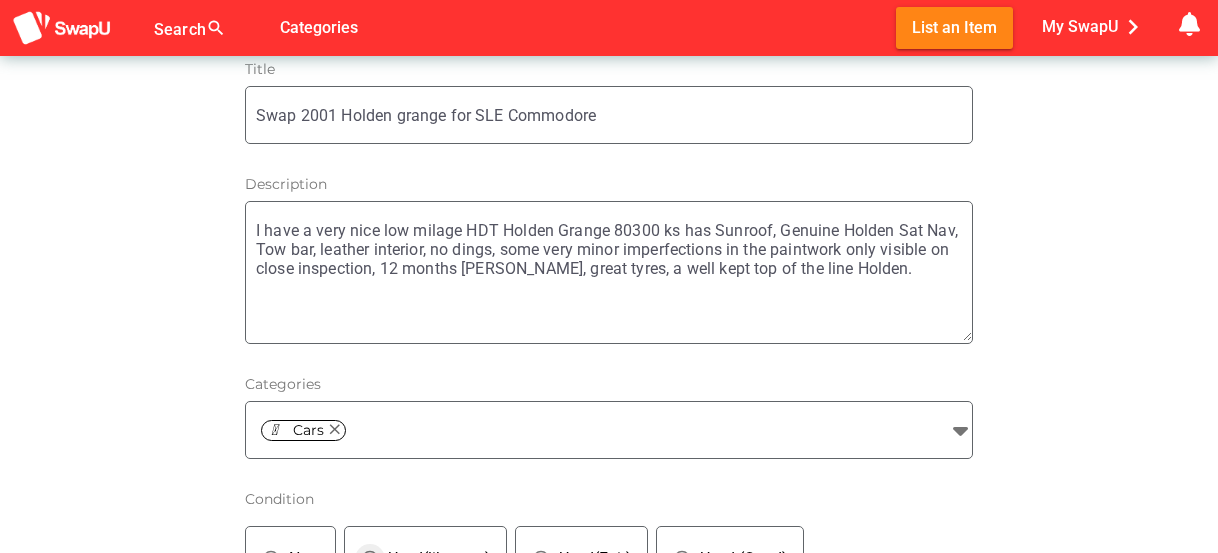 click on "panorama_fish_eye Used(like new)" at bounding box center (425, 559) 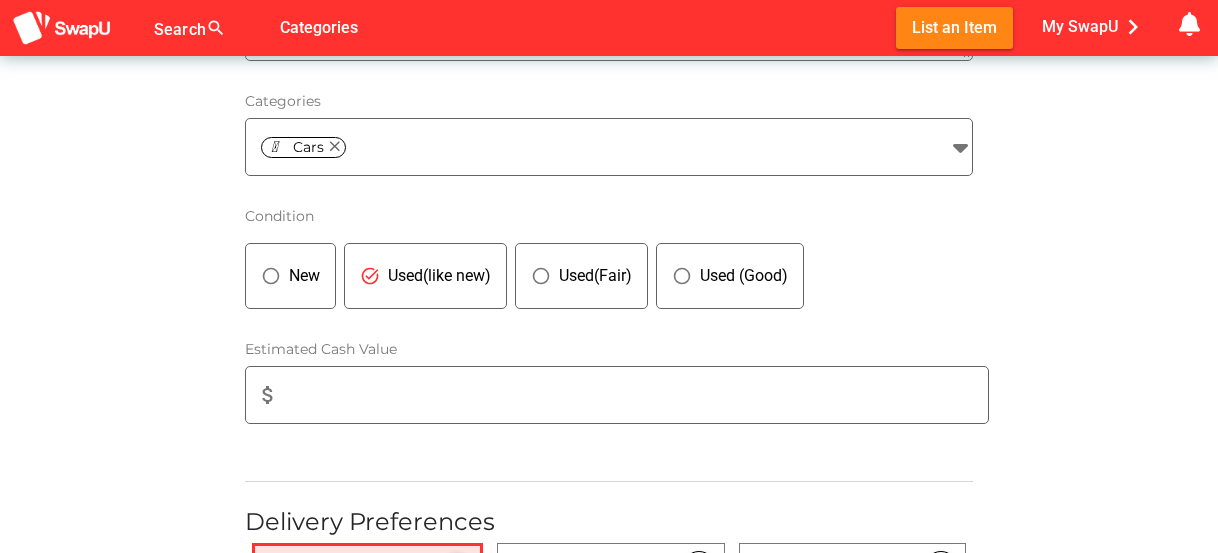click on "attach_money" at bounding box center (640, 395) 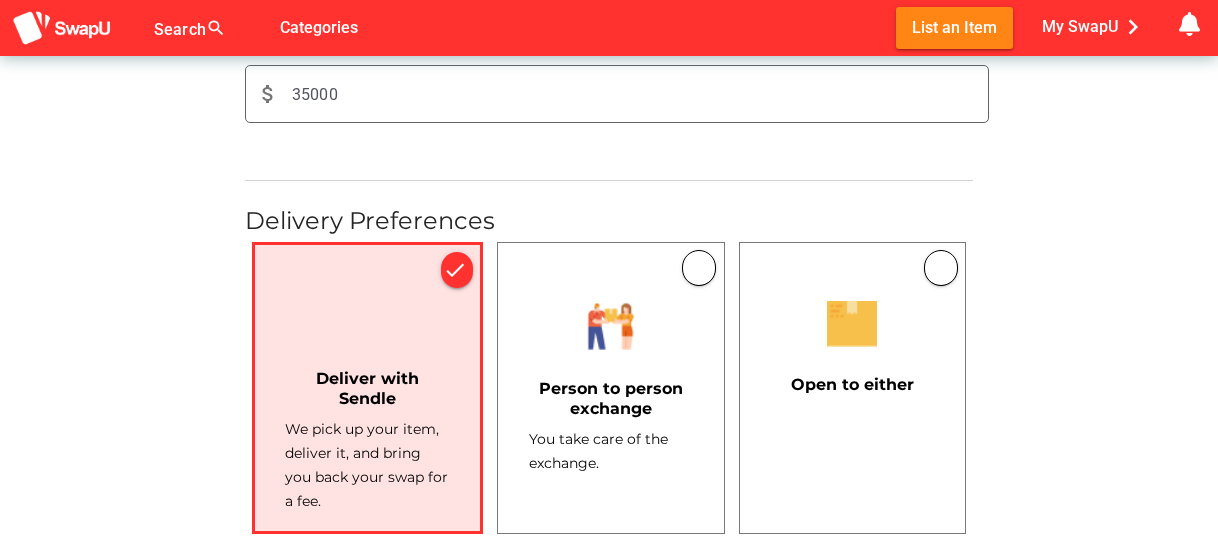 scroll, scrollTop: 1185, scrollLeft: 0, axis: vertical 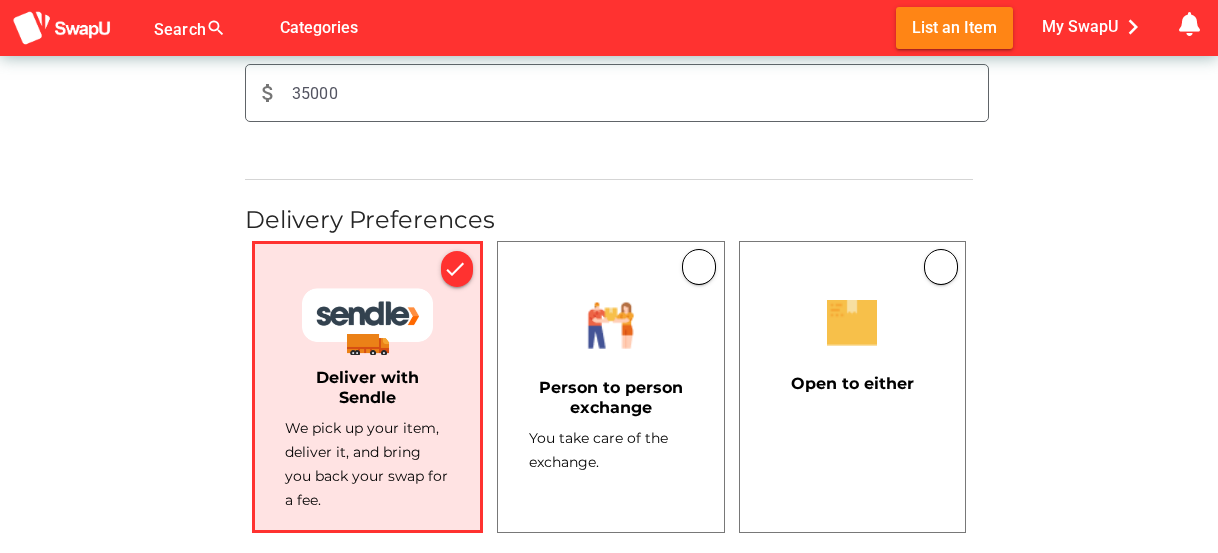 type on "35000" 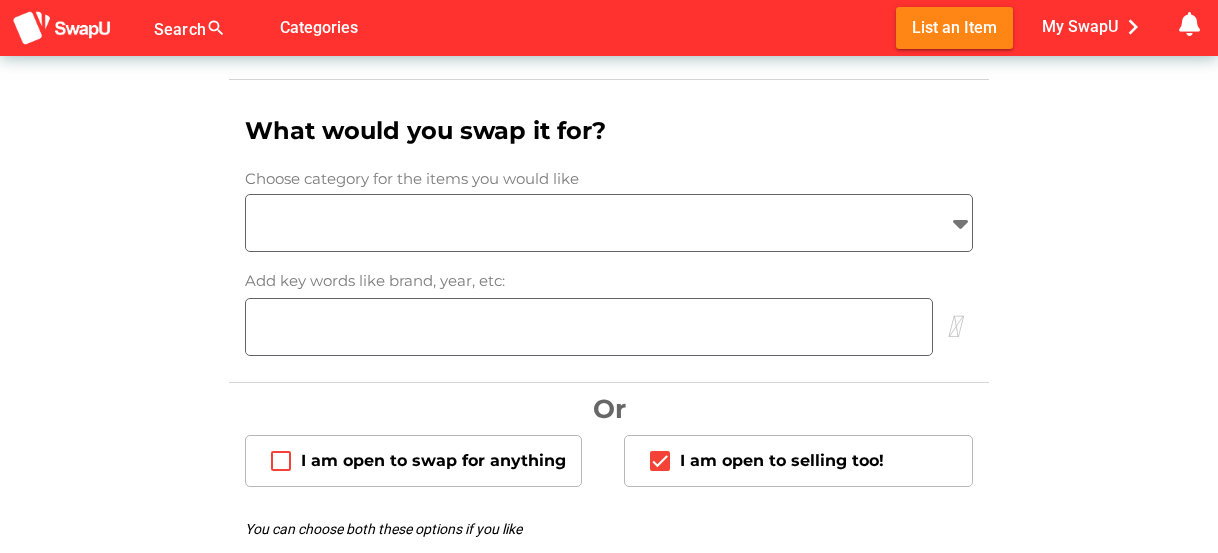 scroll, scrollTop: 1716, scrollLeft: 0, axis: vertical 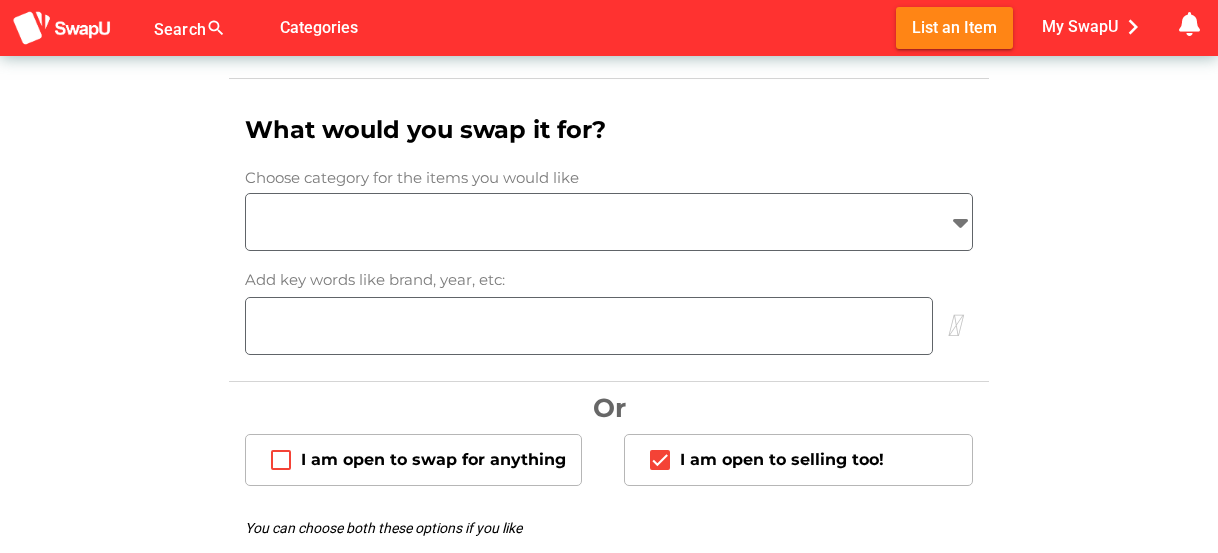 click at bounding box center (591, 222) 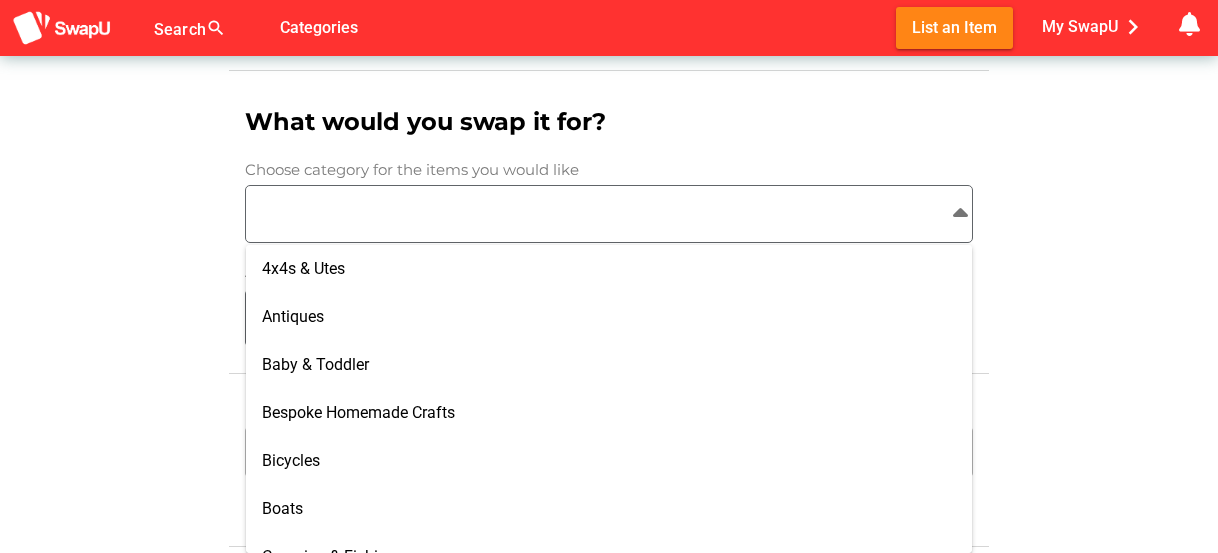 scroll, scrollTop: 1731, scrollLeft: 0, axis: vertical 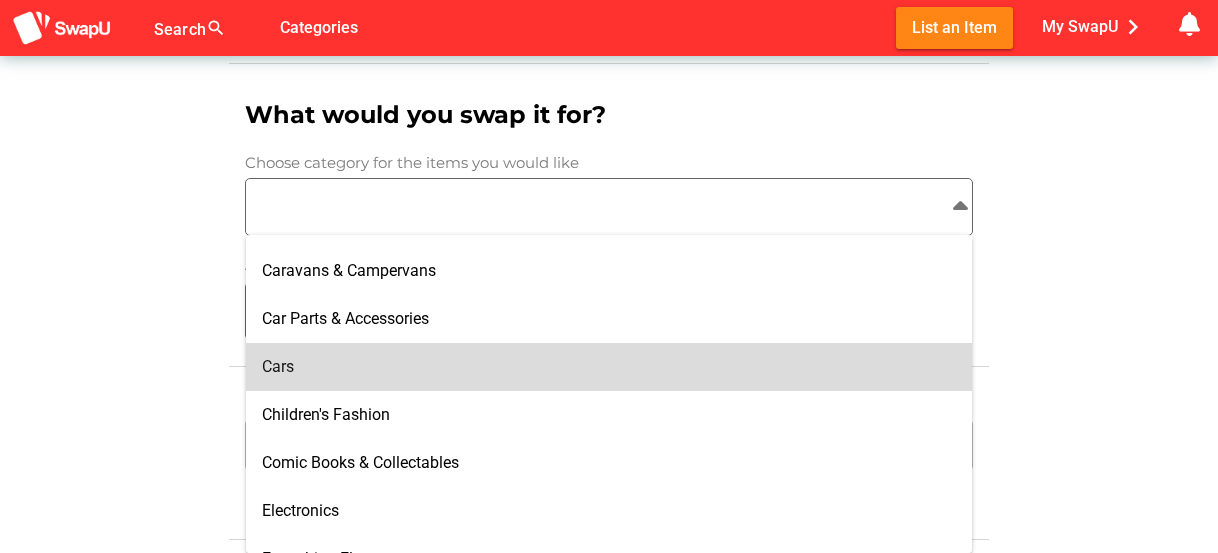 click on "Cars" at bounding box center [278, 366] 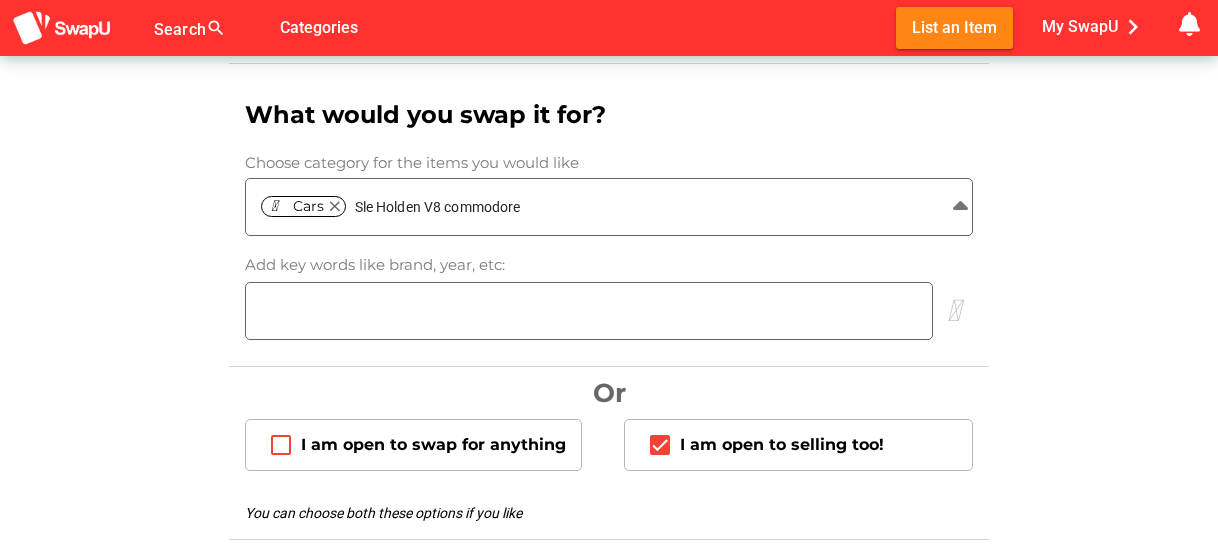 drag, startPoint x: 374, startPoint y: 199, endPoint x: 450, endPoint y: 204, distance: 76.1643 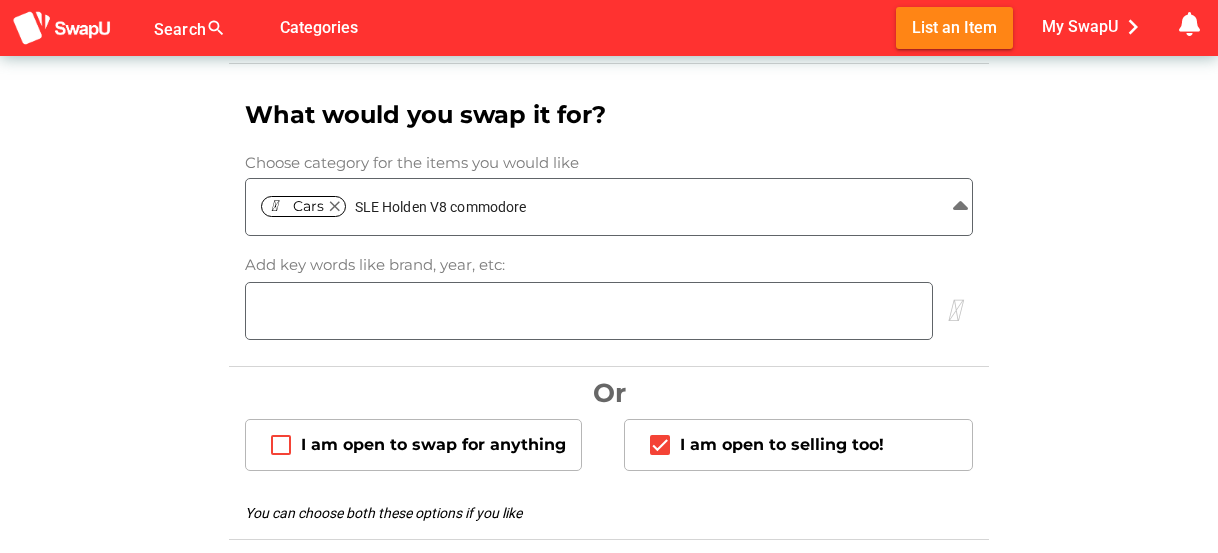click on "SLE Holden V8 commodore" 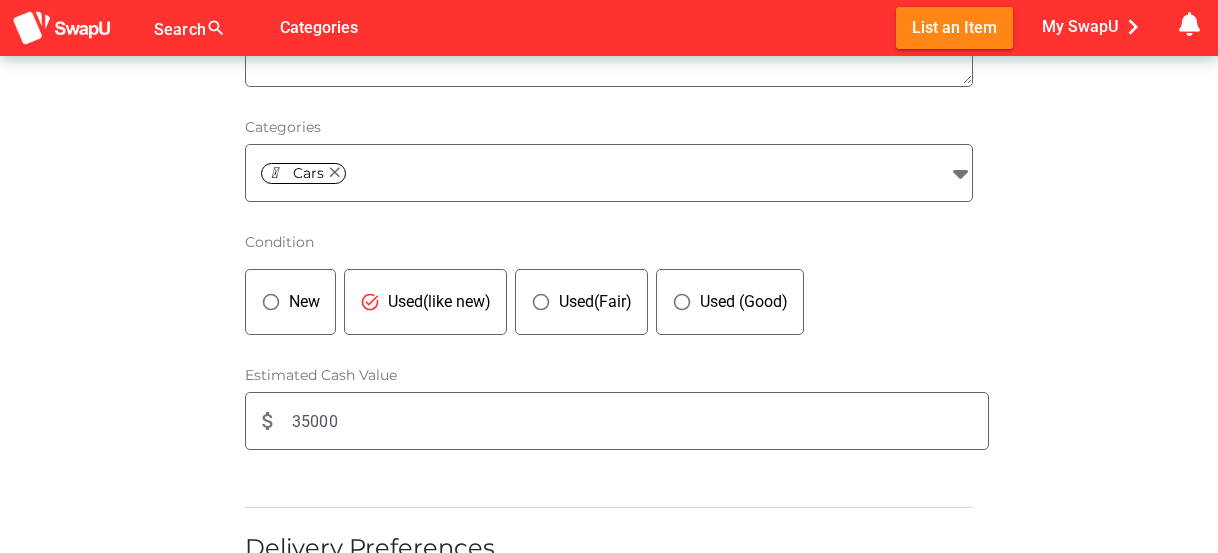scroll, scrollTop: 858, scrollLeft: 0, axis: vertical 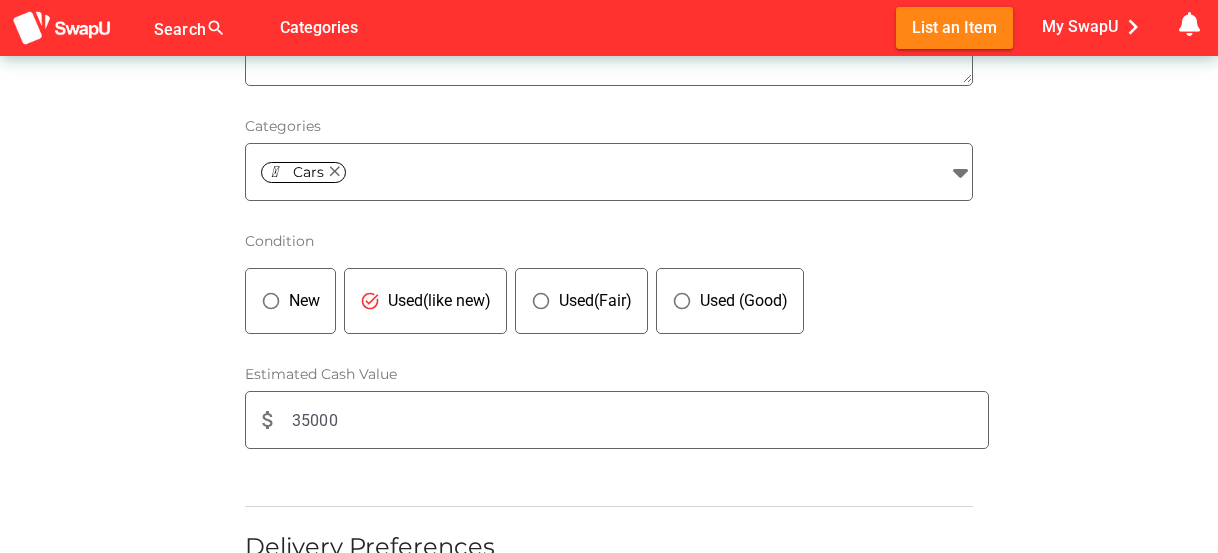 type on "SLE Holden V8 commodore excellent condition" 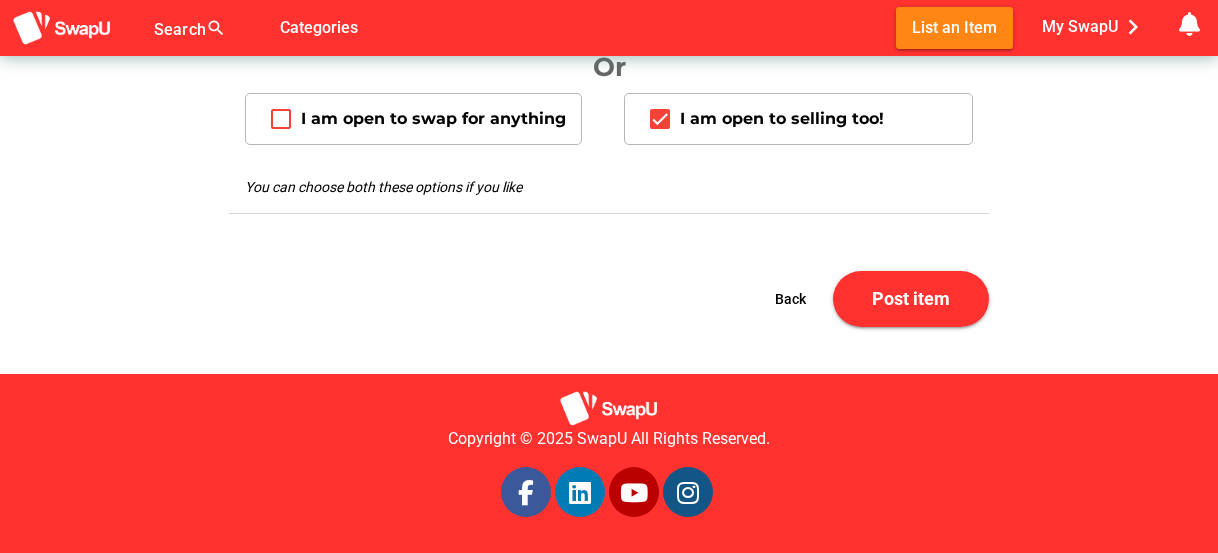 scroll, scrollTop: 2057, scrollLeft: 0, axis: vertical 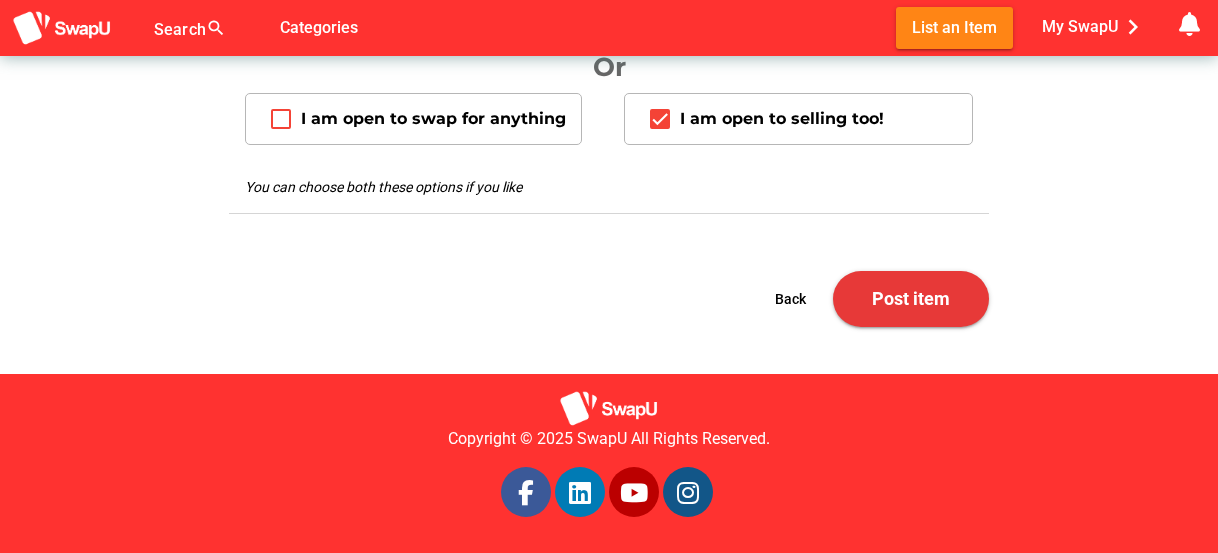 type on "38000" 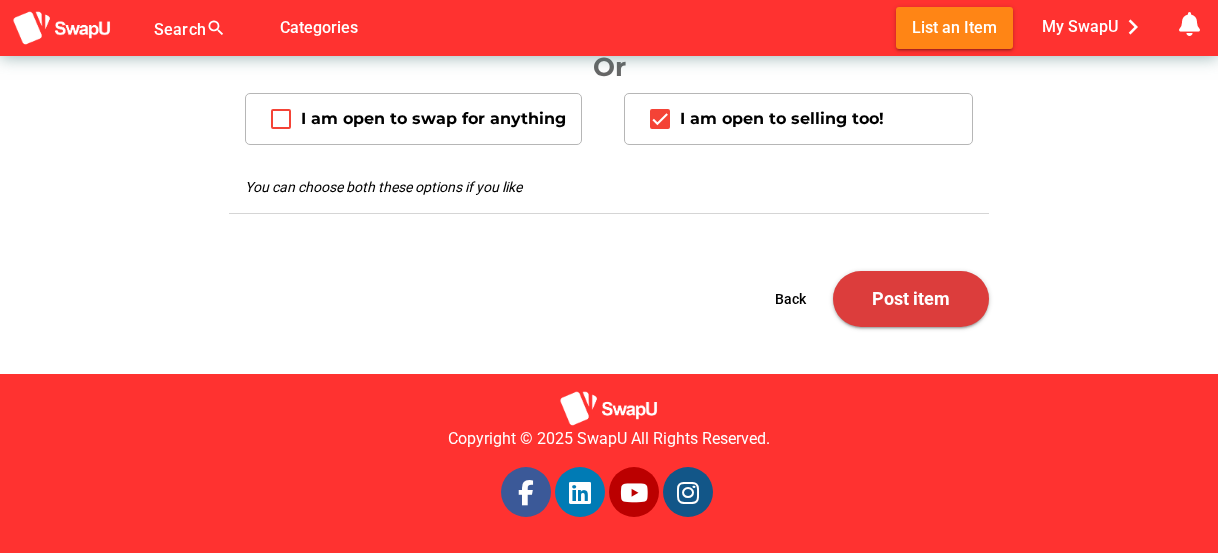 click on "Post item" at bounding box center [911, 298] 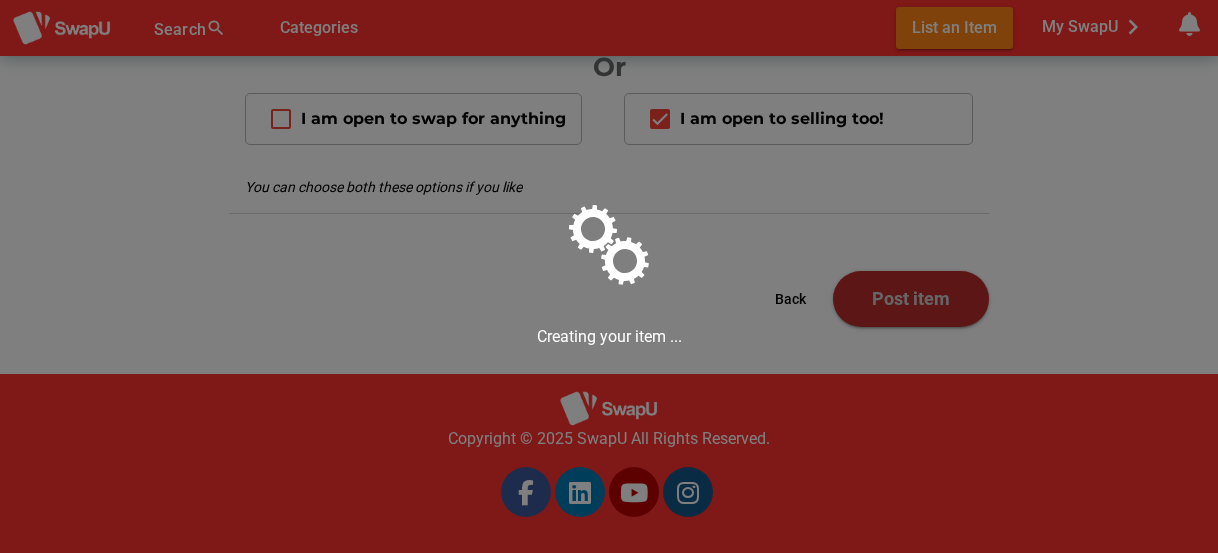 scroll, scrollTop: 0, scrollLeft: 0, axis: both 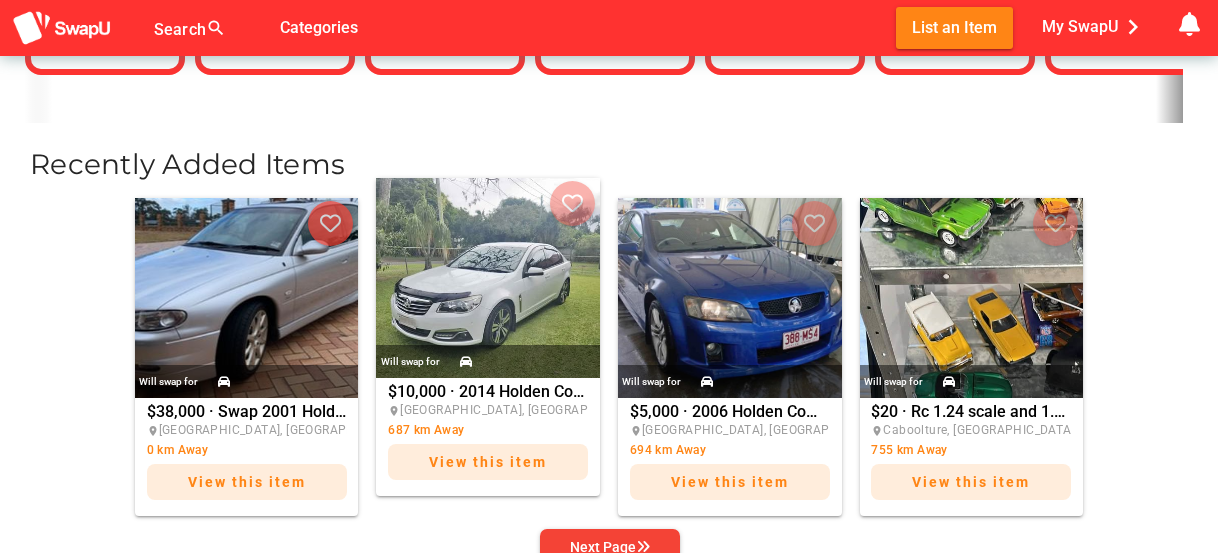 click on "View this item" at bounding box center (488, 462) 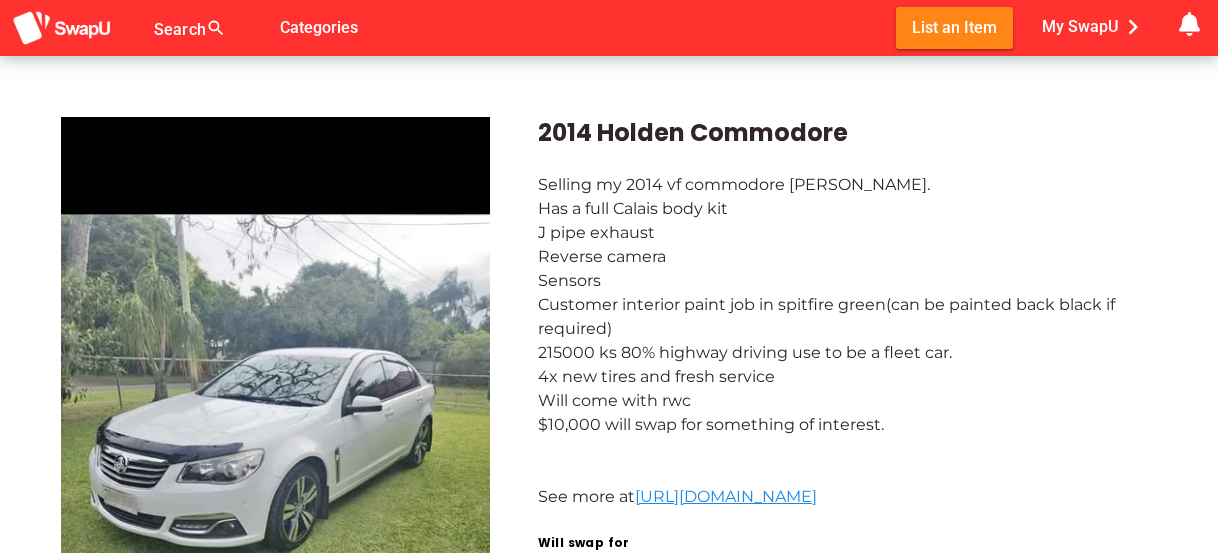 scroll, scrollTop: 0, scrollLeft: 0, axis: both 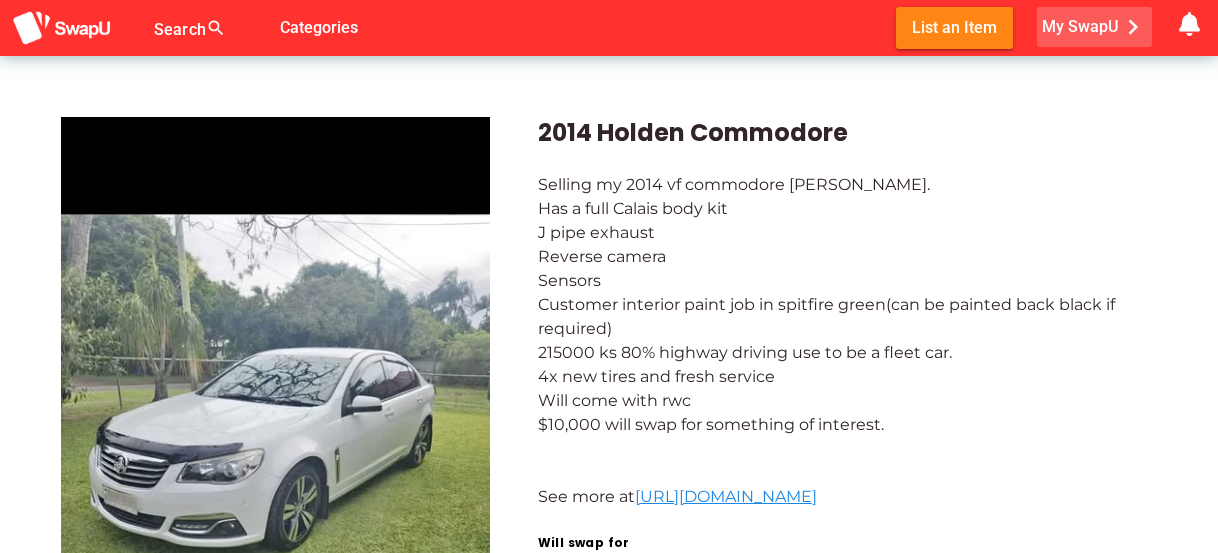 click on "My SwapU  chevron_right" at bounding box center (1095, 27) 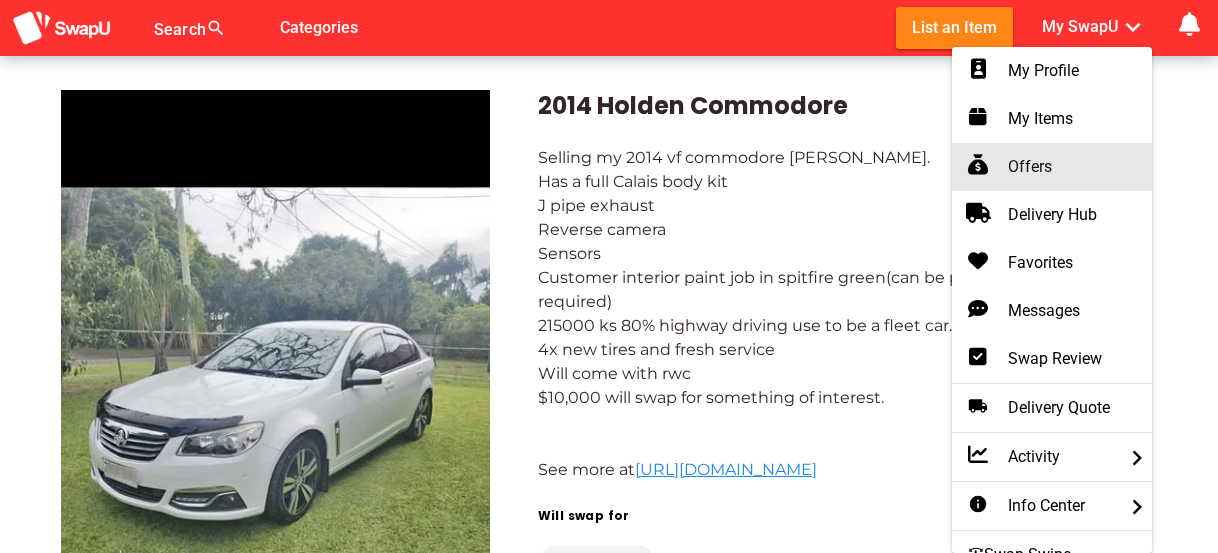 scroll, scrollTop: 24, scrollLeft: 0, axis: vertical 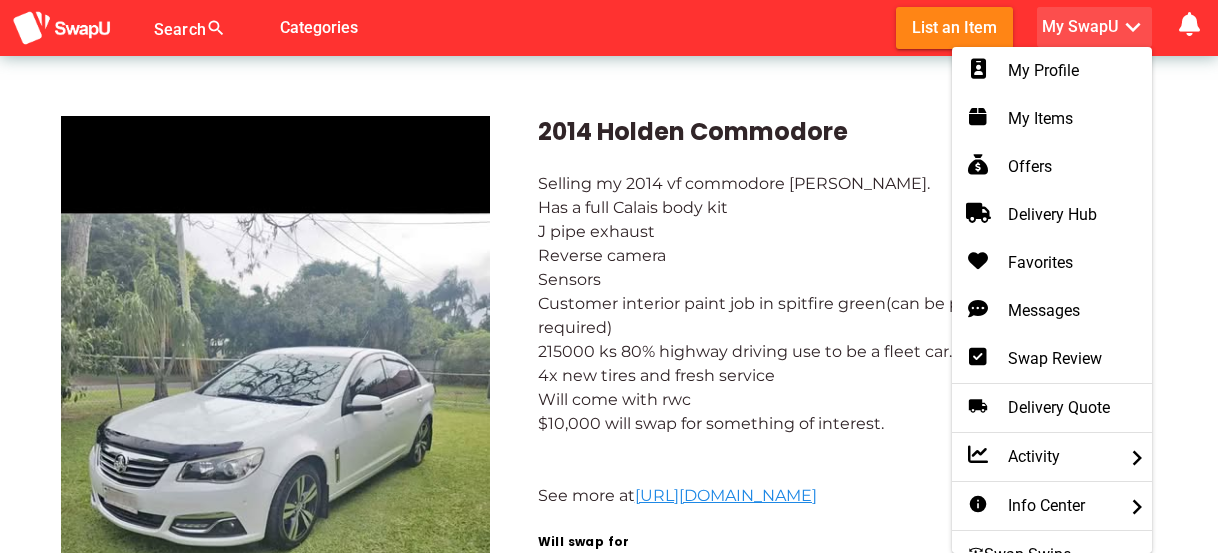 click on "My SwapU  expand_more" at bounding box center (1095, 27) 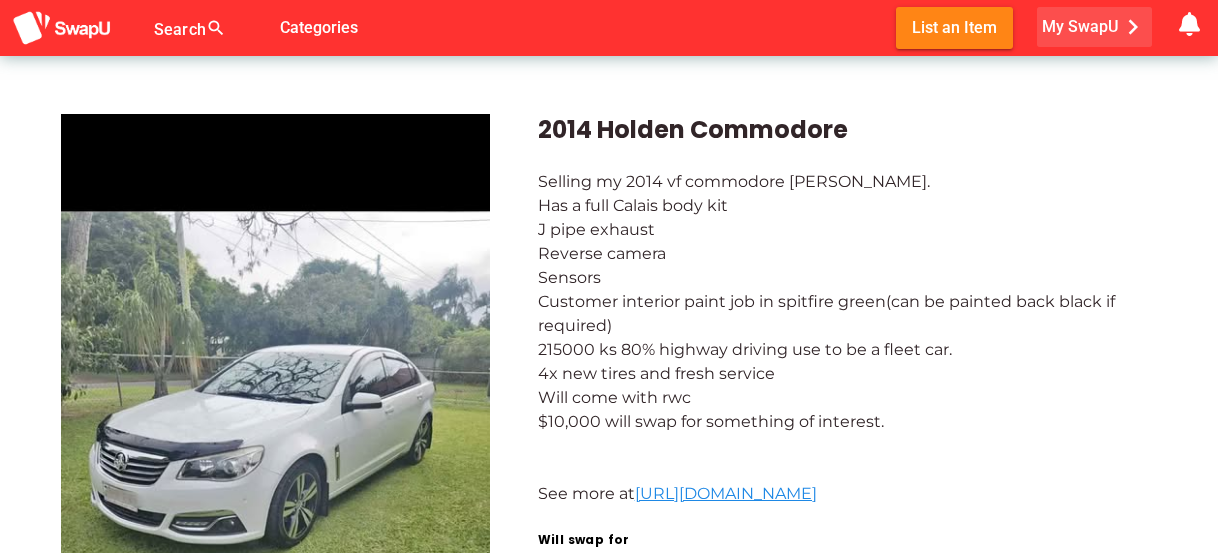 scroll, scrollTop: 3, scrollLeft: 1, axis: both 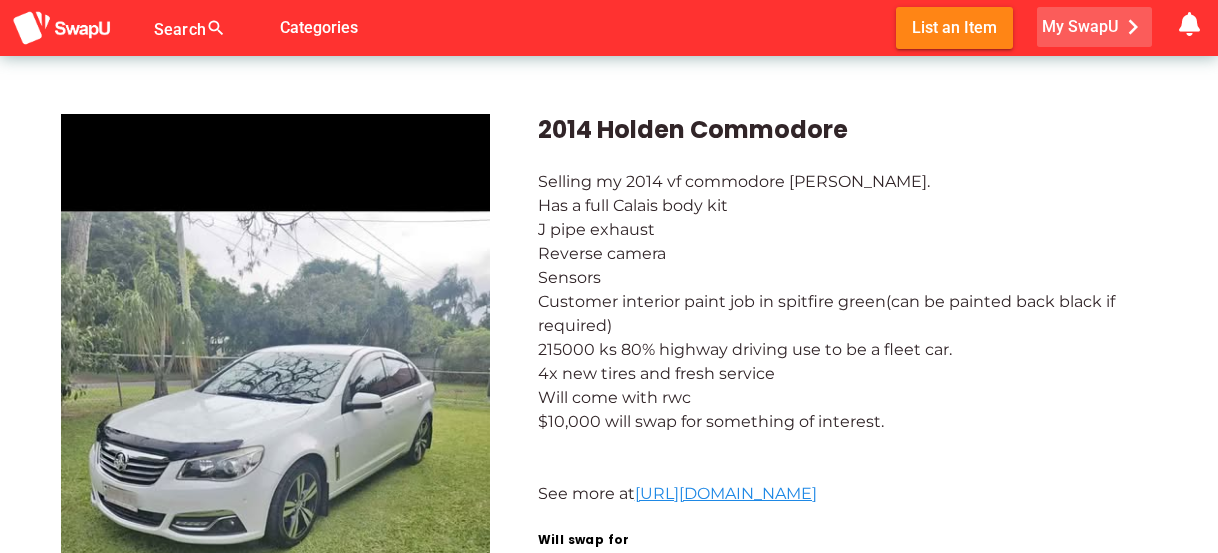 click on "My SwapU  chevron_right" at bounding box center [1095, 27] 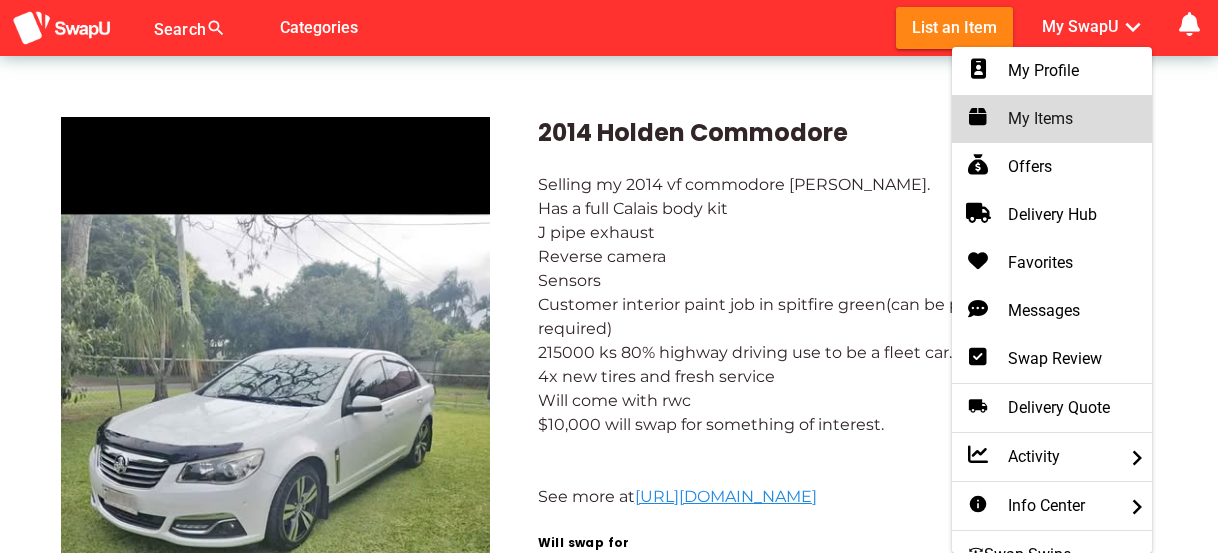 click on "My Items" at bounding box center (1052, 119) 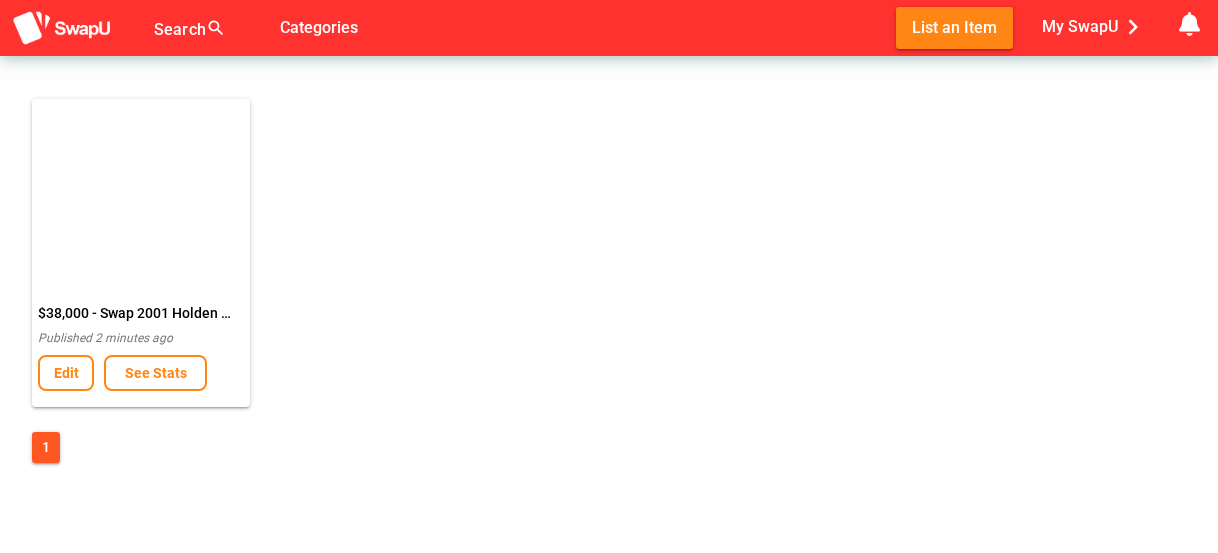scroll, scrollTop: 376, scrollLeft: 0, axis: vertical 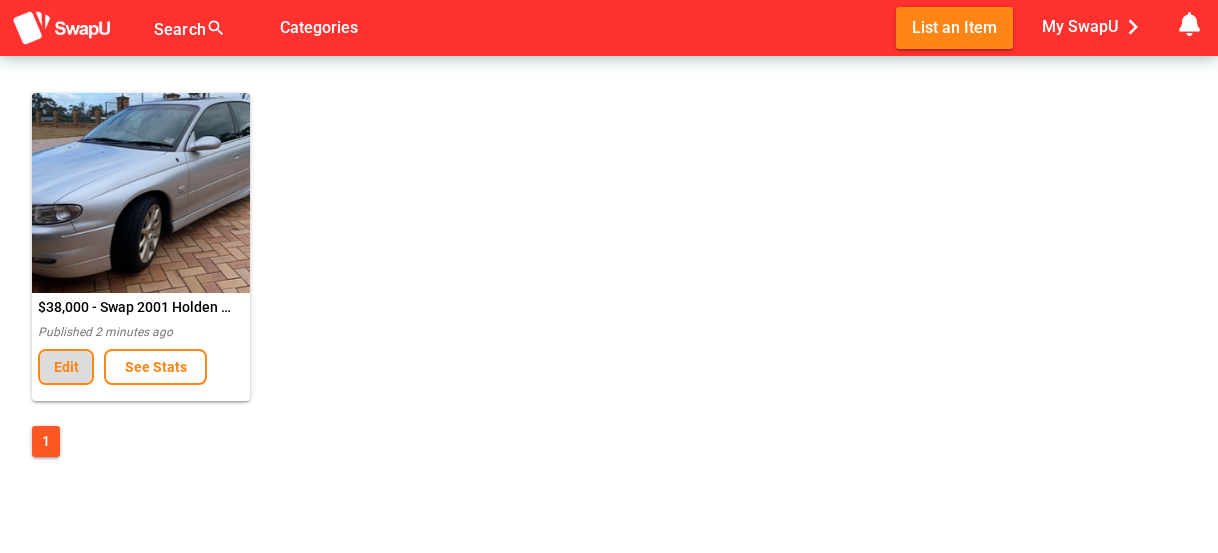 click on "Edit" at bounding box center [66, 367] 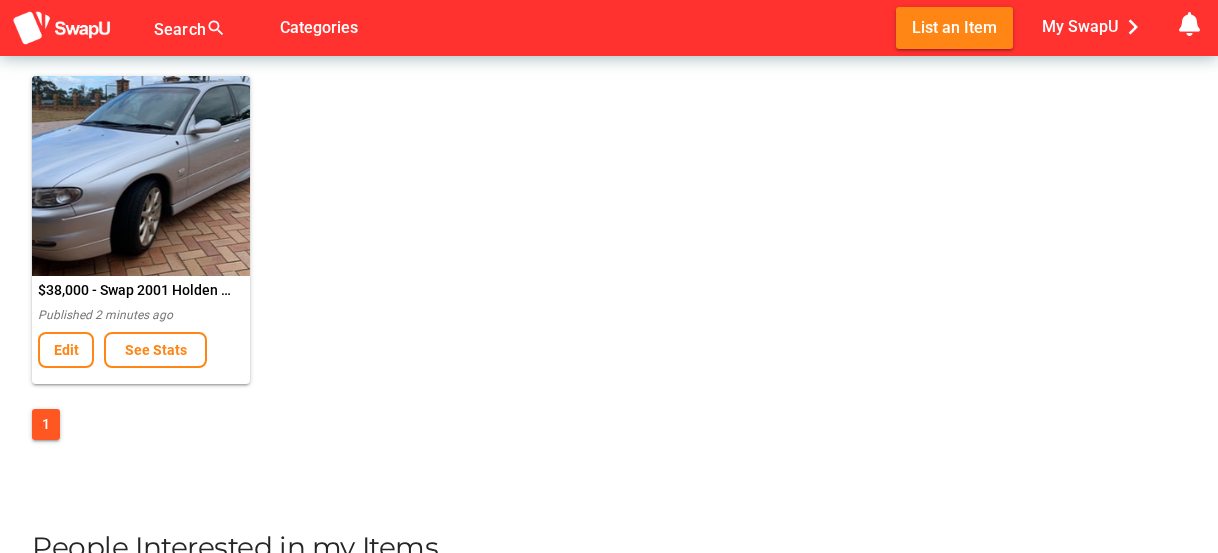 scroll, scrollTop: 396, scrollLeft: 0, axis: vertical 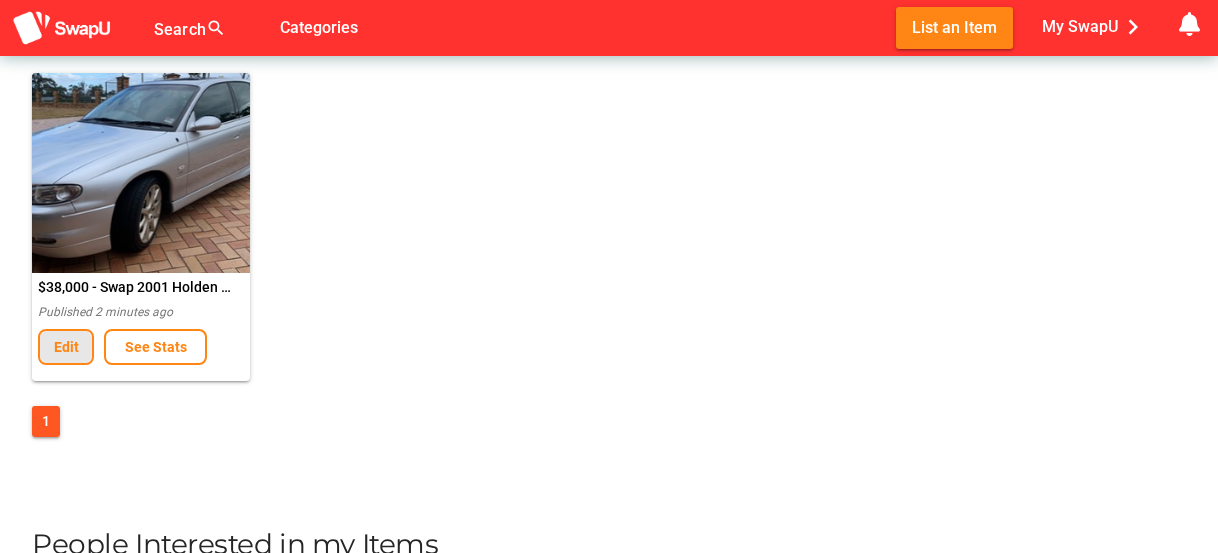 click on "Edit" at bounding box center (66, 347) 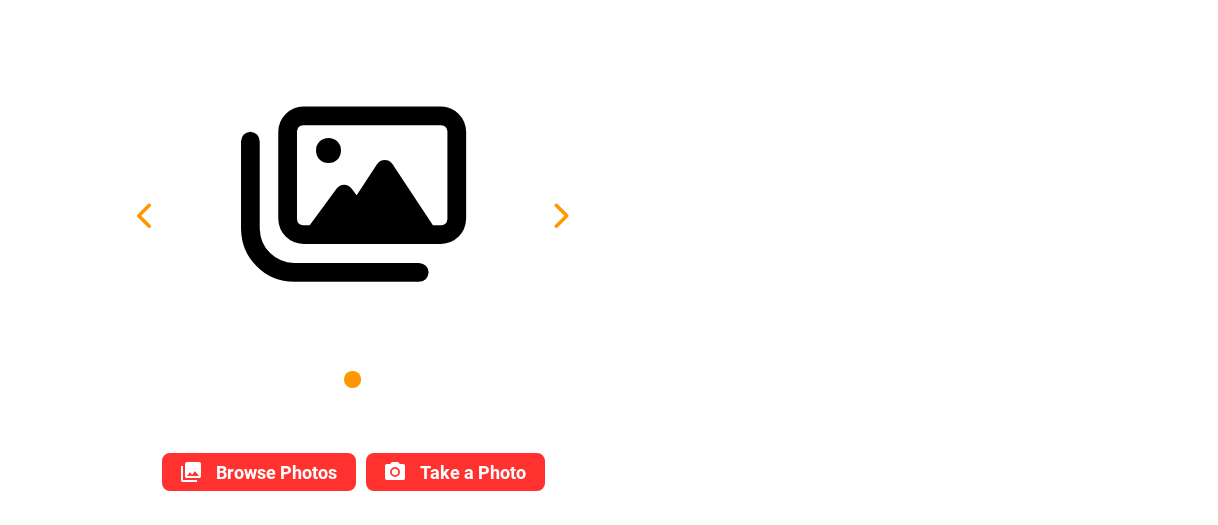 scroll, scrollTop: 0, scrollLeft: 0, axis: both 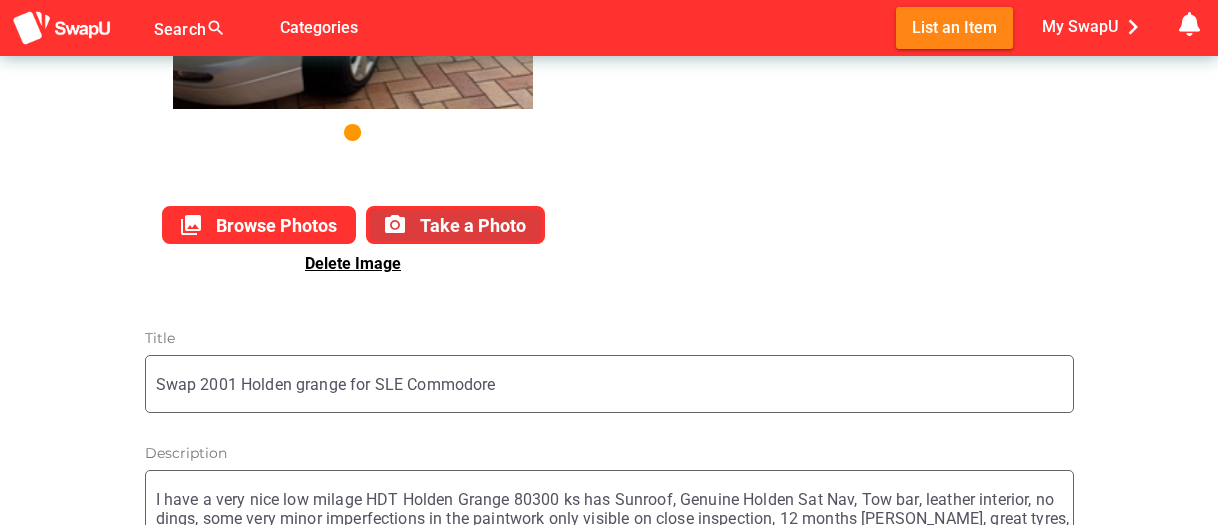 click on "Take a Photo" at bounding box center (473, 225) 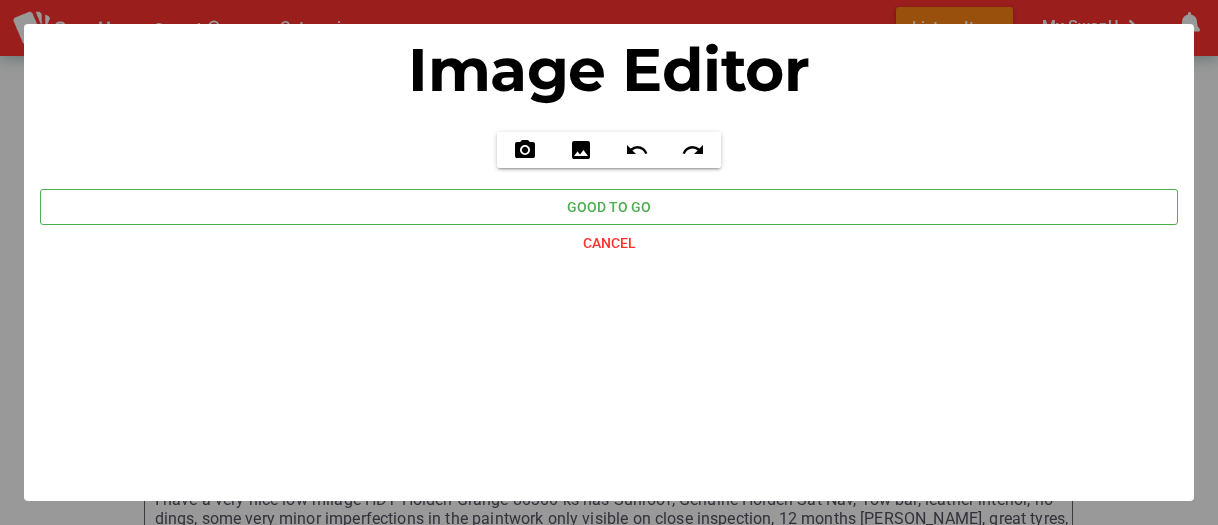 type on "C:\fakepath\IMG_1734.jpeg" 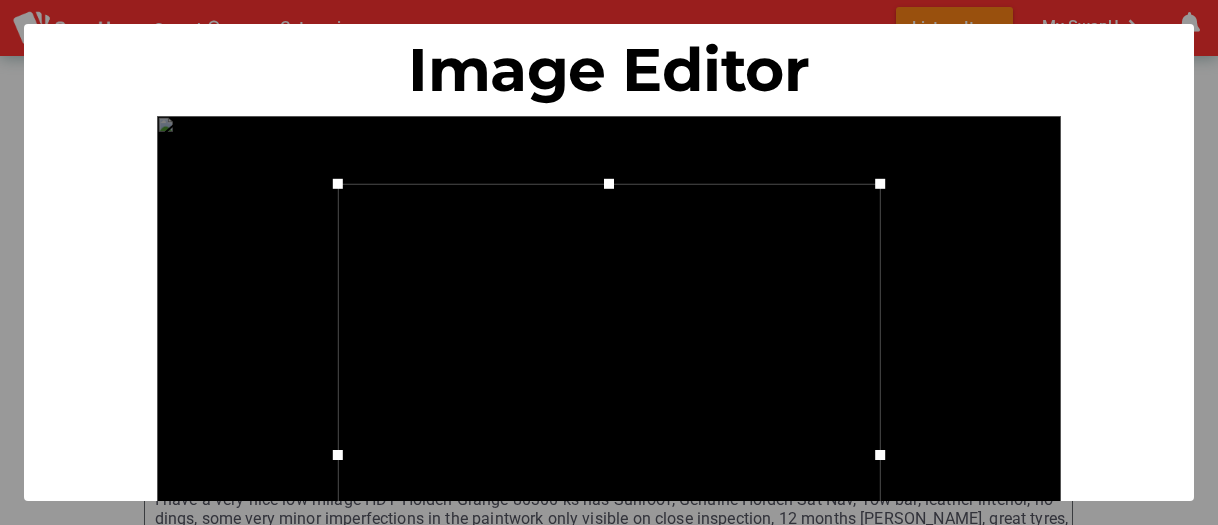 scroll, scrollTop: 0, scrollLeft: 0, axis: both 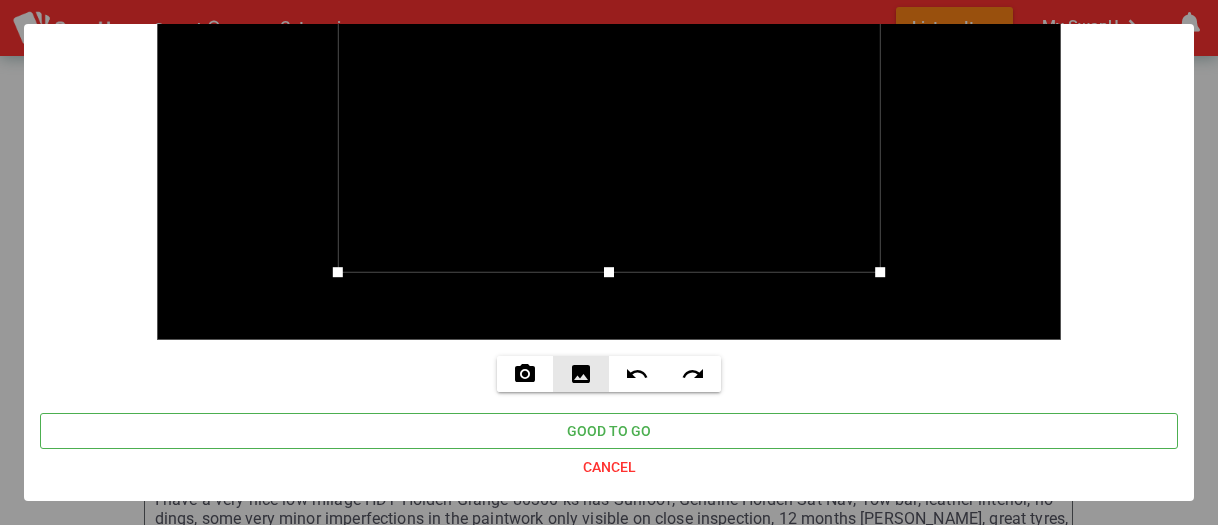 click on "image" at bounding box center (581, 374) 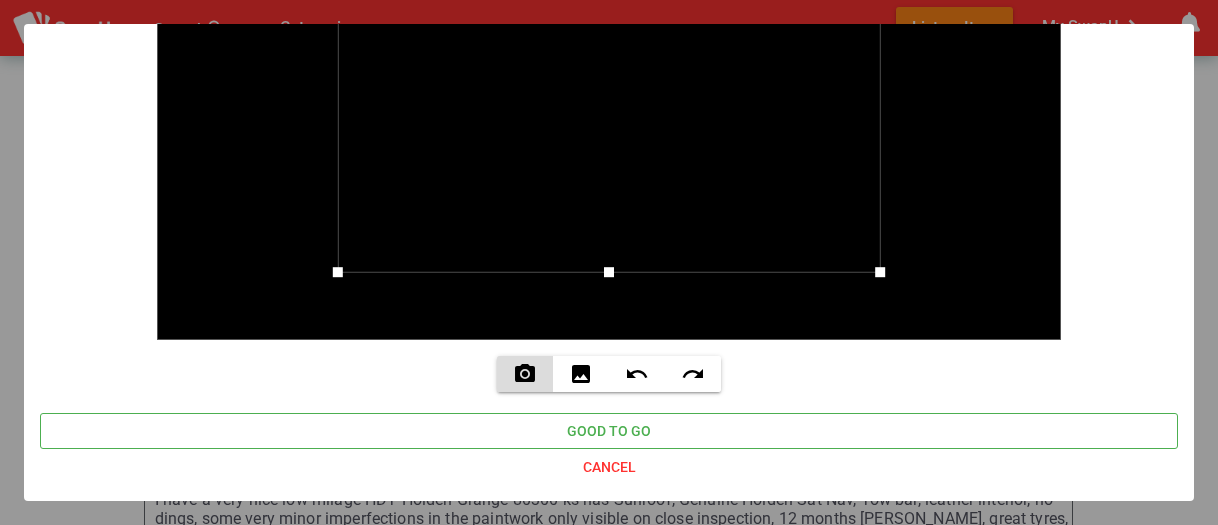 click on "photo_camera" at bounding box center [525, 374] 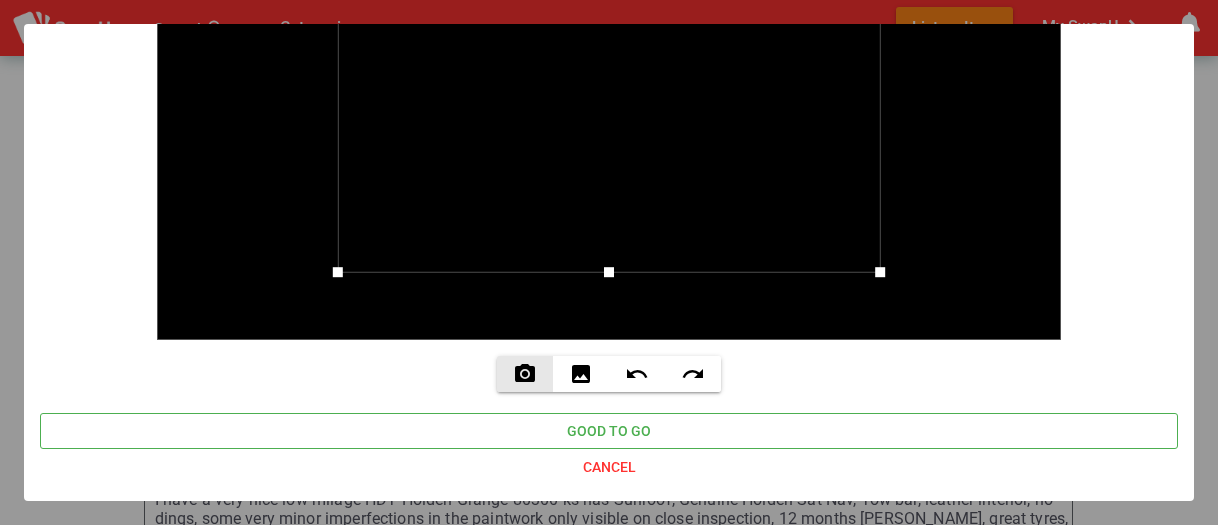 type on "C:\fakepath\IMG_1736.jpeg" 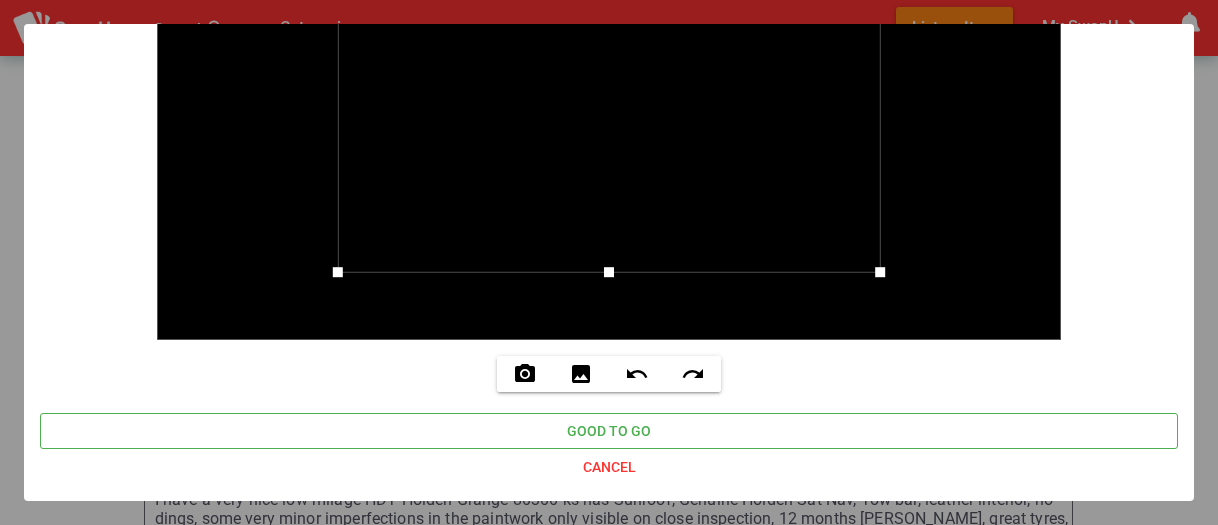 scroll, scrollTop: 454, scrollLeft: 0, axis: vertical 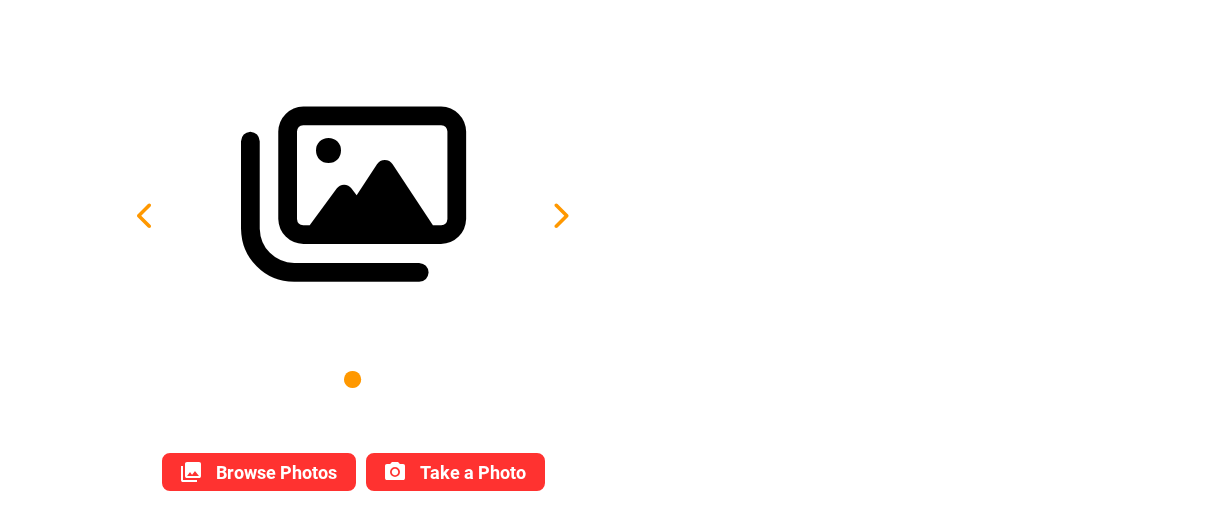 type on "Swap 2001 Holden grange for SLE Commodore" 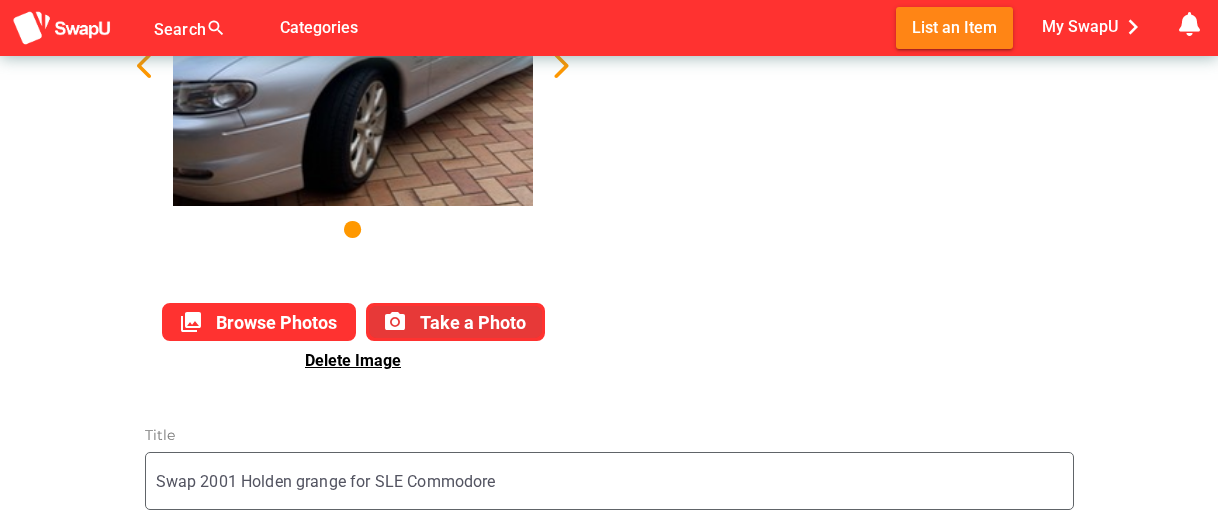 scroll, scrollTop: 206, scrollLeft: 4, axis: both 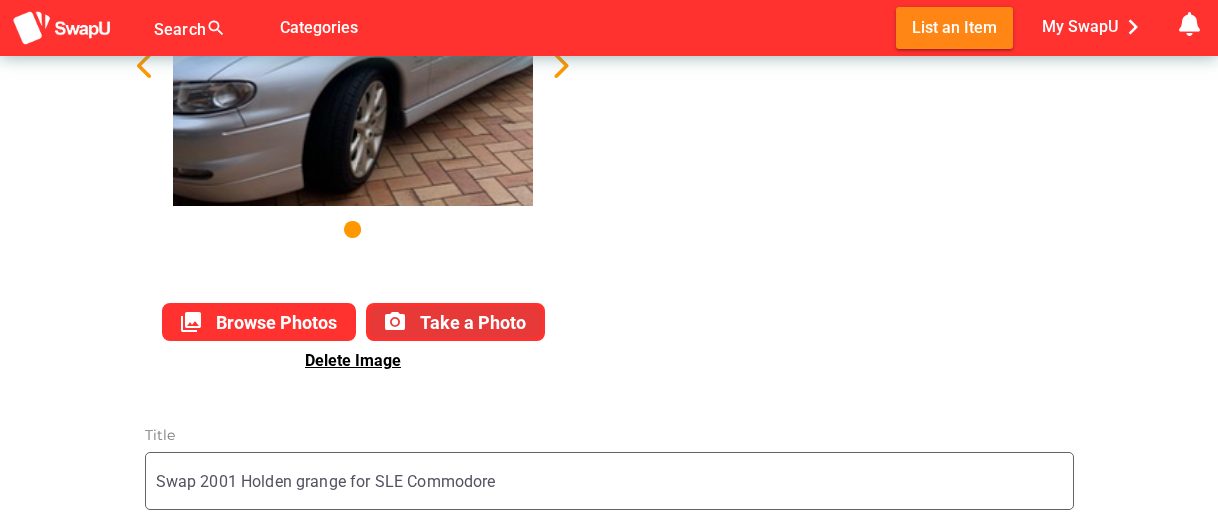 click on "Take a Photo" at bounding box center (473, 322) 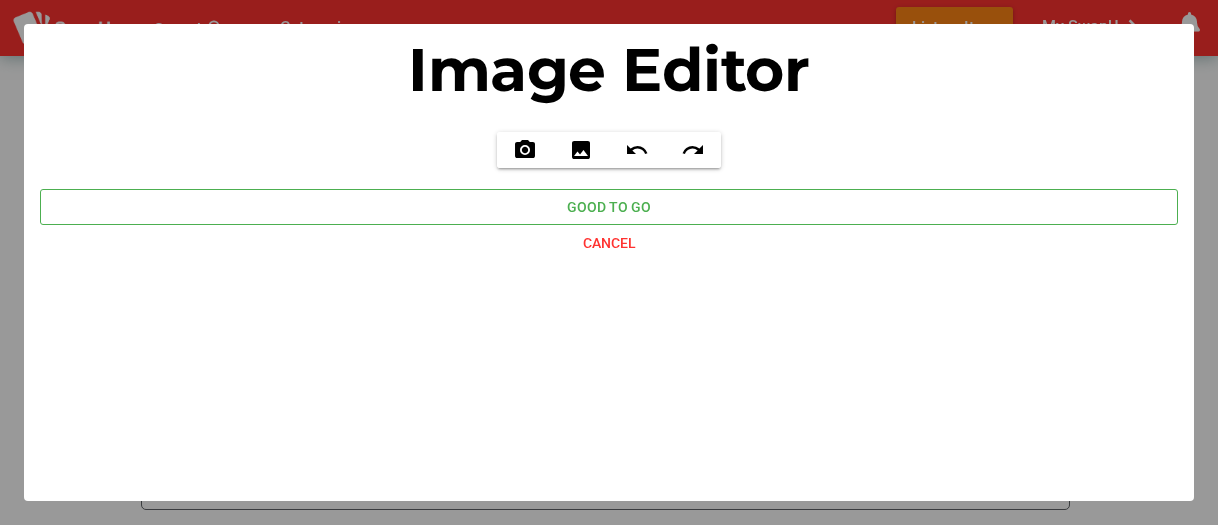 type on "C:\fakepath\IMG_1734.jpeg" 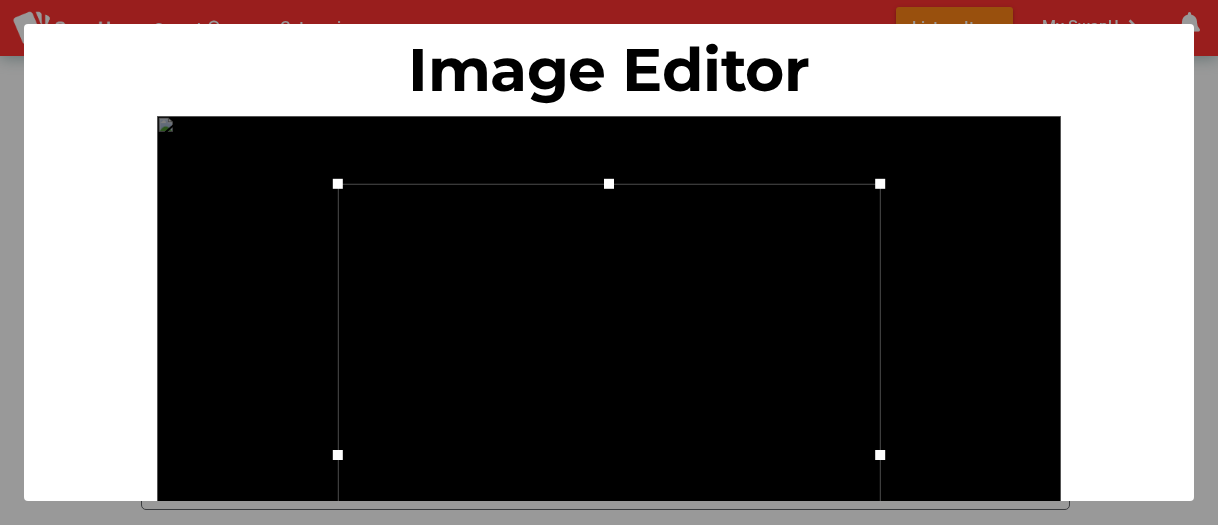 scroll, scrollTop: 0, scrollLeft: 0, axis: both 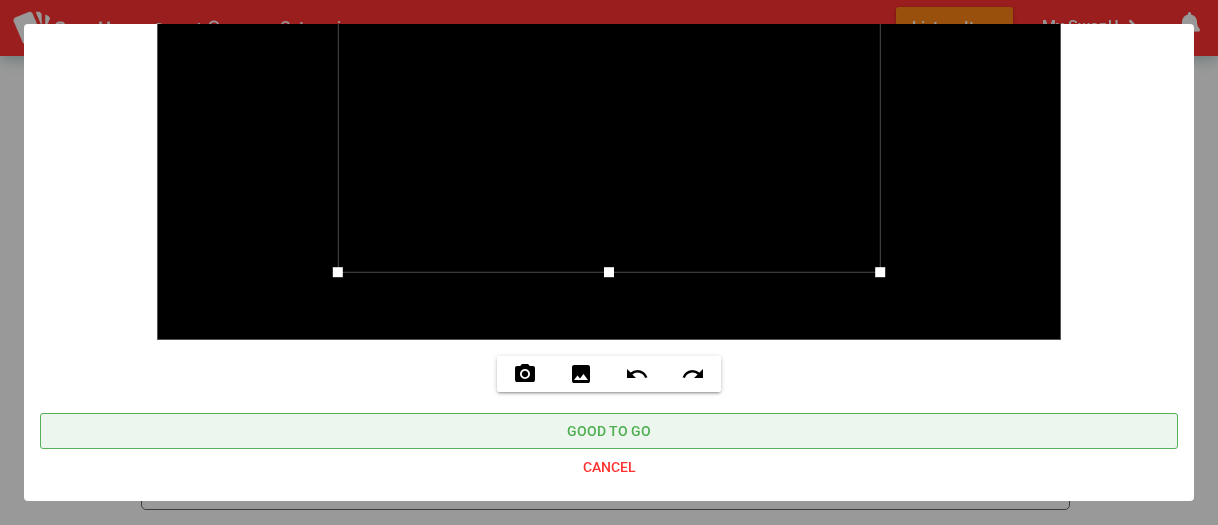 click on "Good to go" at bounding box center [609, 431] 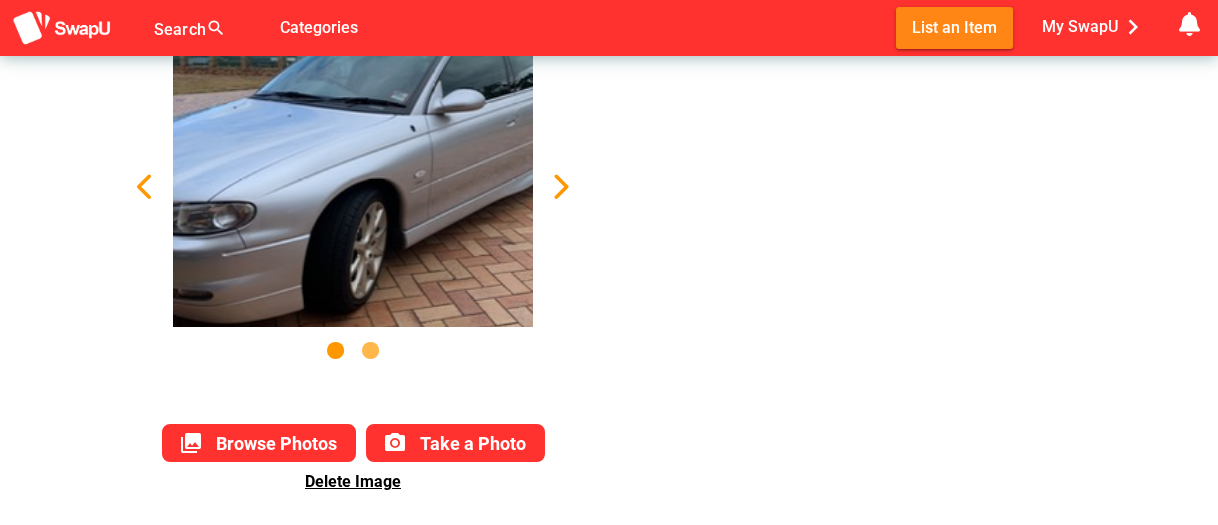 scroll, scrollTop: 36, scrollLeft: 0, axis: vertical 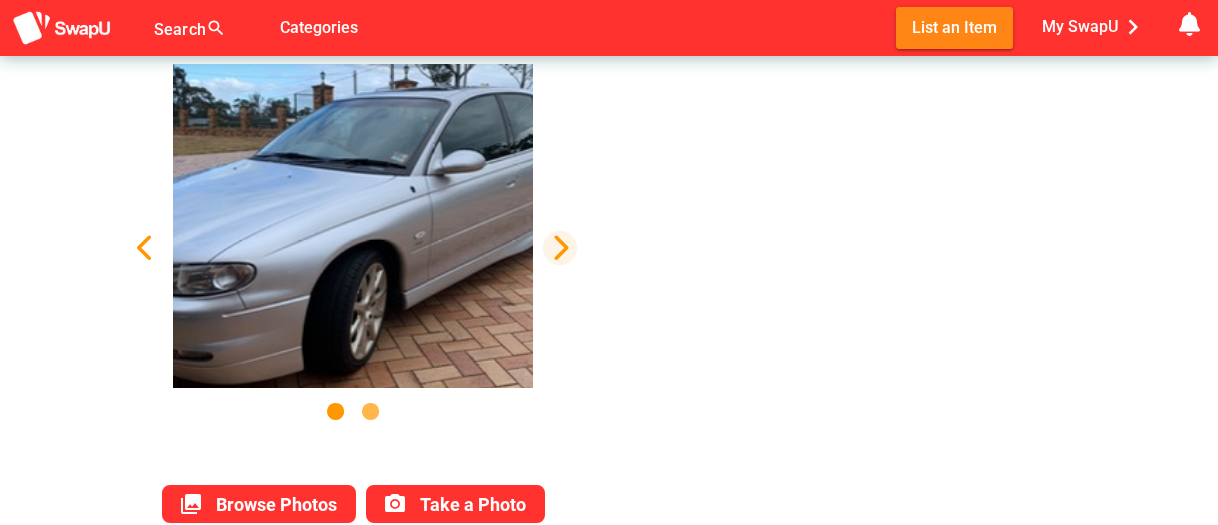 click at bounding box center [353, 248] 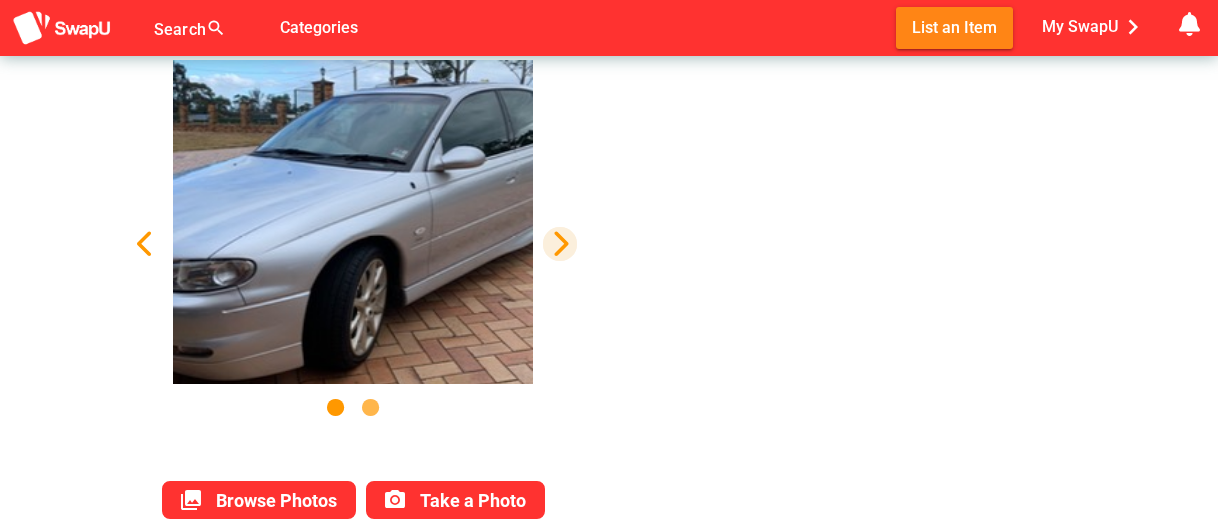 click at bounding box center (560, 244) 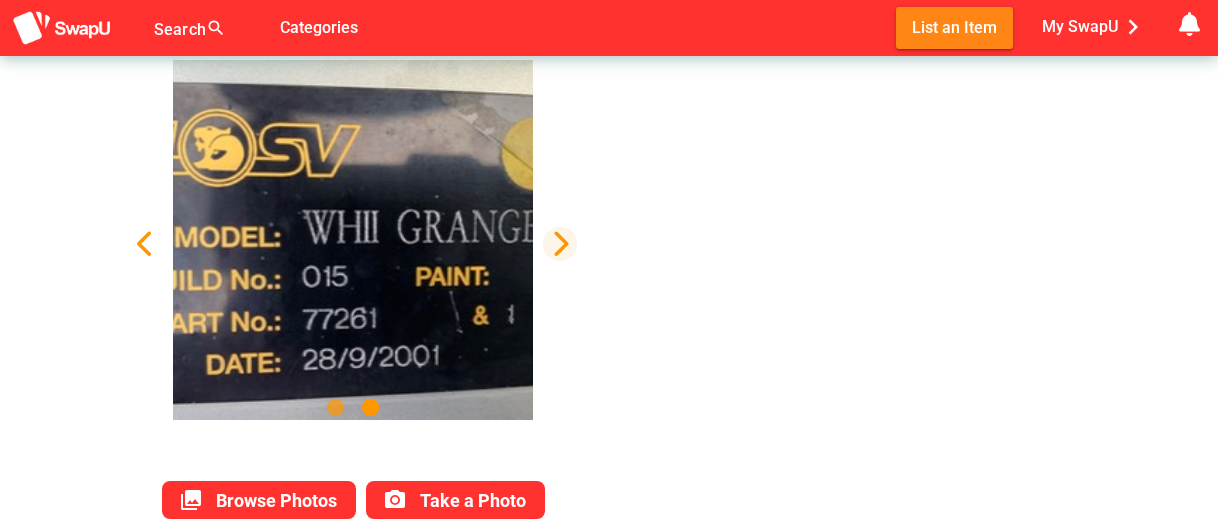 click at bounding box center (560, 244) 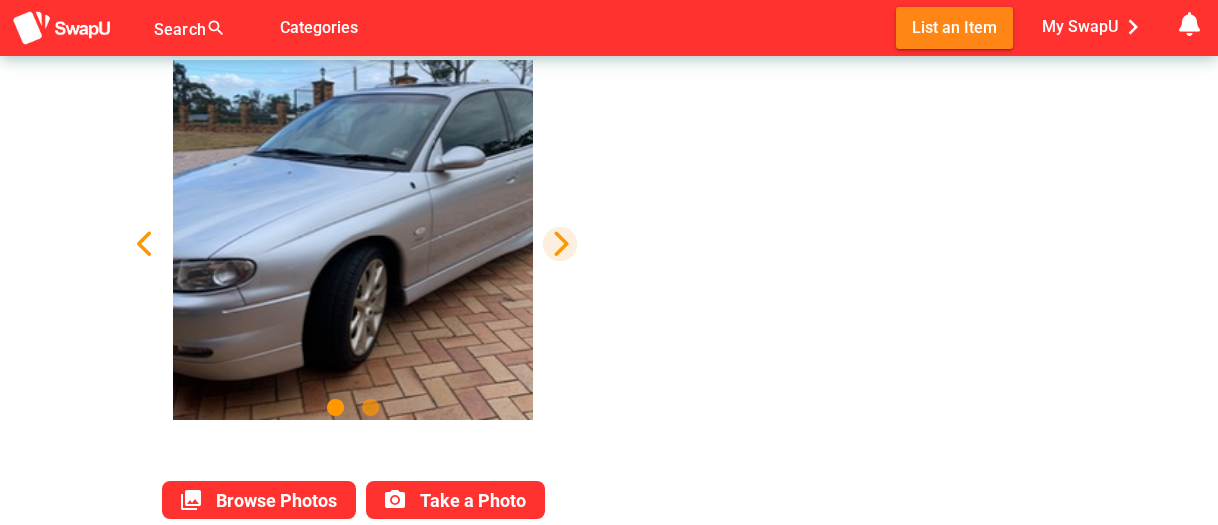 click at bounding box center [560, 244] 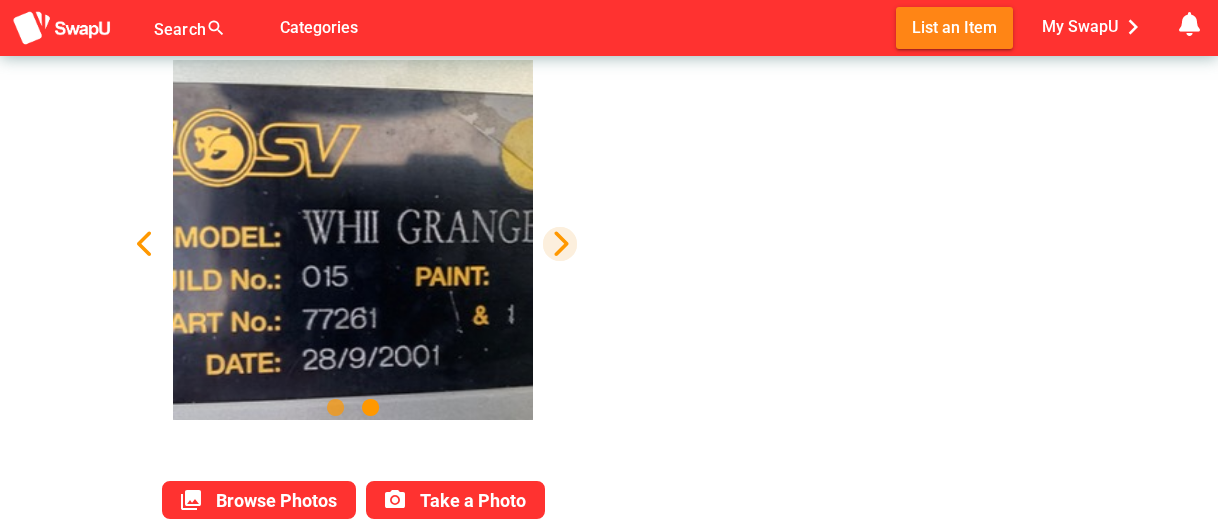 click at bounding box center [560, 244] 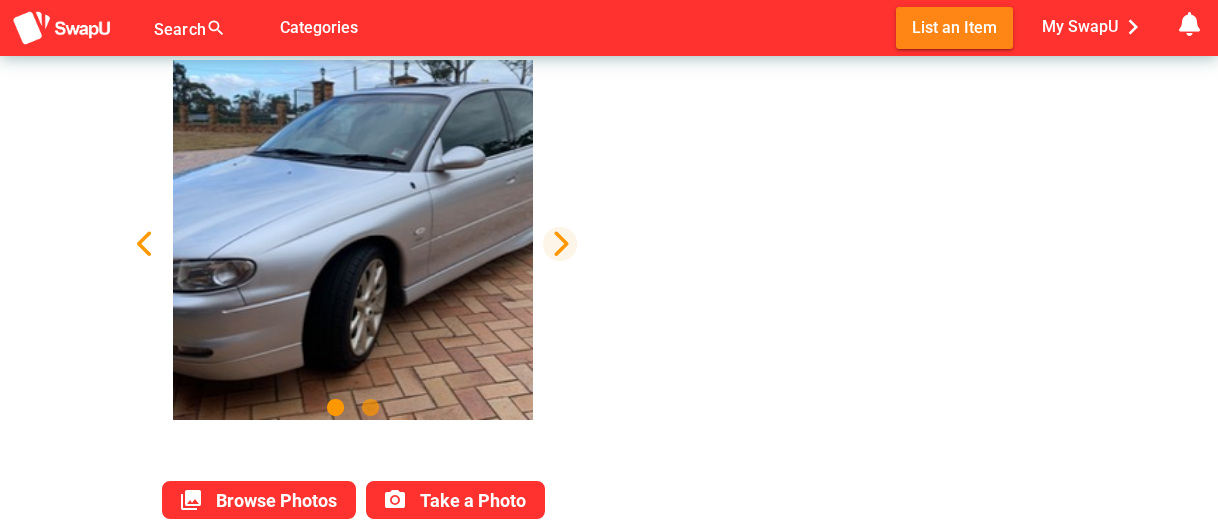 click at bounding box center [560, 244] 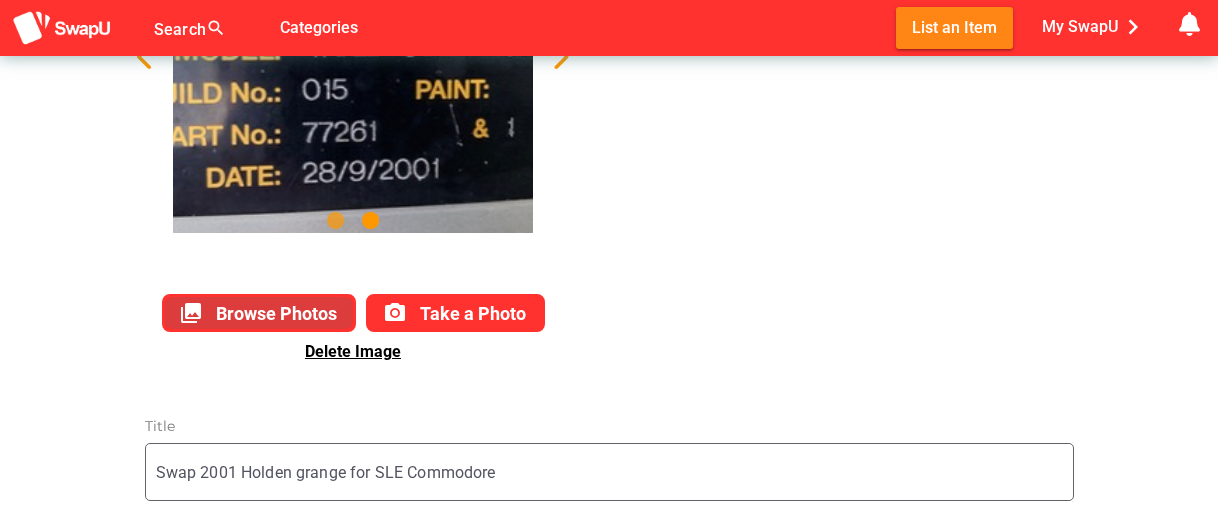 click on "collections  Browse Photos" at bounding box center (259, 313) 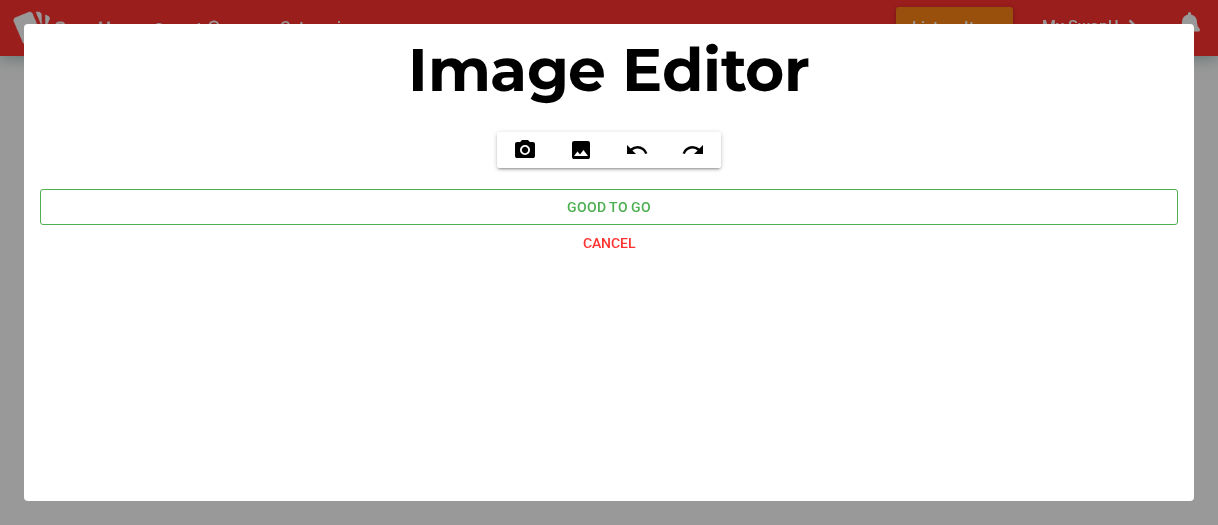 type on "C:\fakepath\IMG_1723.jpeg" 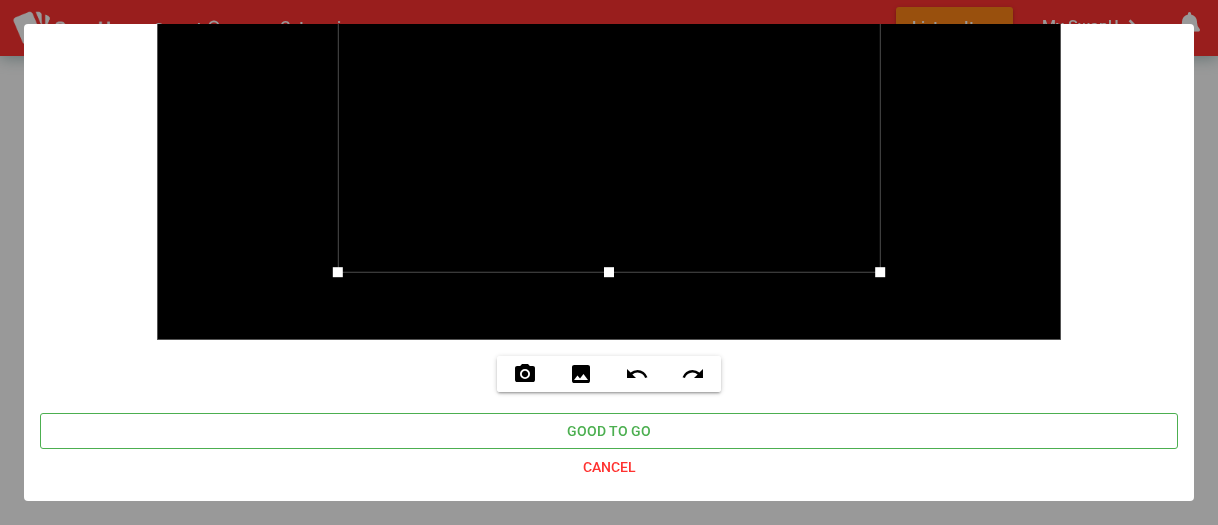 scroll, scrollTop: 454, scrollLeft: 0, axis: vertical 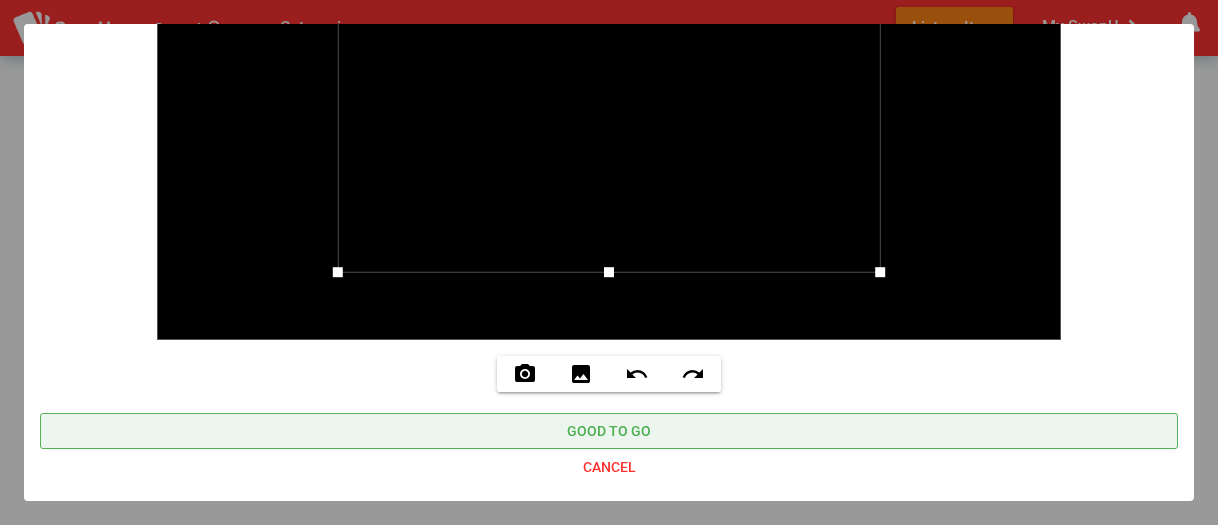 click on "Good to go" at bounding box center (609, 431) 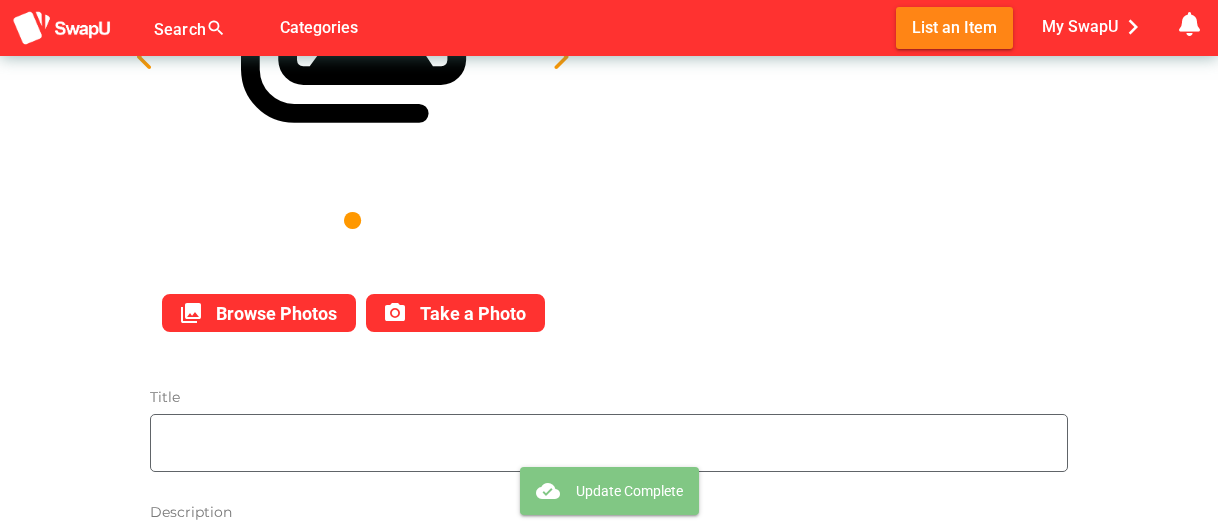 type on "Swap 2001 Holden grange for SLE Commodore" 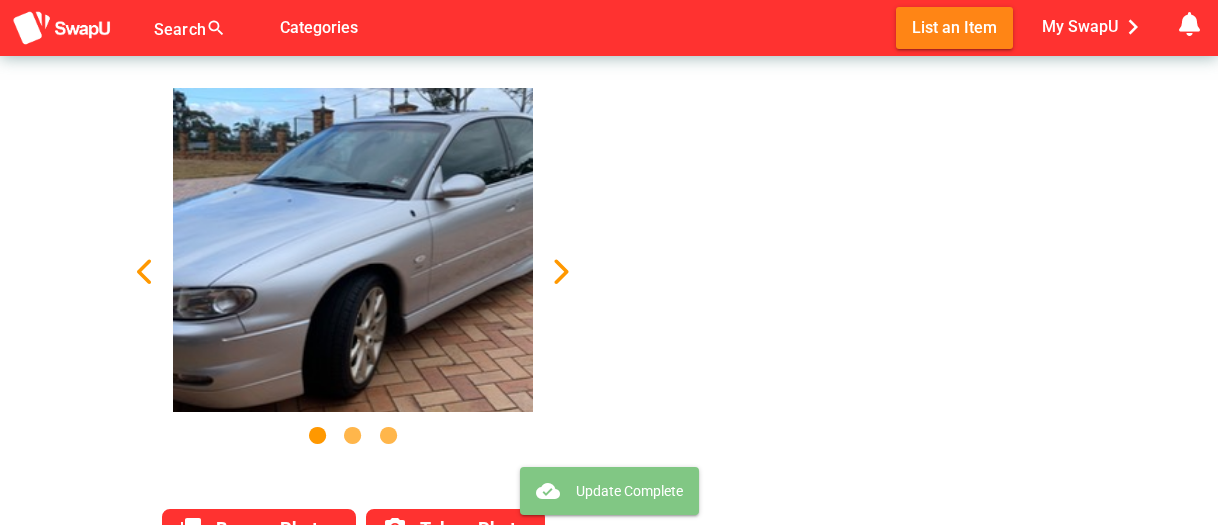 scroll, scrollTop: -1, scrollLeft: 0, axis: vertical 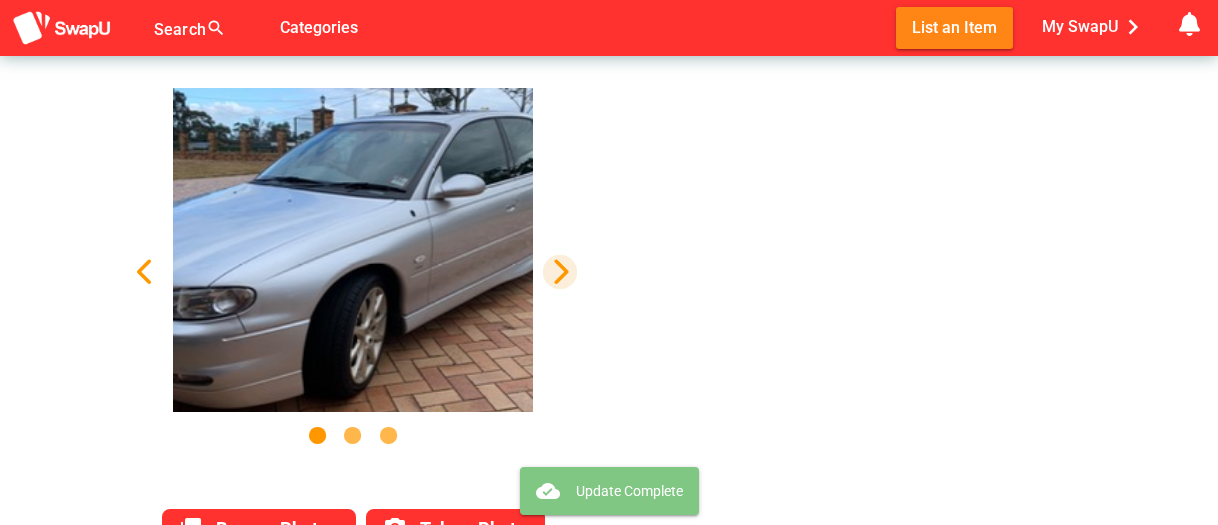 click at bounding box center [560, 272] 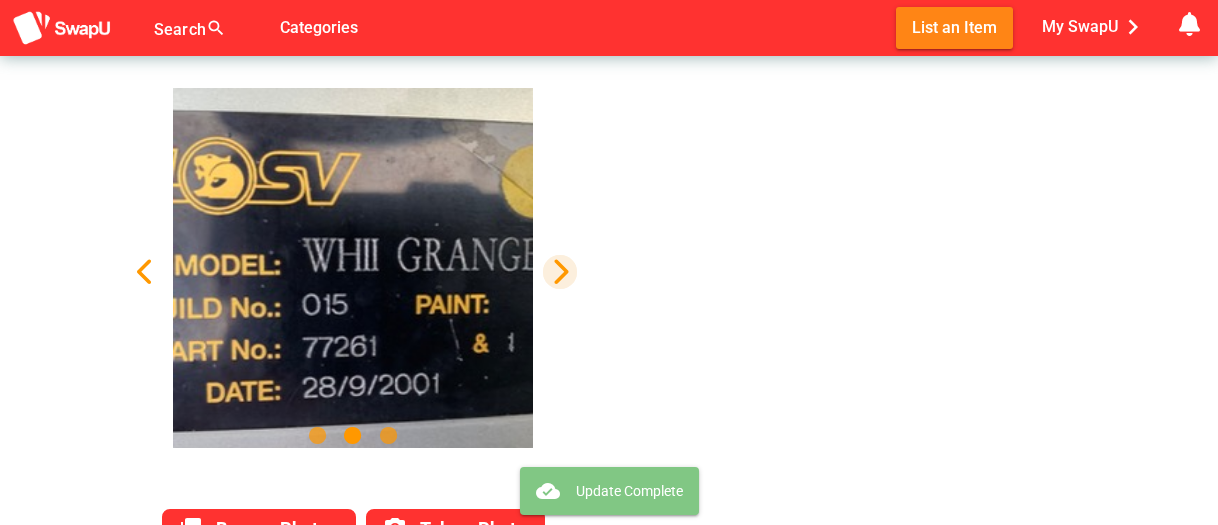 click at bounding box center (560, 272) 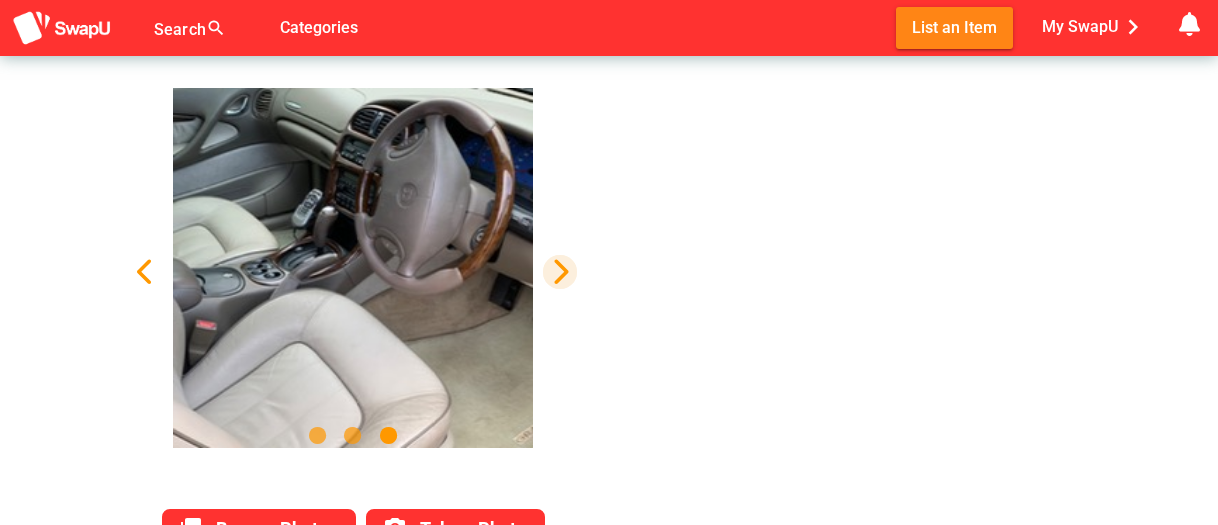 click at bounding box center [560, 272] 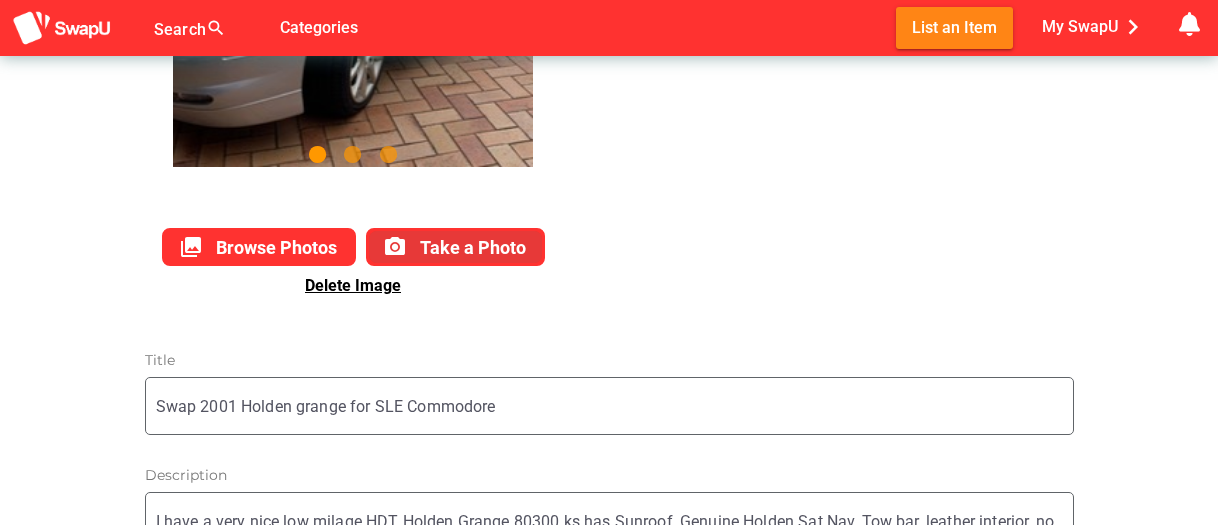 scroll, scrollTop: 271, scrollLeft: 0, axis: vertical 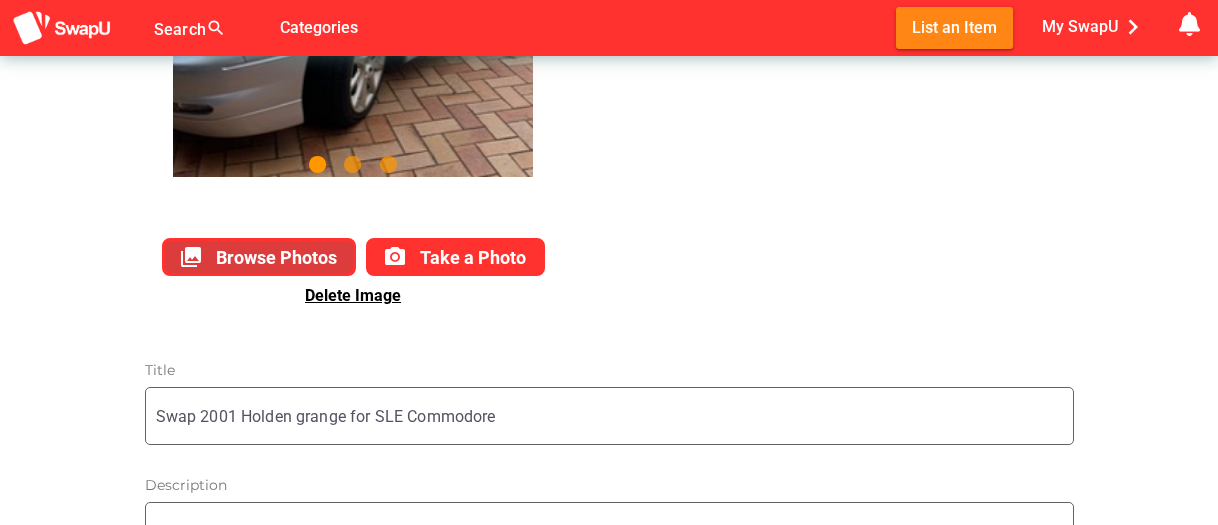click on "Browse Photos" at bounding box center [276, 257] 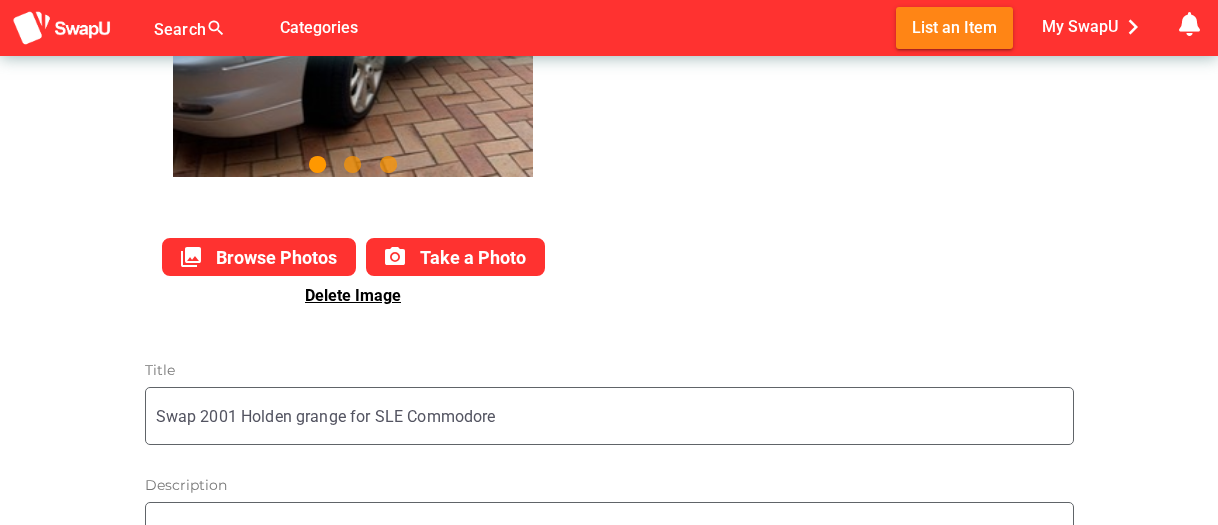 scroll, scrollTop: 0, scrollLeft: 0, axis: both 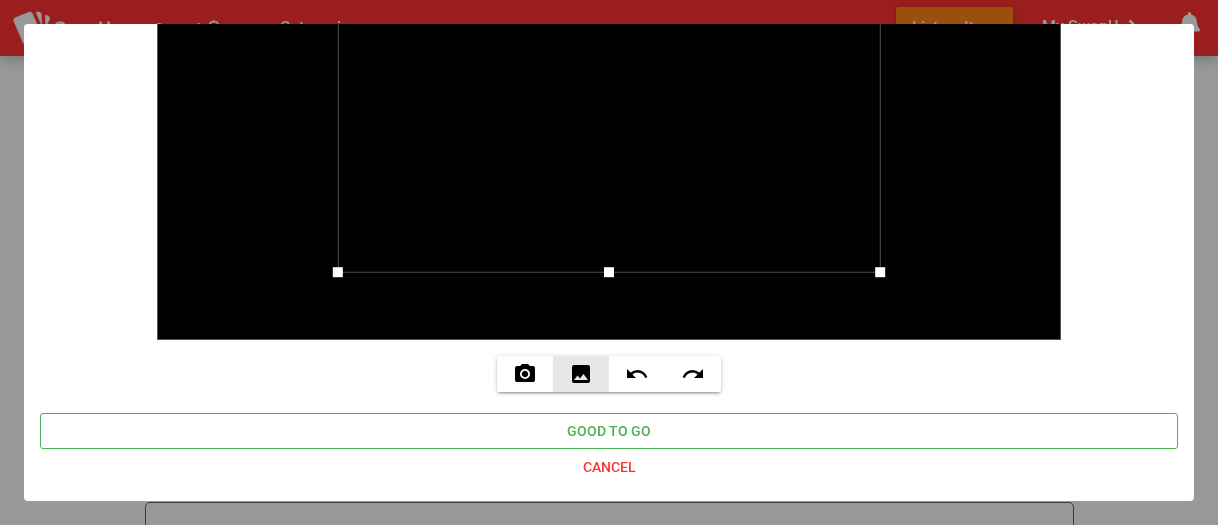 click on "image" at bounding box center (581, 374) 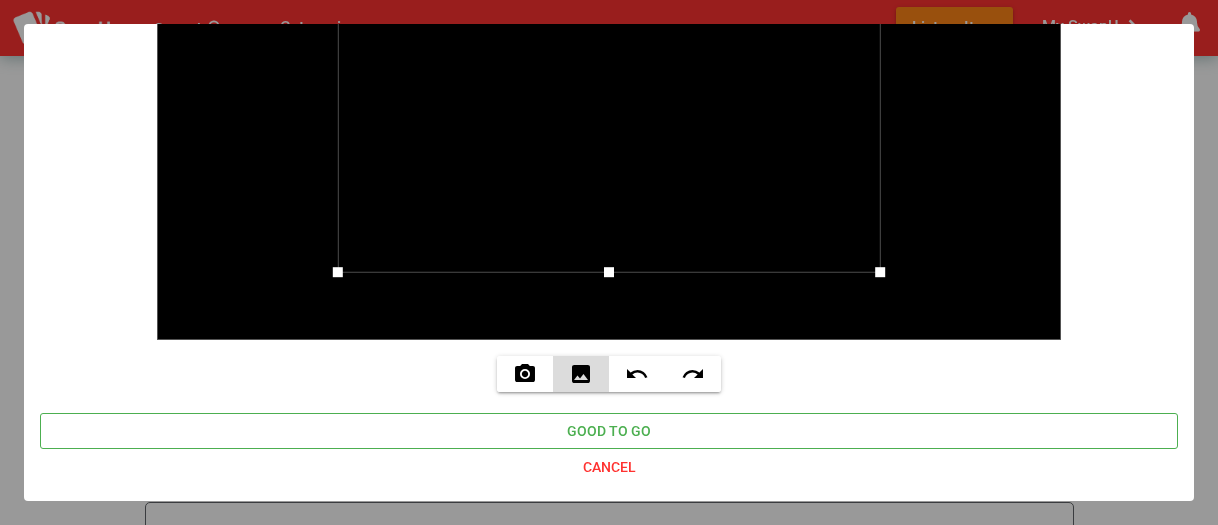 click on "image" at bounding box center (581, 374) 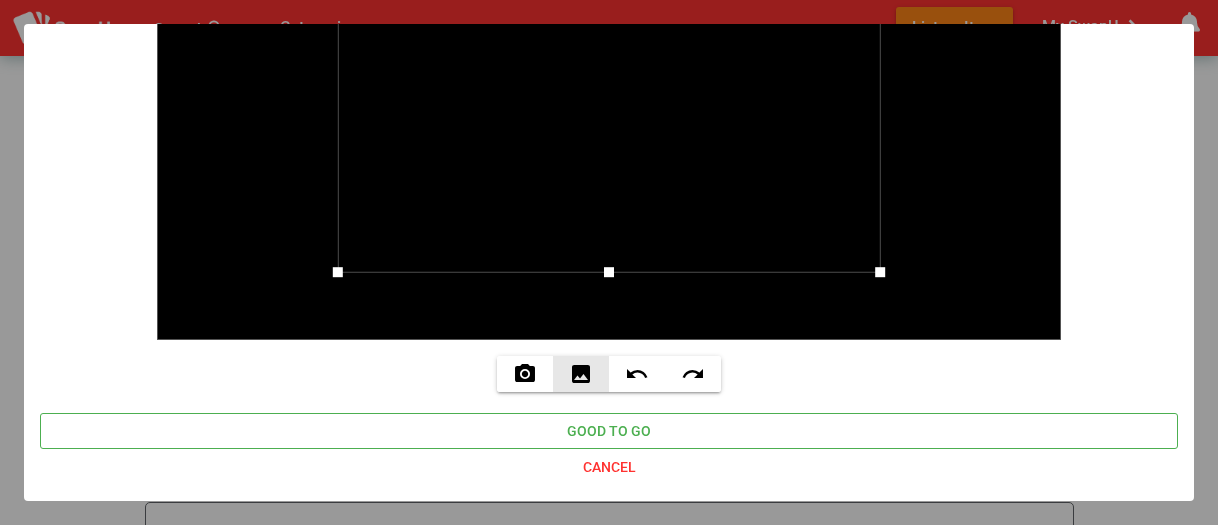 click on "image" at bounding box center [581, 374] 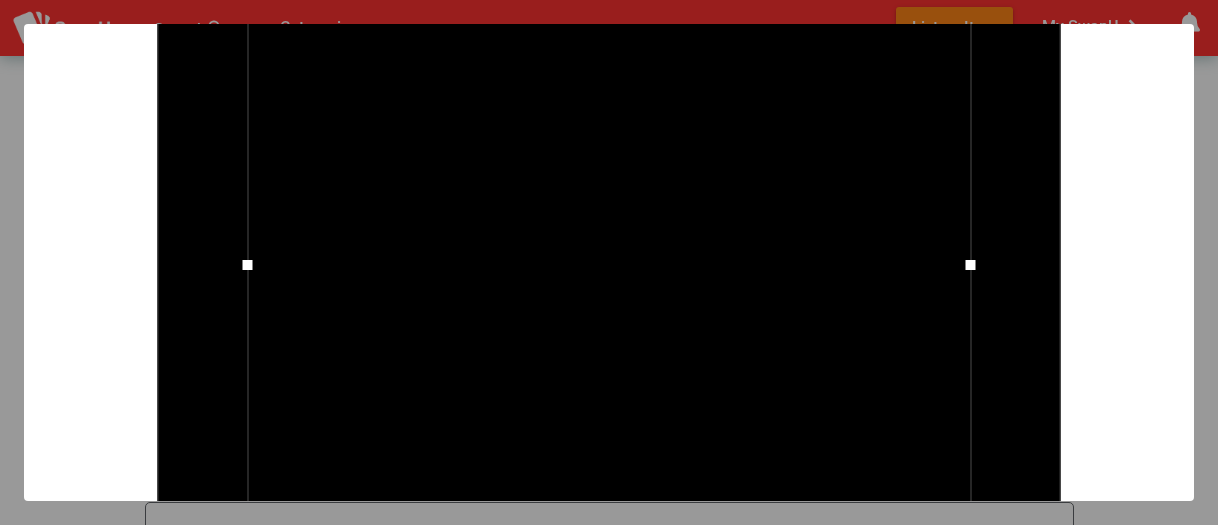 scroll, scrollTop: 0, scrollLeft: 0, axis: both 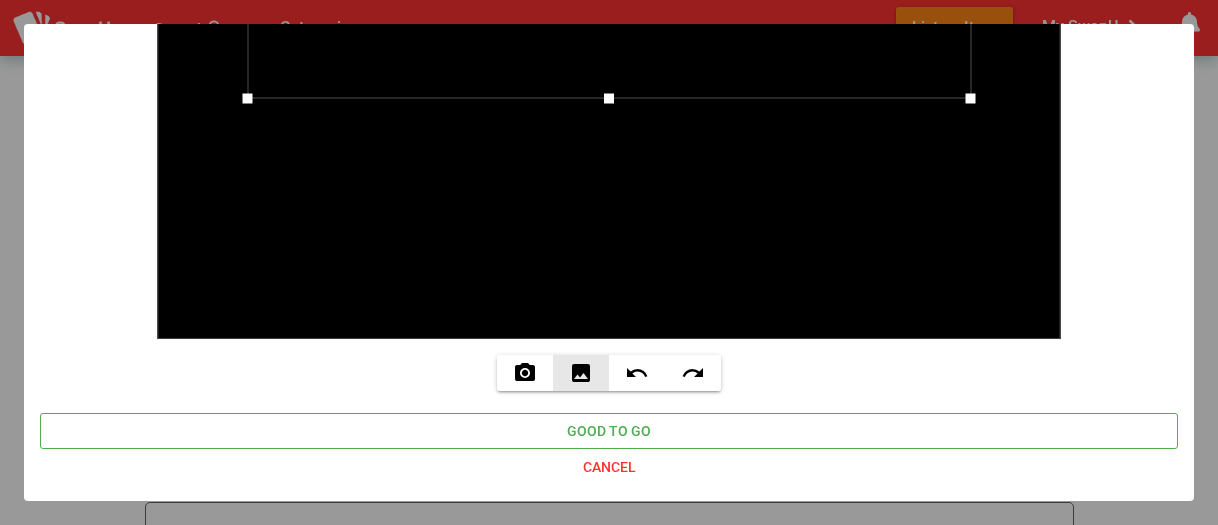 click on "image" at bounding box center (581, 373) 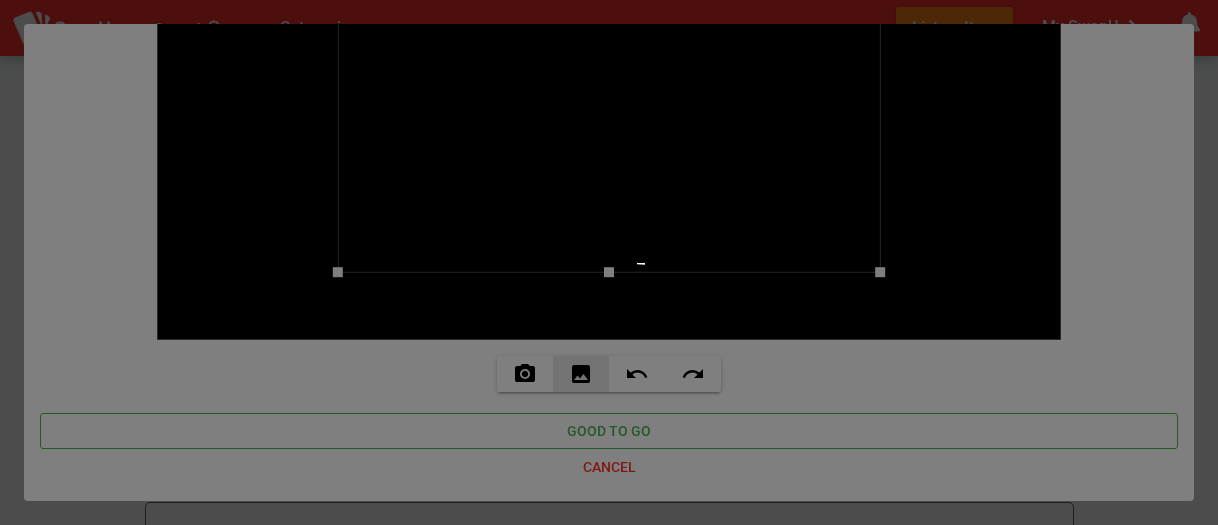 scroll, scrollTop: 454, scrollLeft: 0, axis: vertical 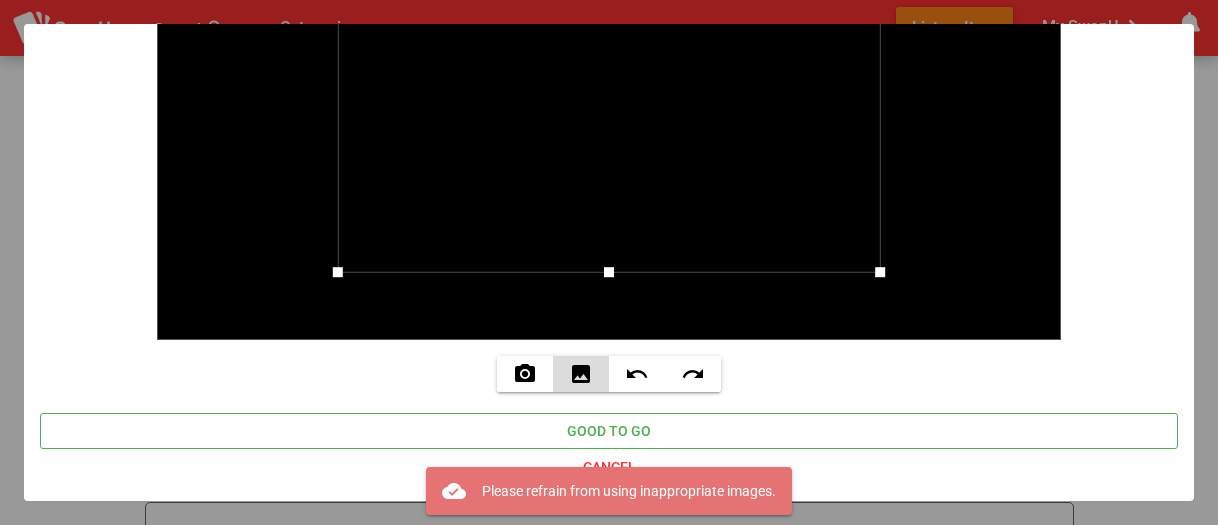 click on "image" at bounding box center (581, 374) 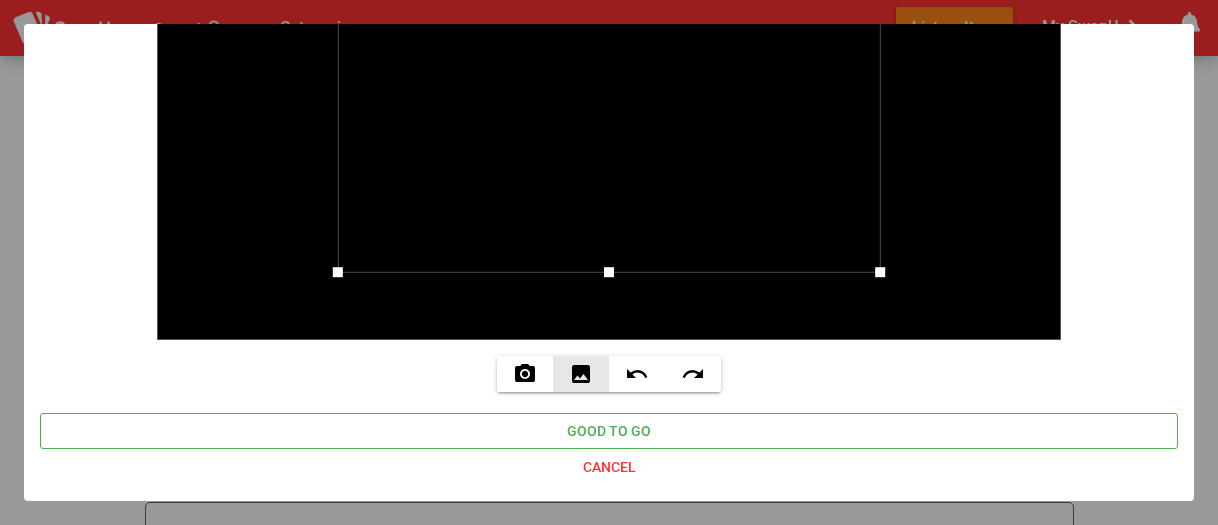 type on "C:\fakepath\IMG_1726.jpeg" 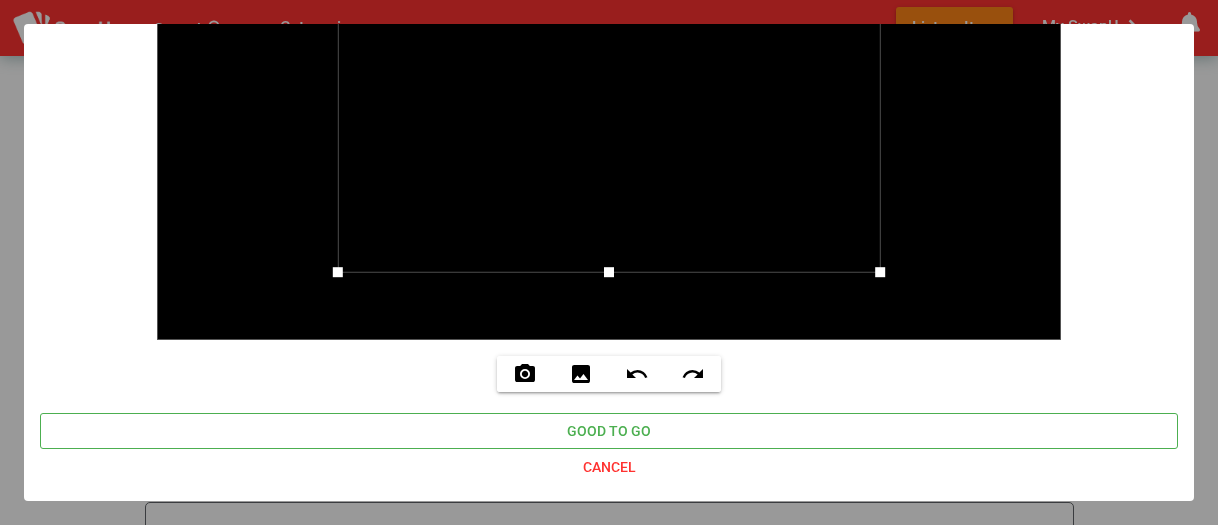 scroll, scrollTop: 455, scrollLeft: 0, axis: vertical 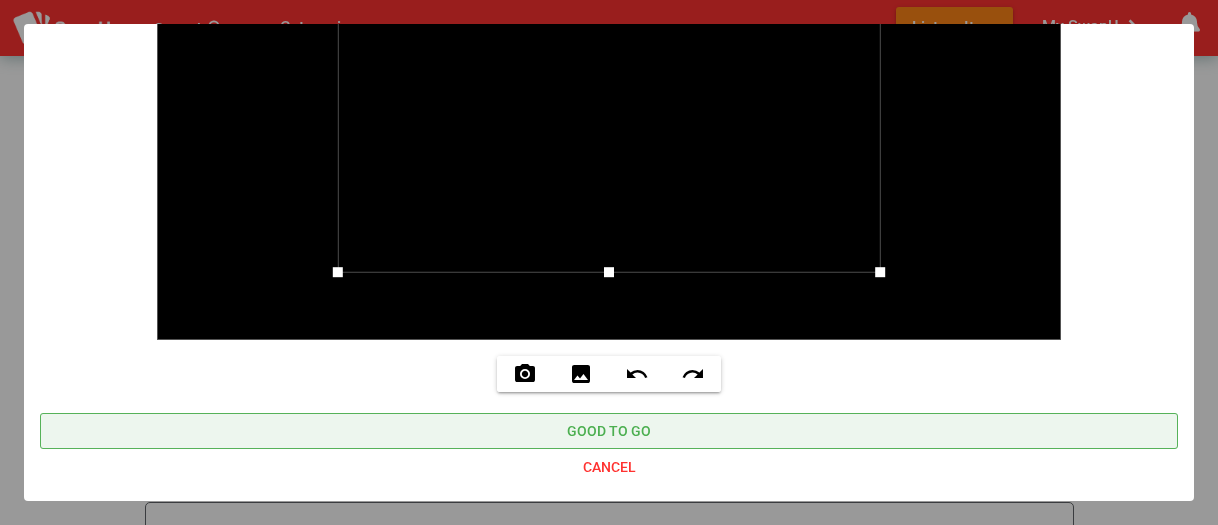 click on "Good to go" at bounding box center [609, 431] 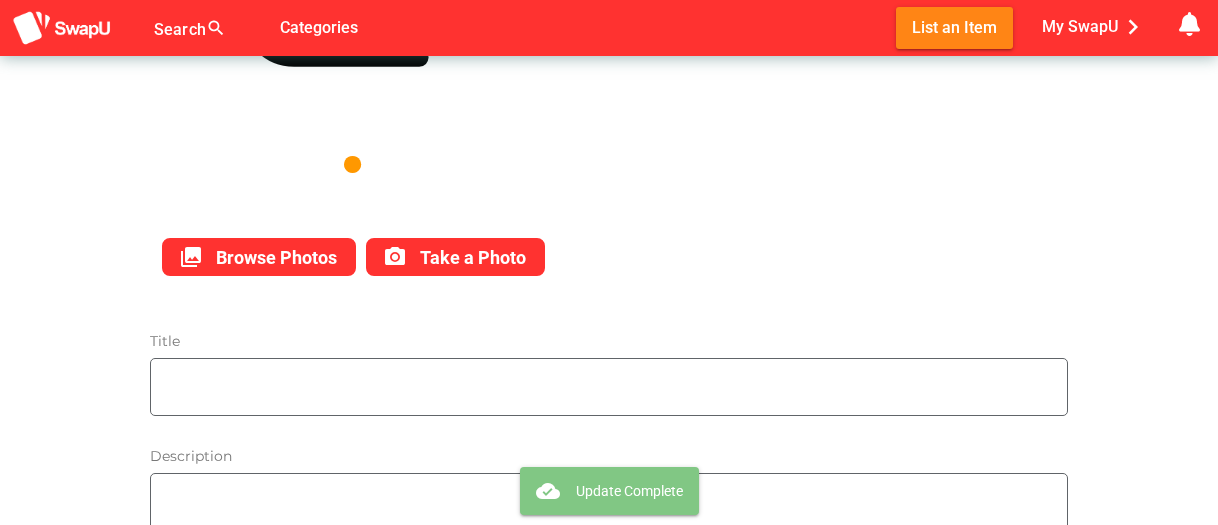 type on "Swap 2001 Holden grange for SLE Commodore" 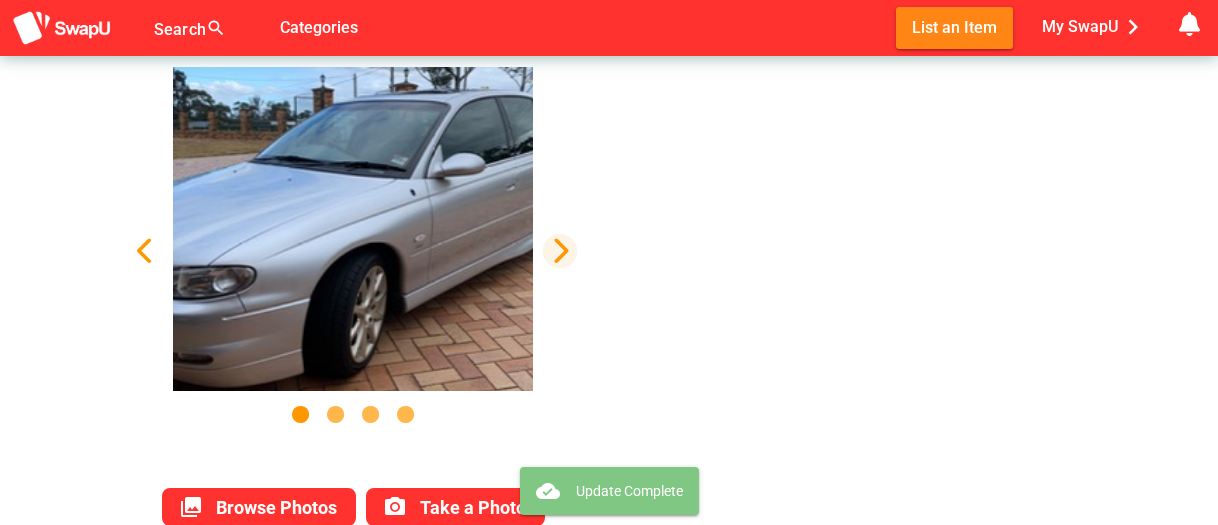 scroll, scrollTop: 21, scrollLeft: 1, axis: both 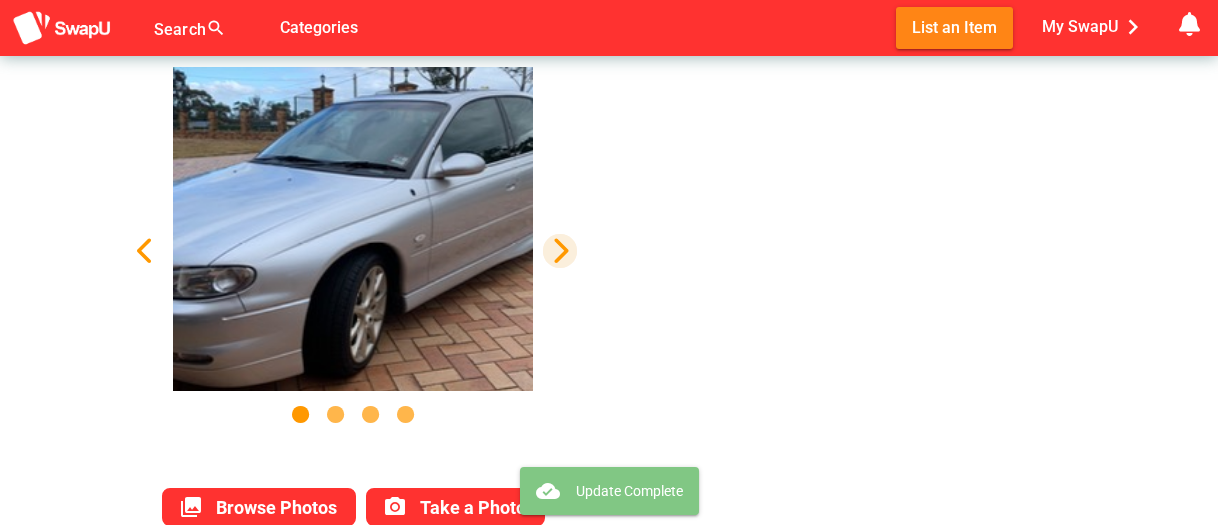 click at bounding box center [560, 251] 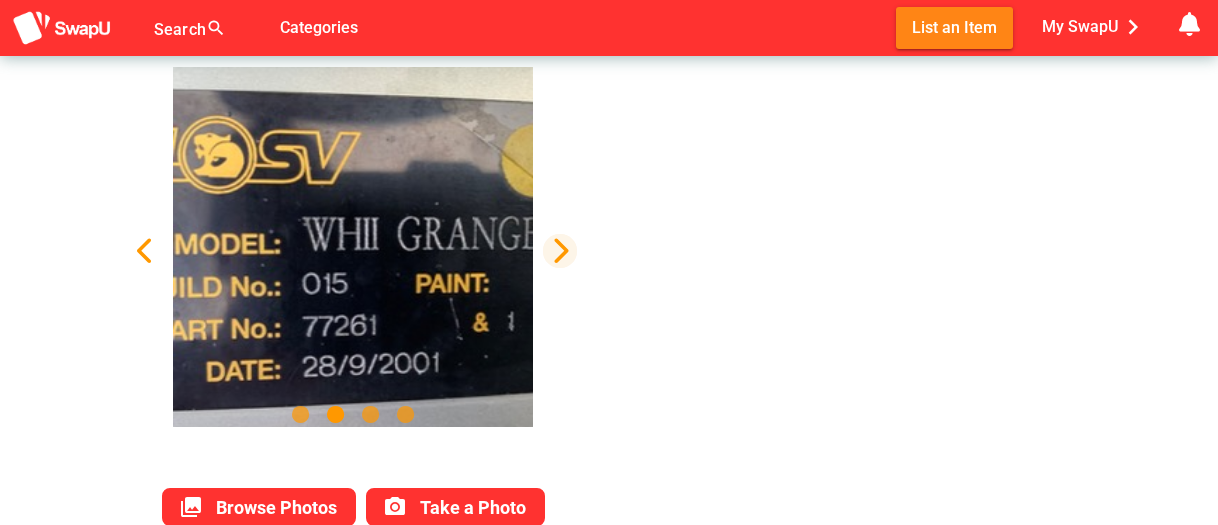 scroll, scrollTop: 21, scrollLeft: 1, axis: both 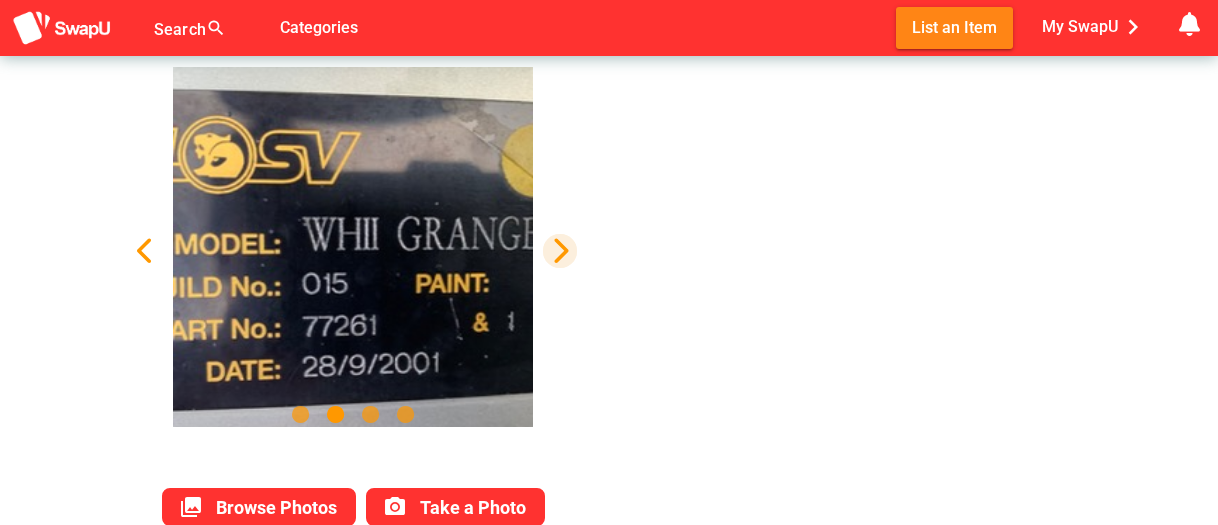 click at bounding box center (560, 251) 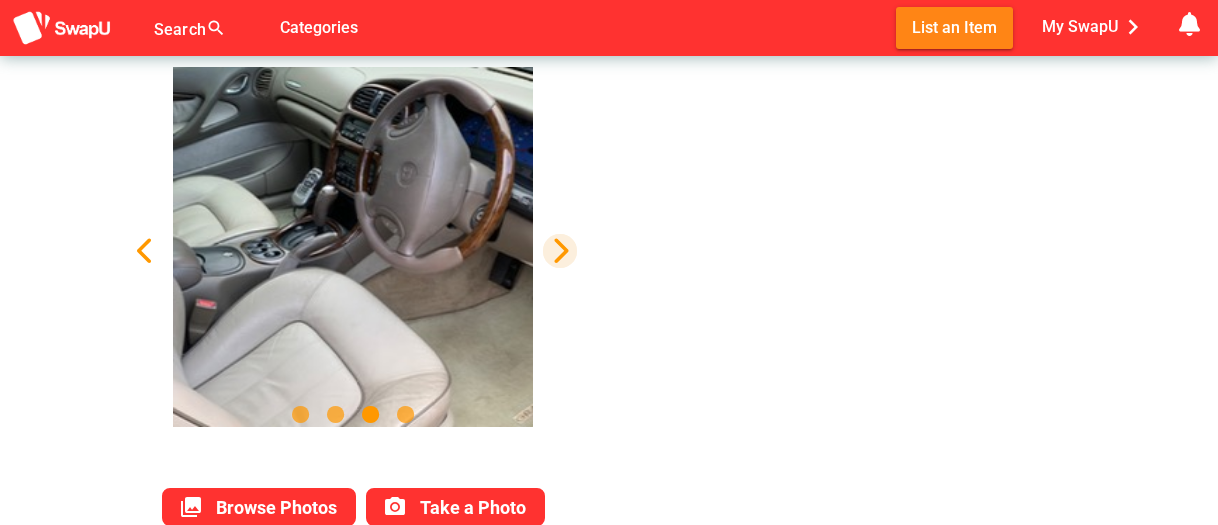 click at bounding box center [560, 251] 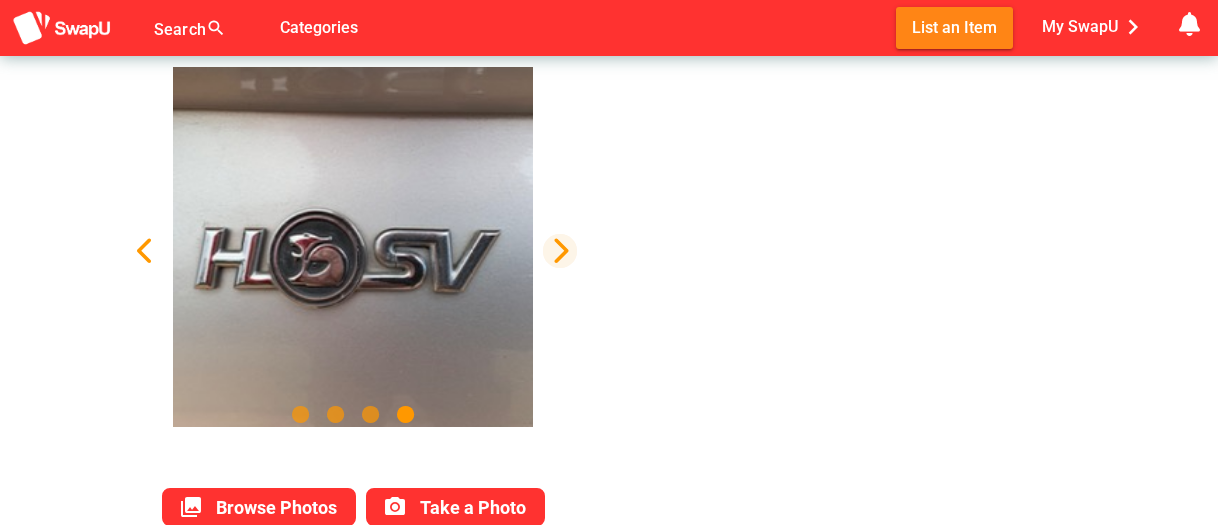 scroll, scrollTop: 21, scrollLeft: 2, axis: both 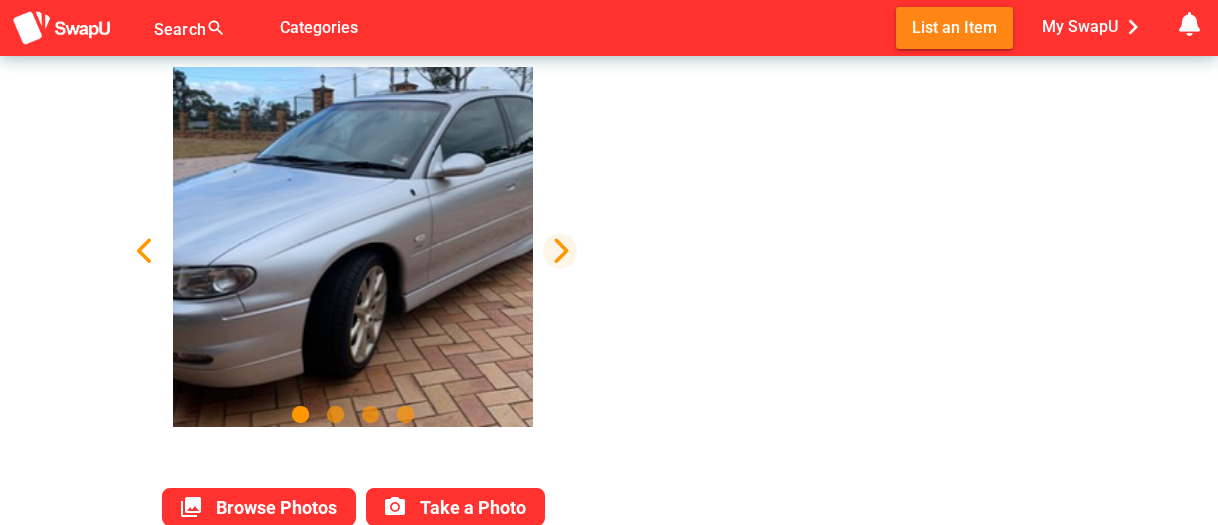 click at bounding box center (560, 251) 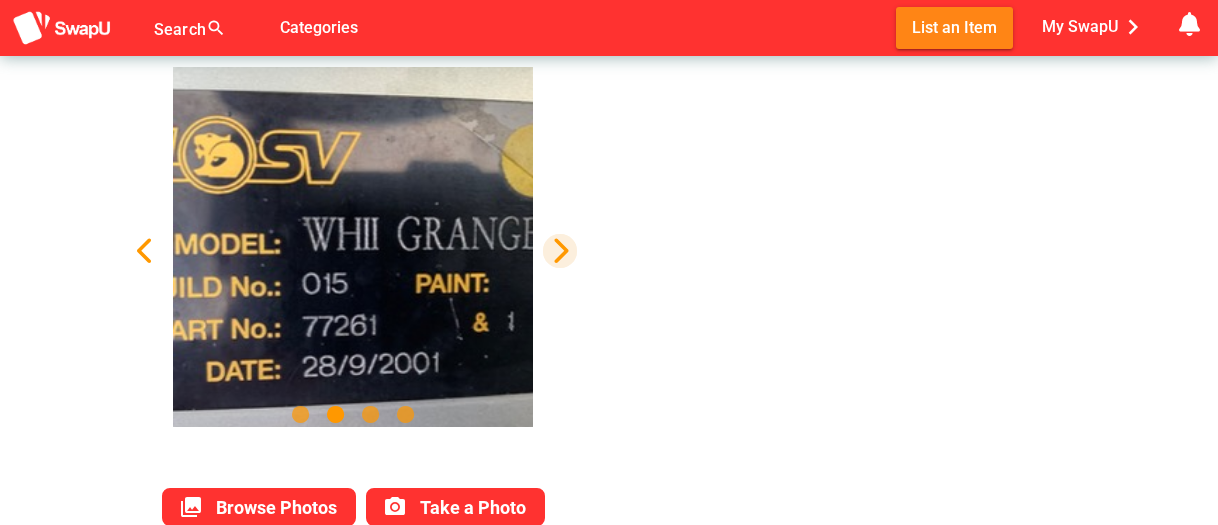 click at bounding box center [560, 251] 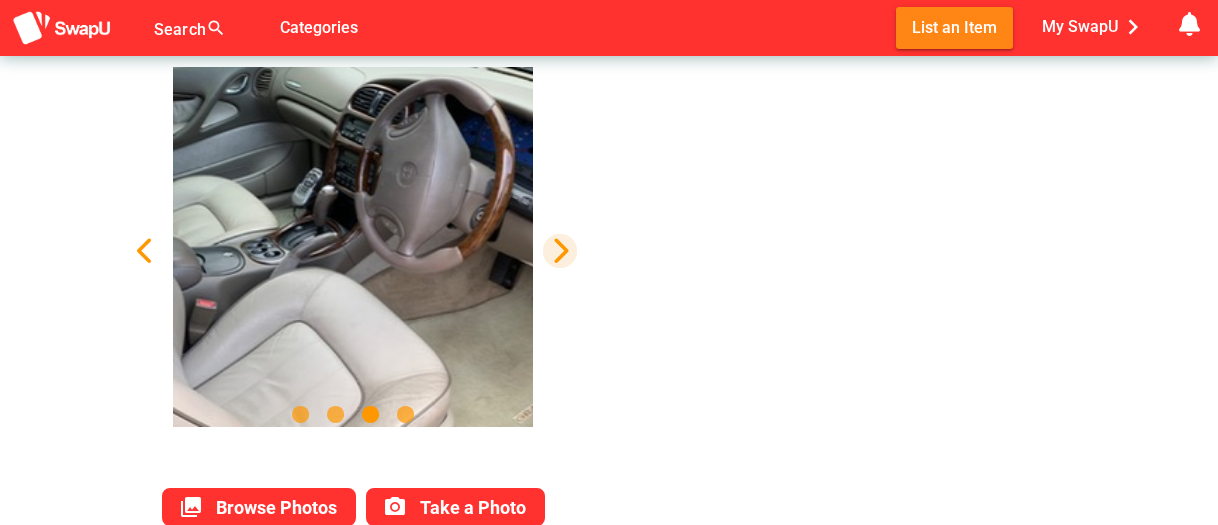 scroll, scrollTop: 16, scrollLeft: 3, axis: both 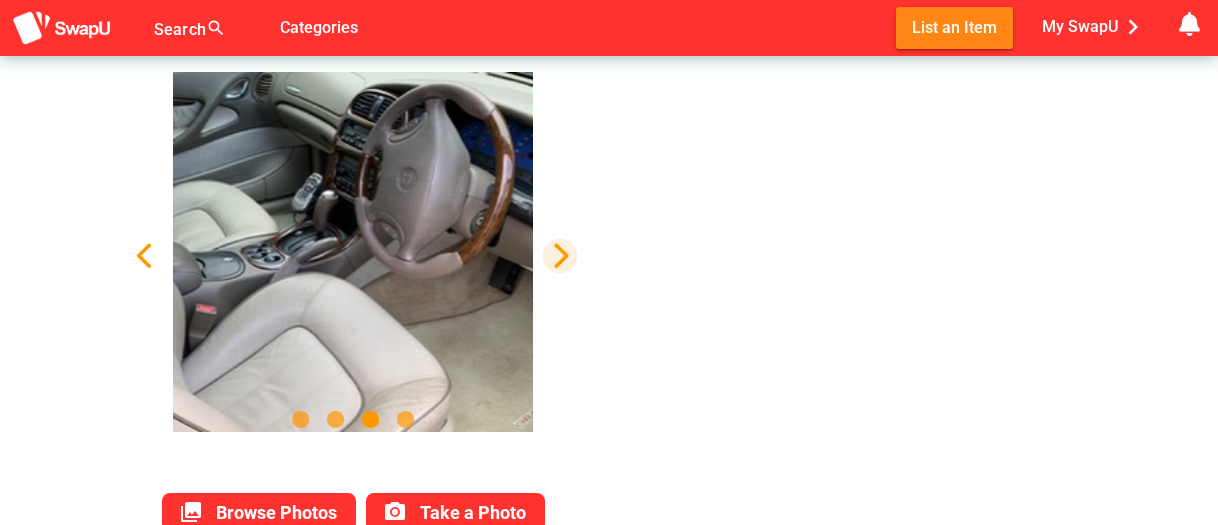 click at bounding box center [560, 256] 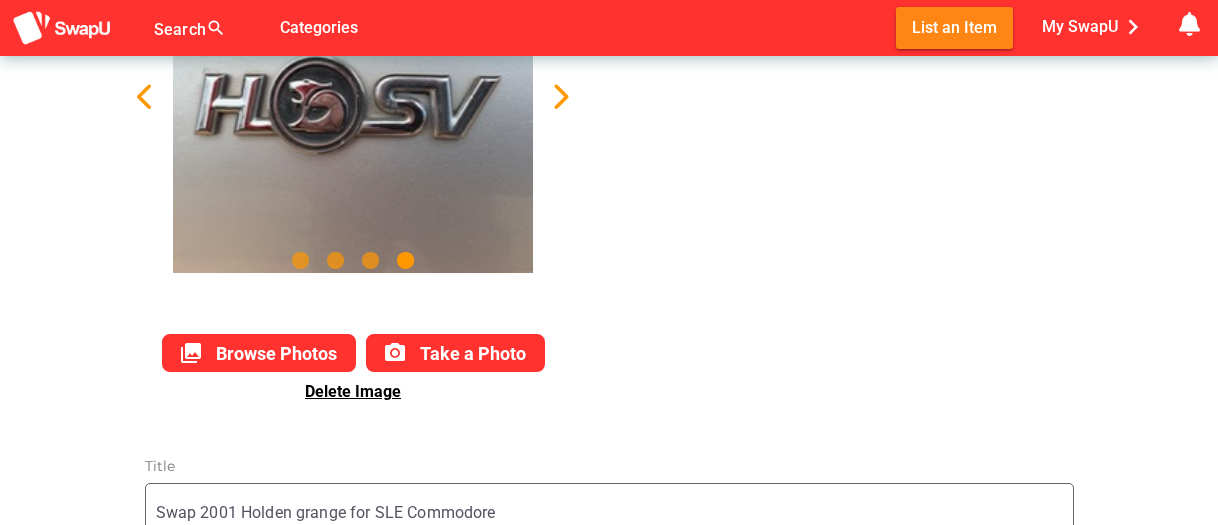 scroll, scrollTop: 178, scrollLeft: 0, axis: vertical 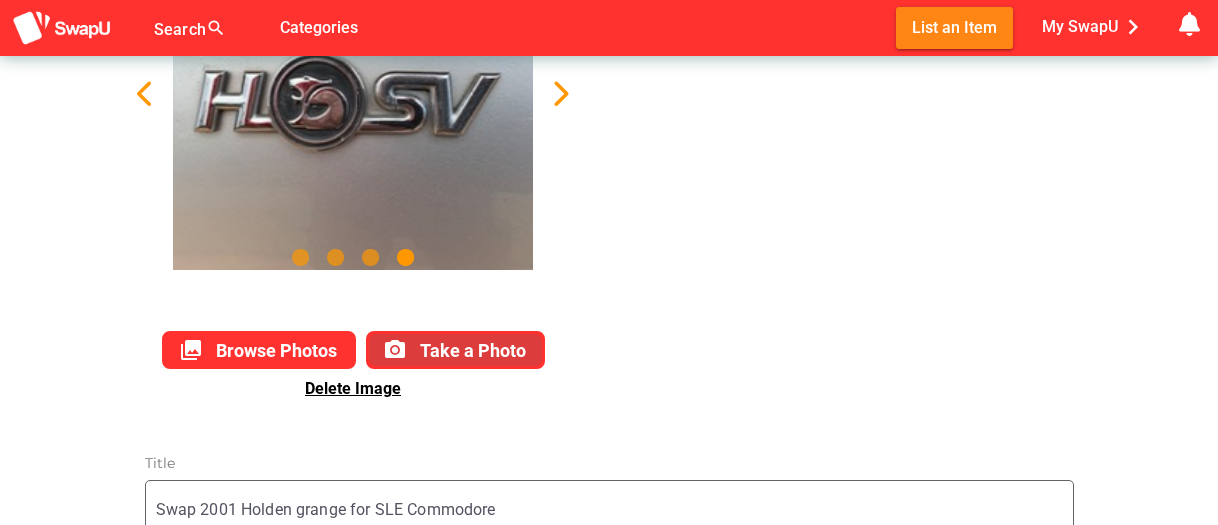 click on "Take a Photo" at bounding box center (473, 350) 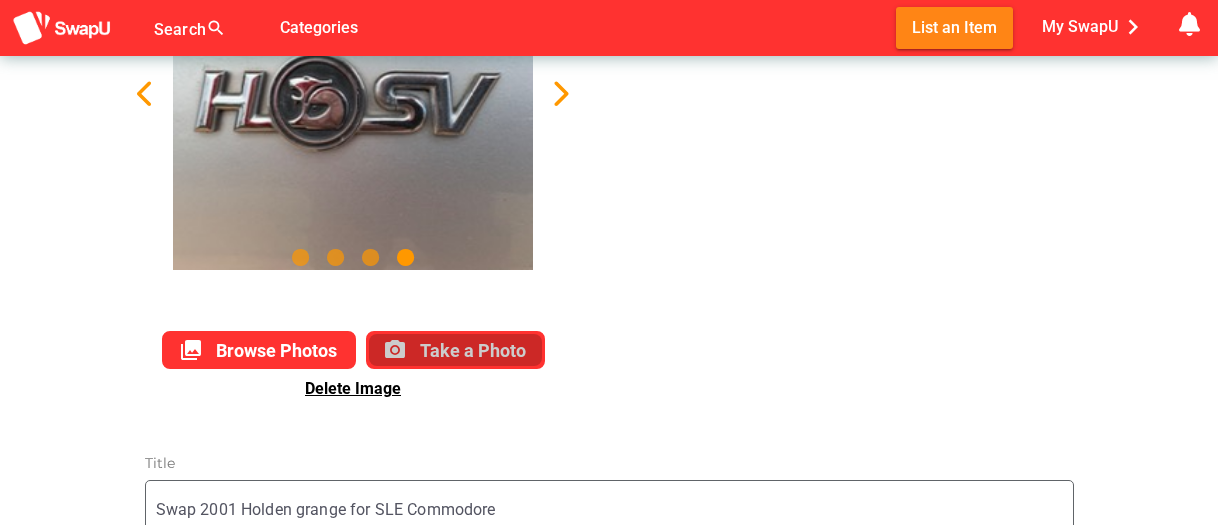 scroll, scrollTop: 0, scrollLeft: 0, axis: both 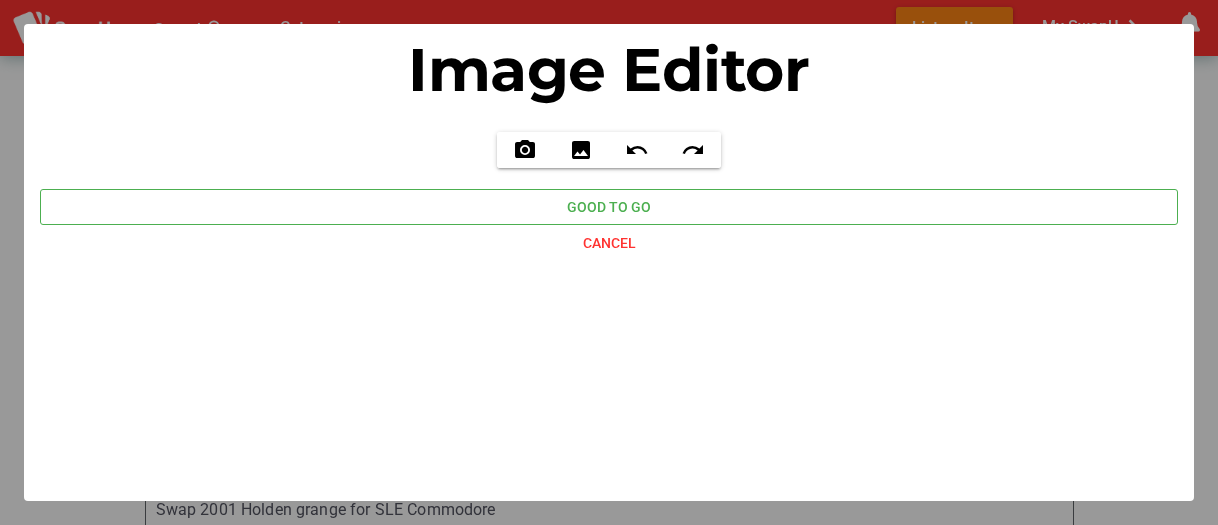 type on "C:\fakepath\IMG_1729.jpeg" 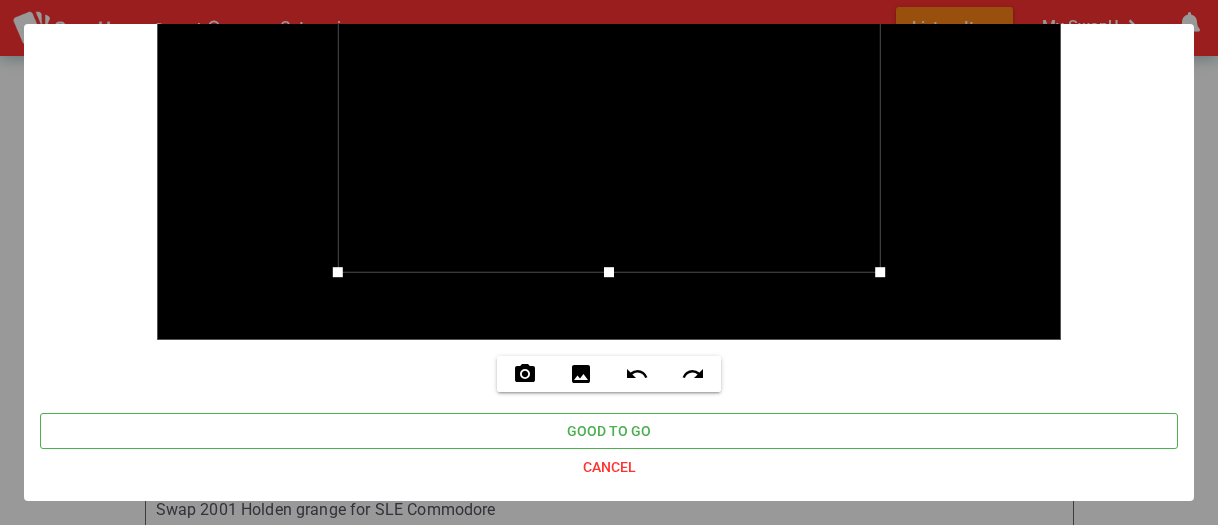 scroll, scrollTop: 454, scrollLeft: 0, axis: vertical 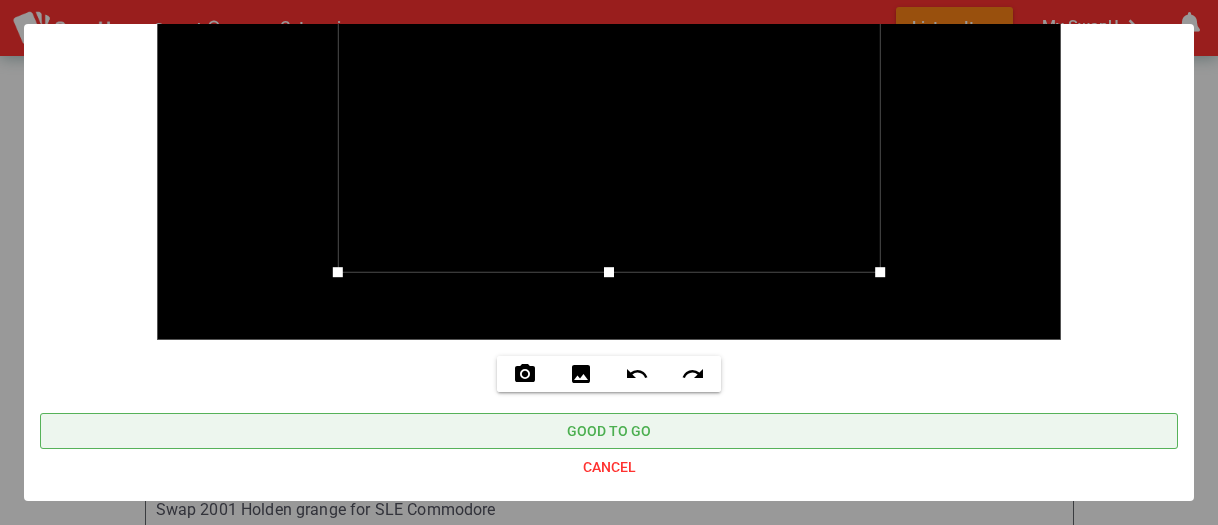 click on "Good to go" at bounding box center [609, 431] 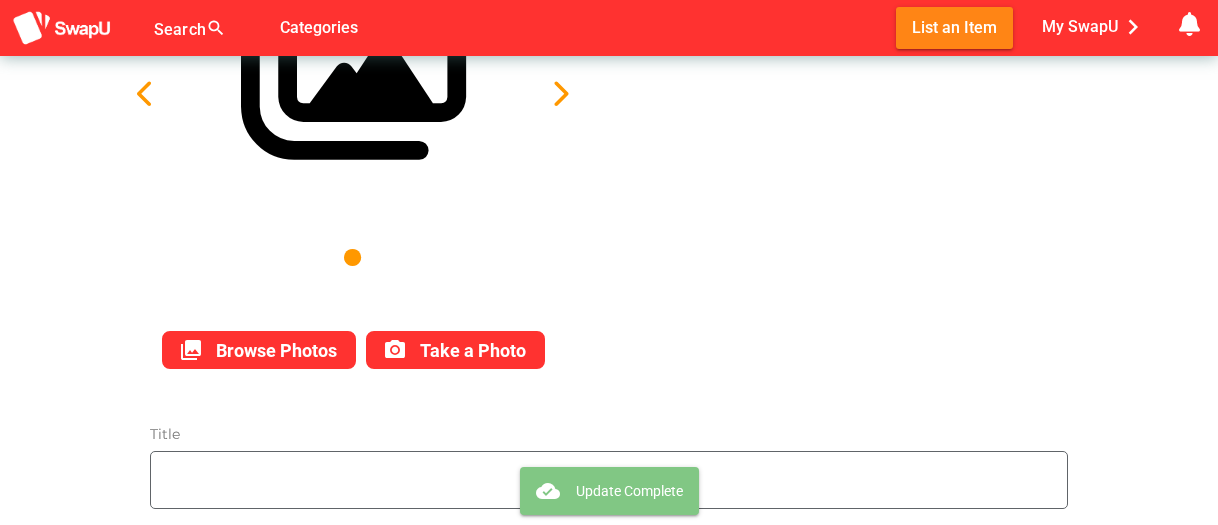type on "Swap 2001 Holden grange for SLE Commodore" 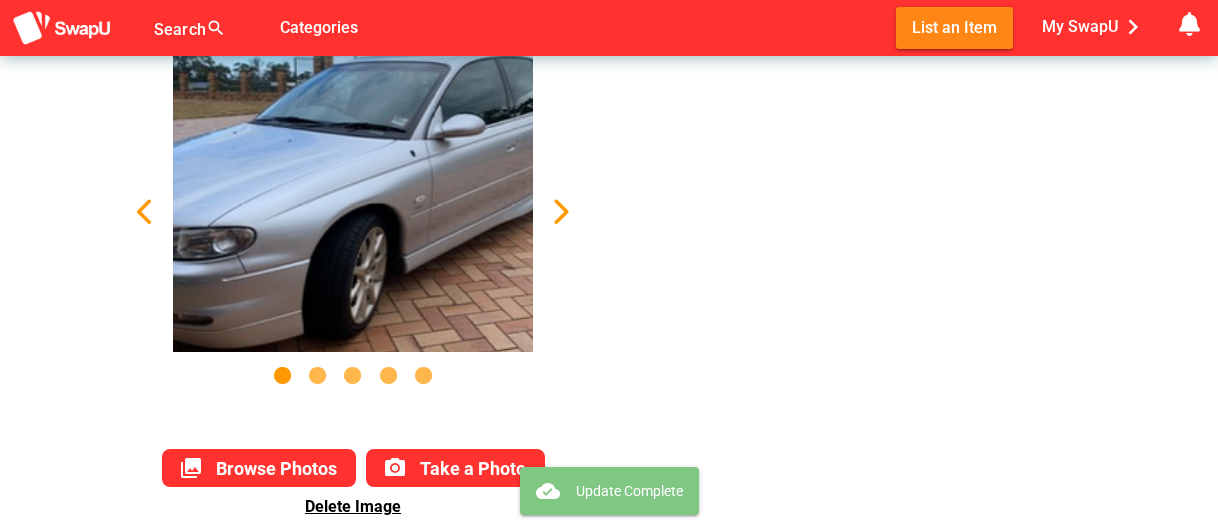 scroll, scrollTop: 49, scrollLeft: 0, axis: vertical 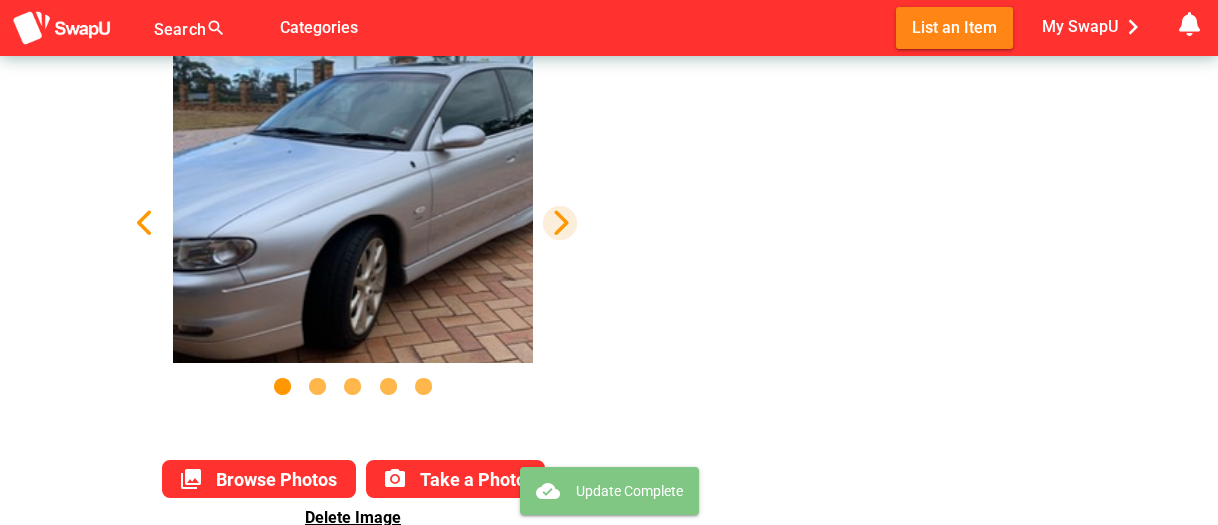 click at bounding box center (560, 223) 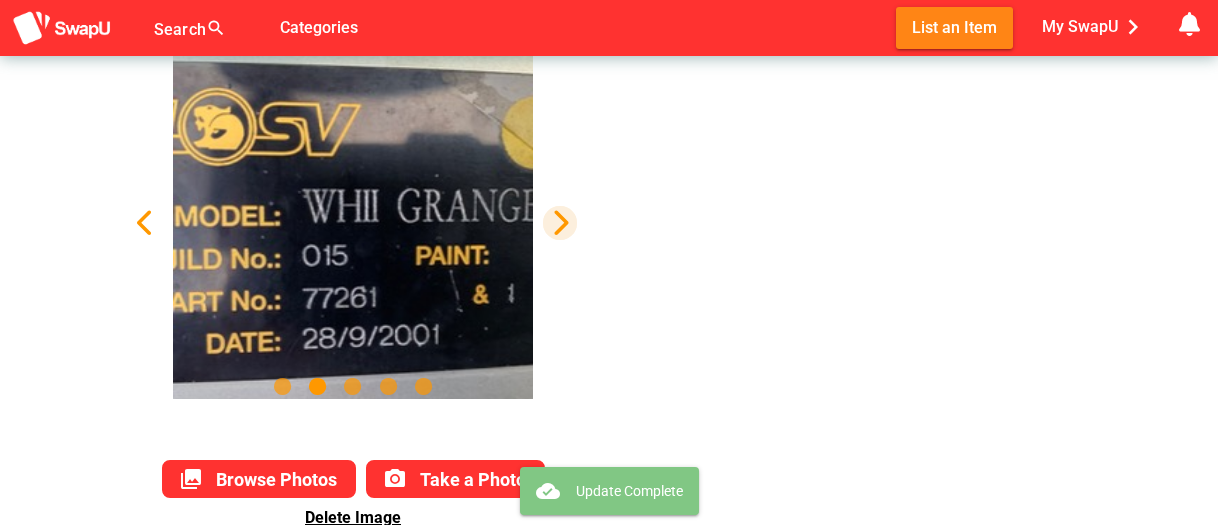 click at bounding box center (560, 223) 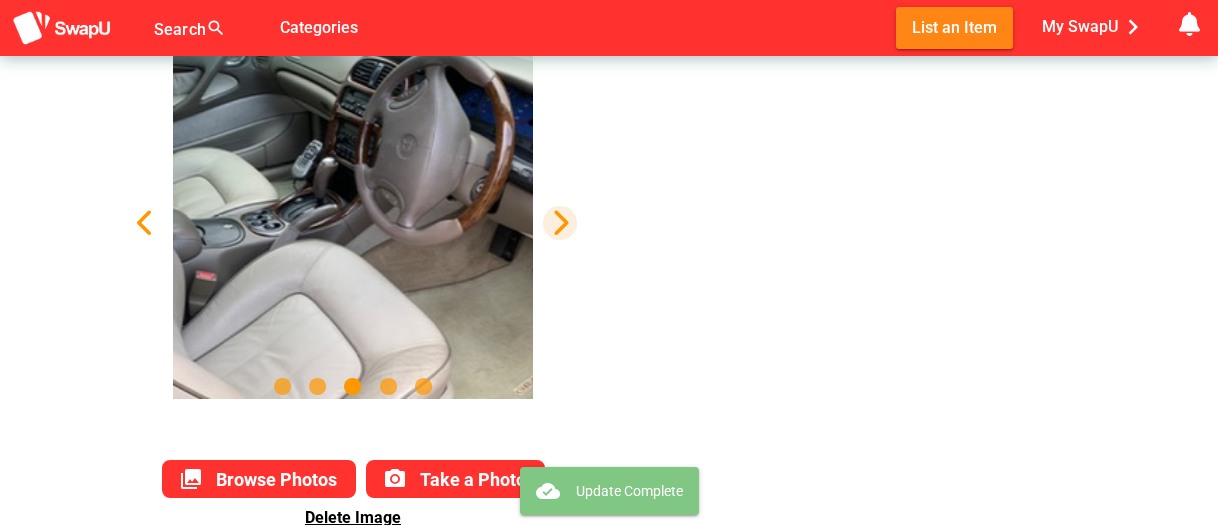 click at bounding box center (560, 223) 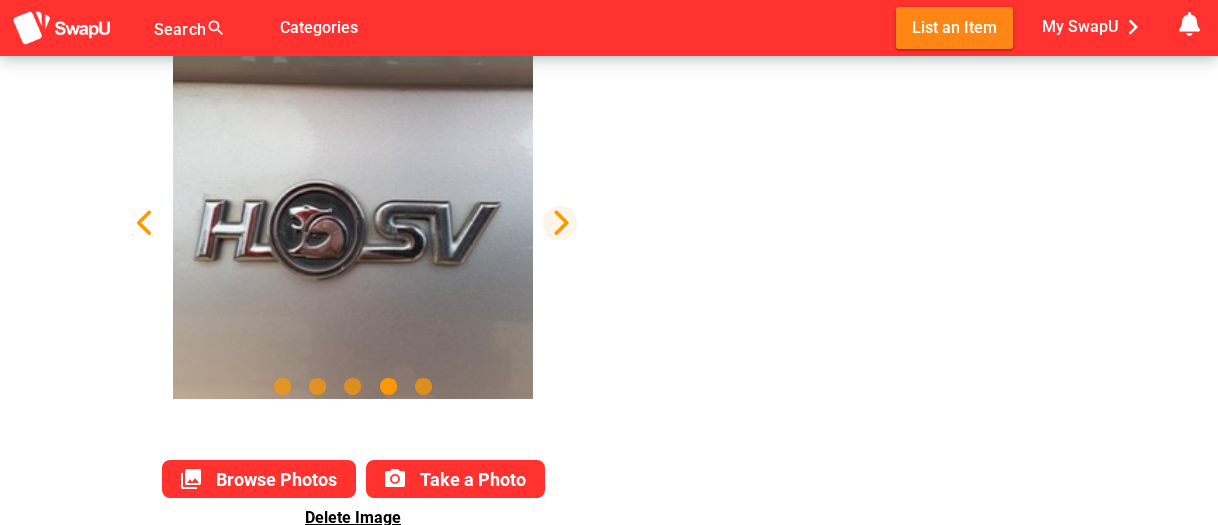 click at bounding box center (560, 223) 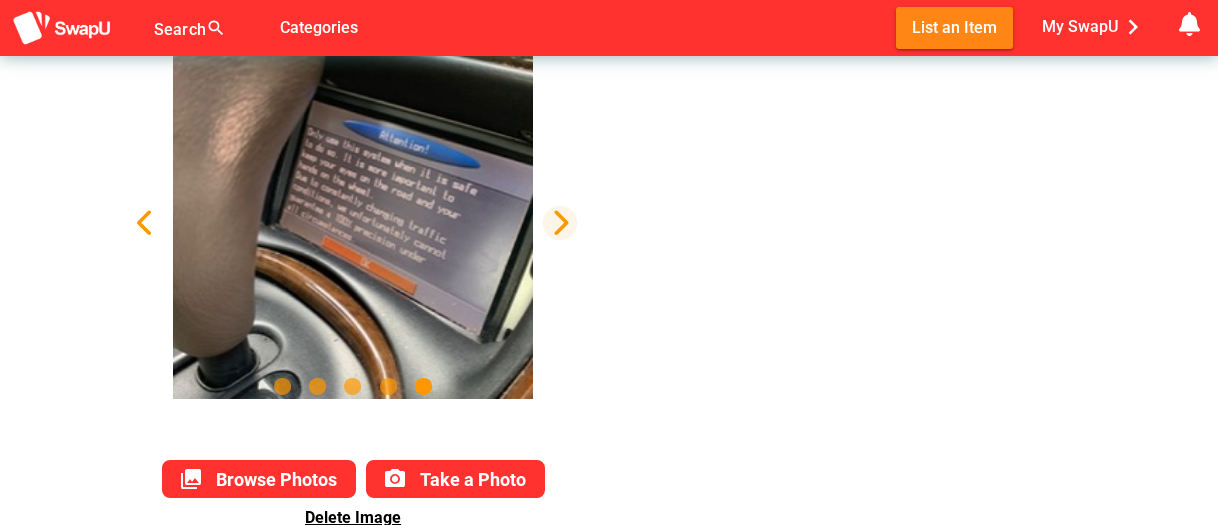 click at bounding box center [560, 223] 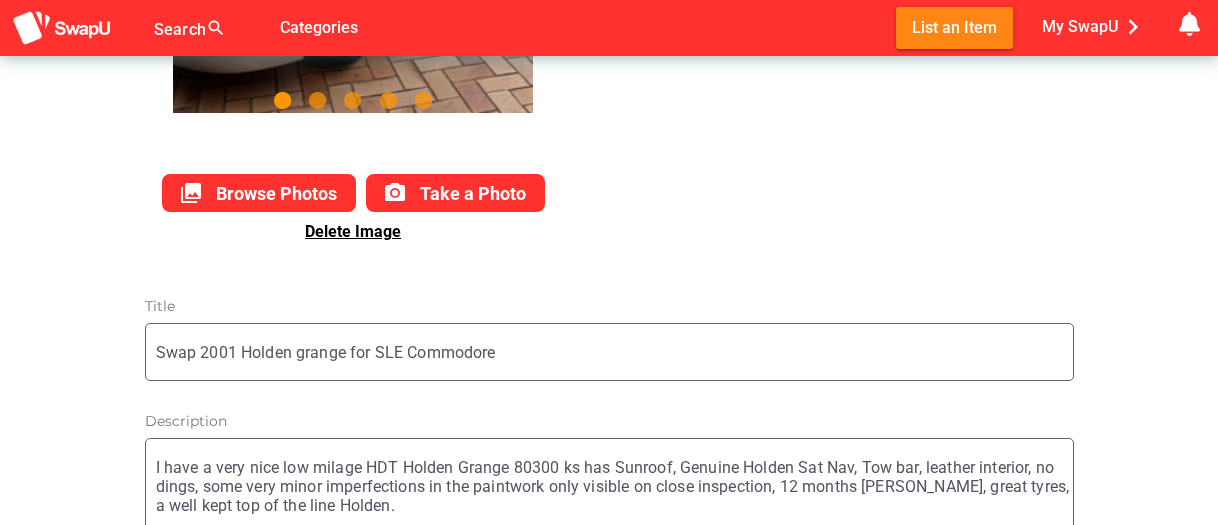 scroll, scrollTop: 352, scrollLeft: 0, axis: vertical 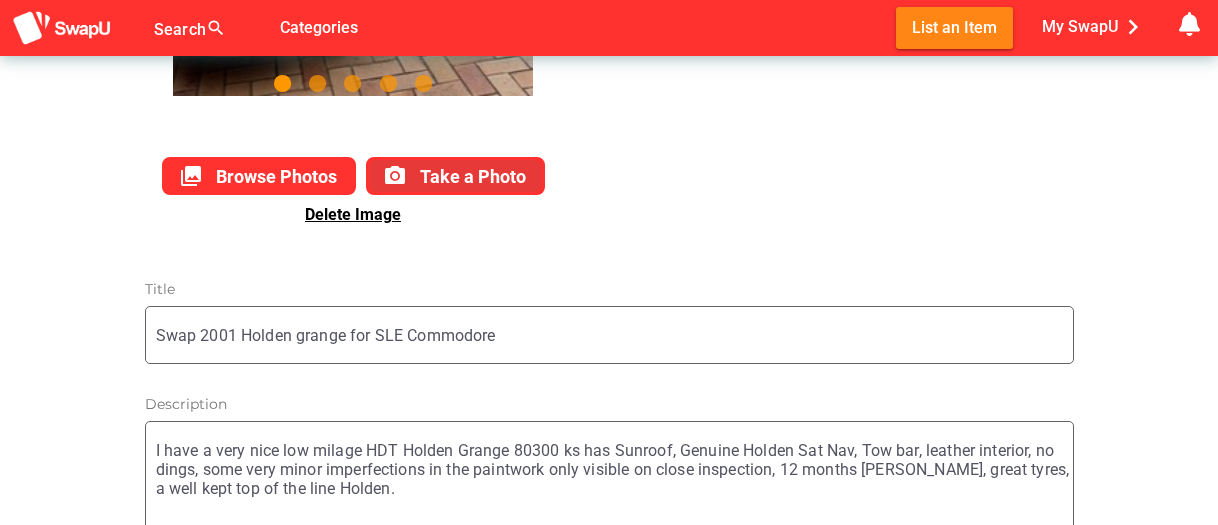 click on "Take a Photo" at bounding box center [473, 176] 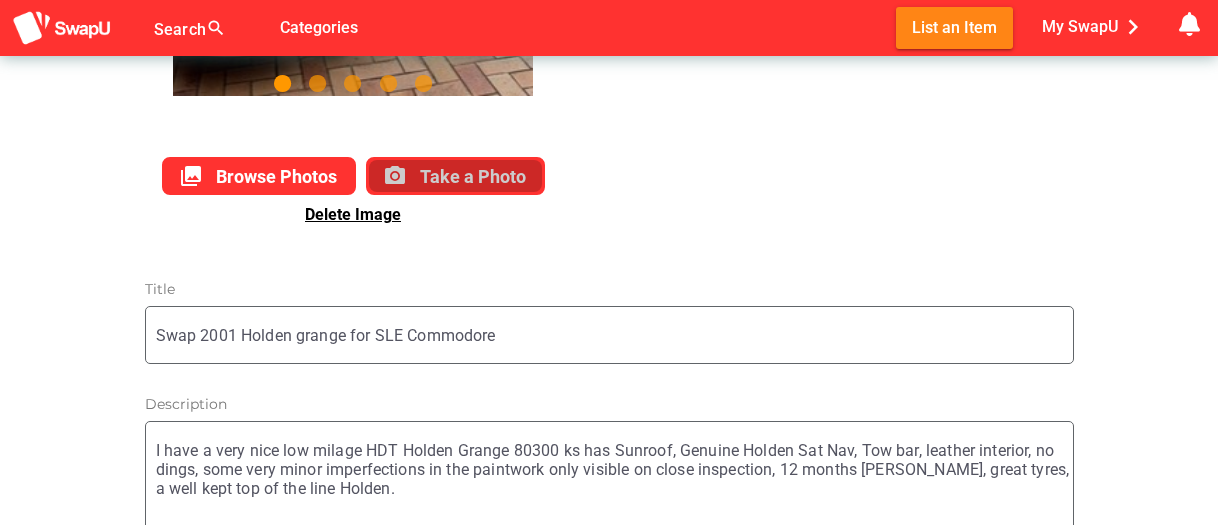 scroll, scrollTop: 0, scrollLeft: 0, axis: both 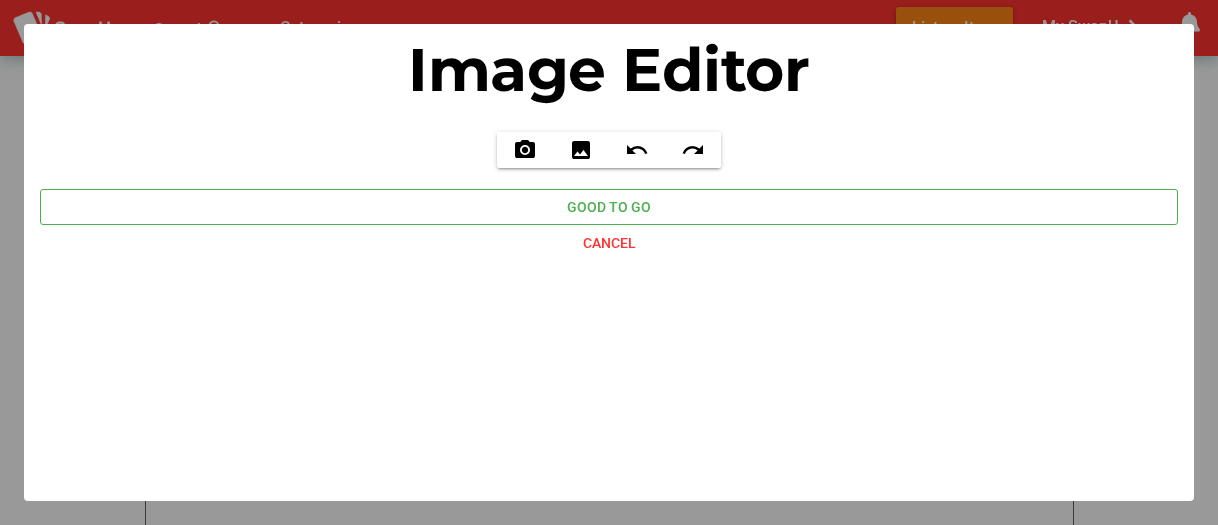 type on "C:\fakepath\IMG_1723.jpeg" 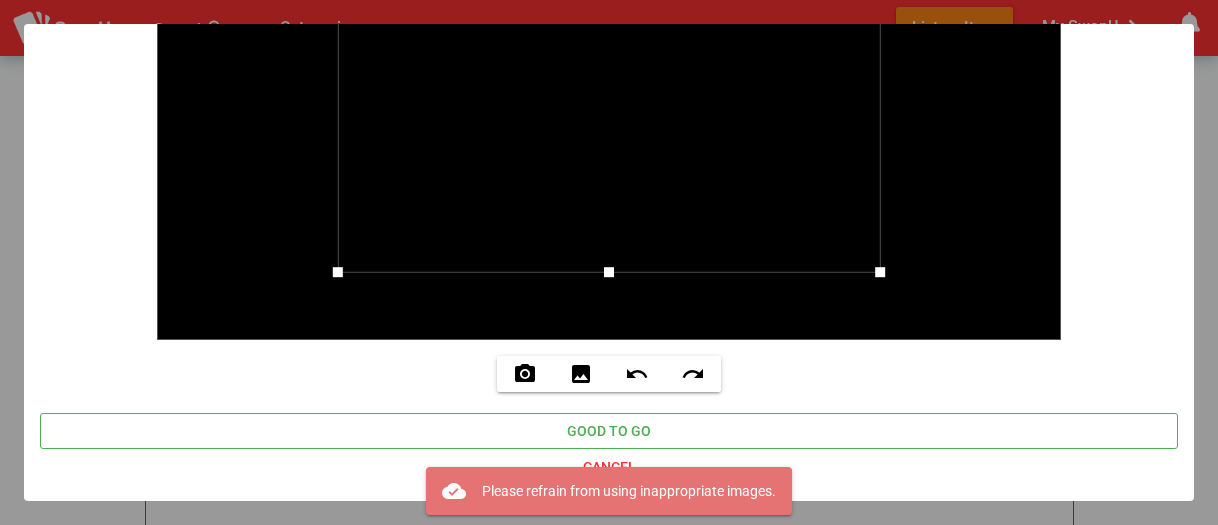 scroll, scrollTop: 454, scrollLeft: 0, axis: vertical 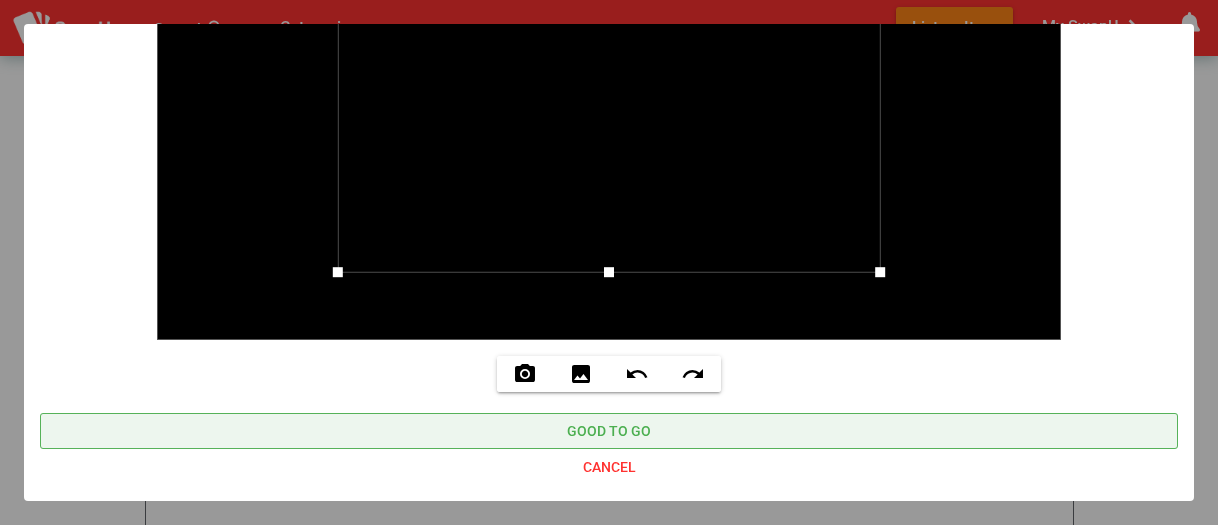 click on "Good to go" at bounding box center (609, 431) 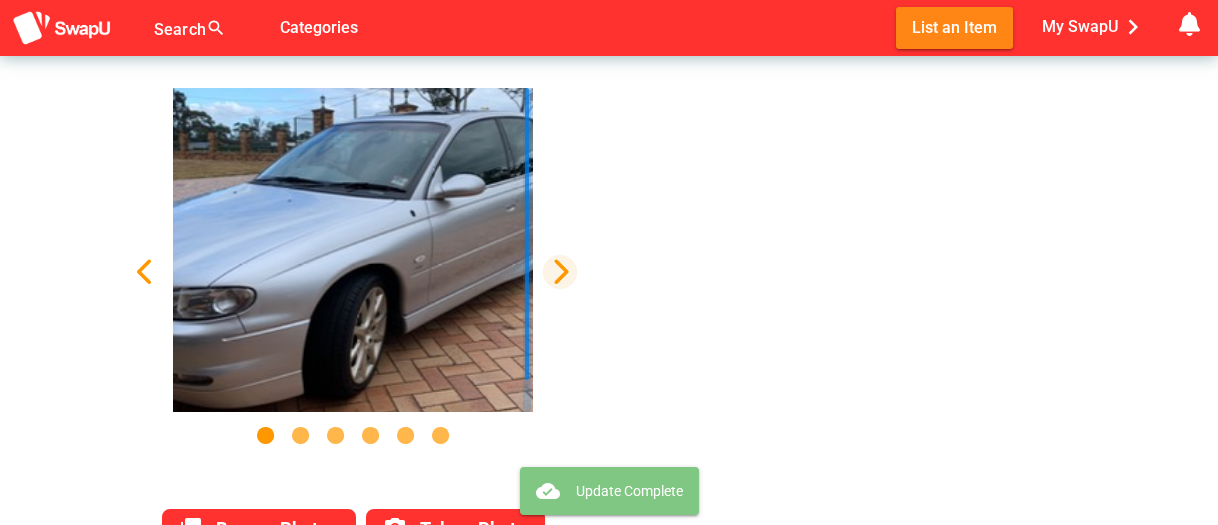 scroll, scrollTop: 0, scrollLeft: 0, axis: both 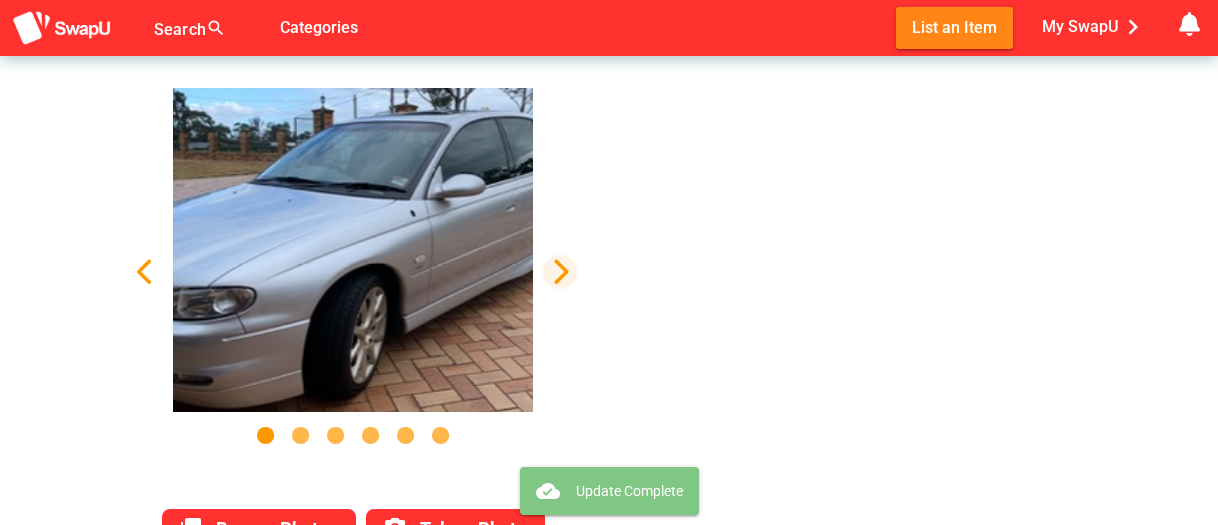 click at bounding box center [560, 272] 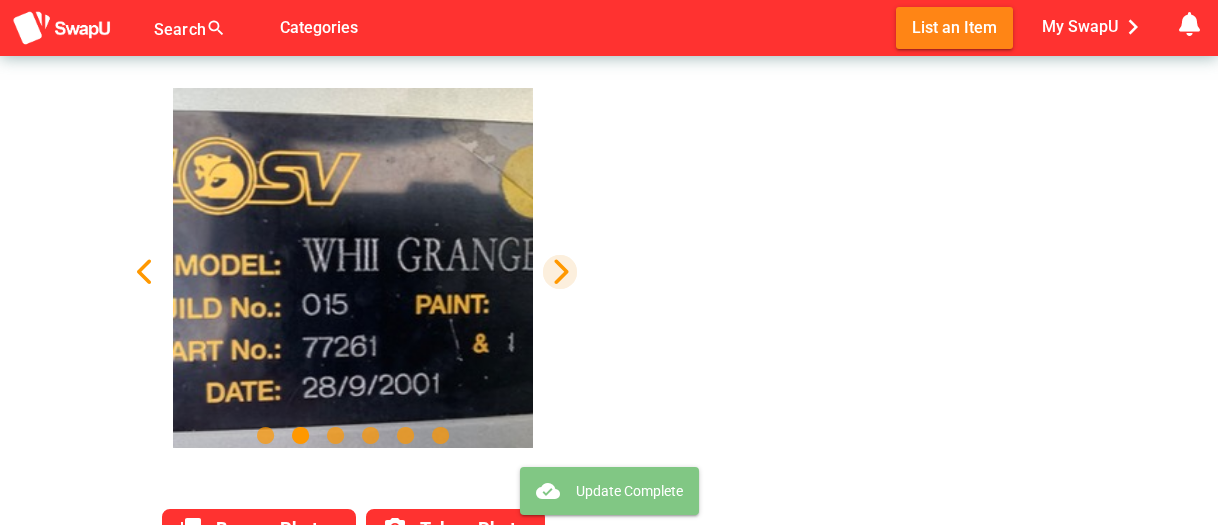 click at bounding box center (560, 272) 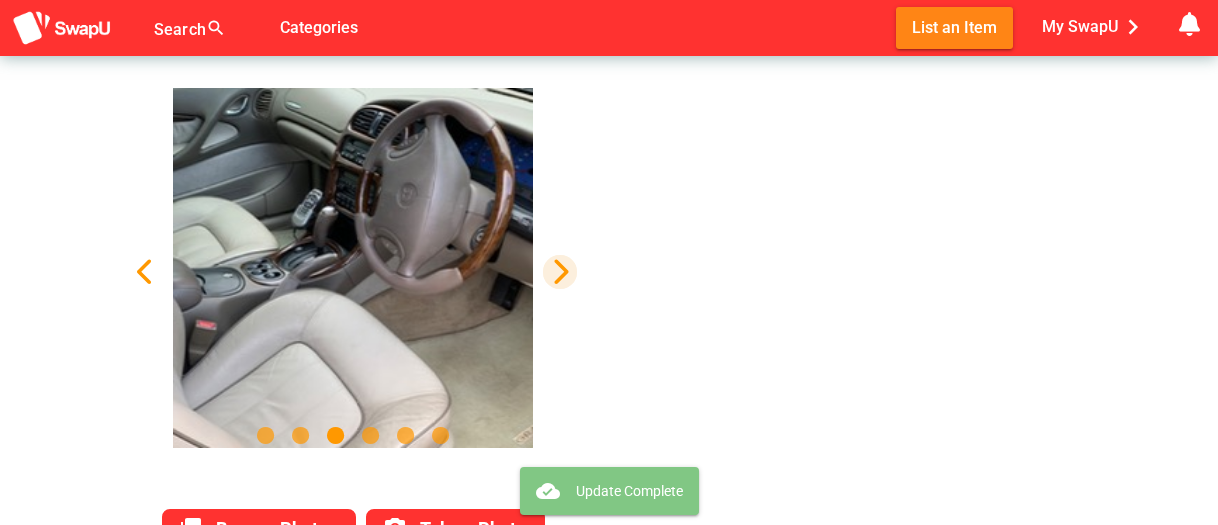 click at bounding box center [560, 272] 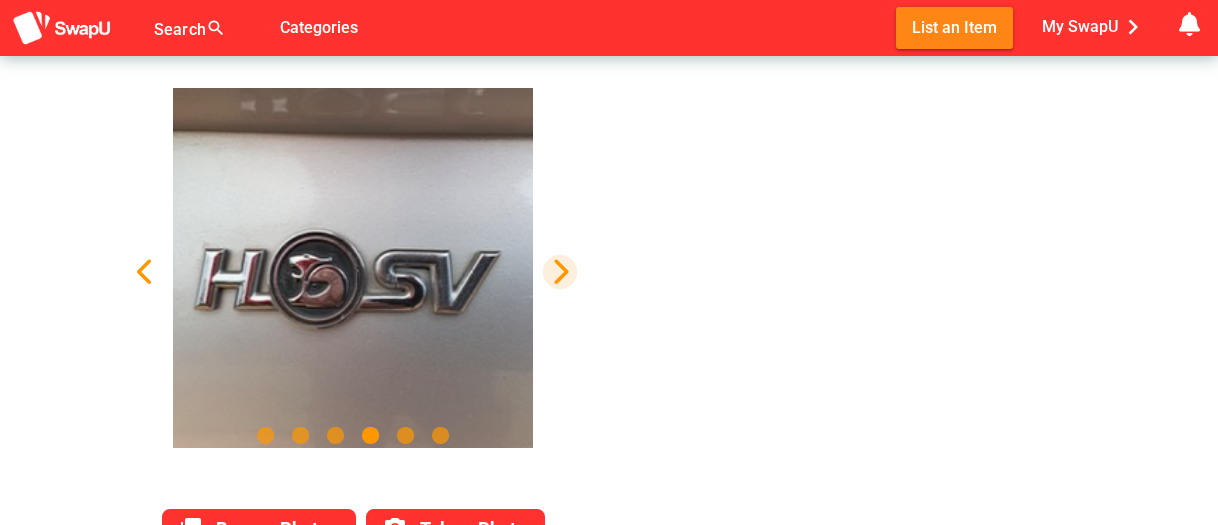 click at bounding box center [560, 272] 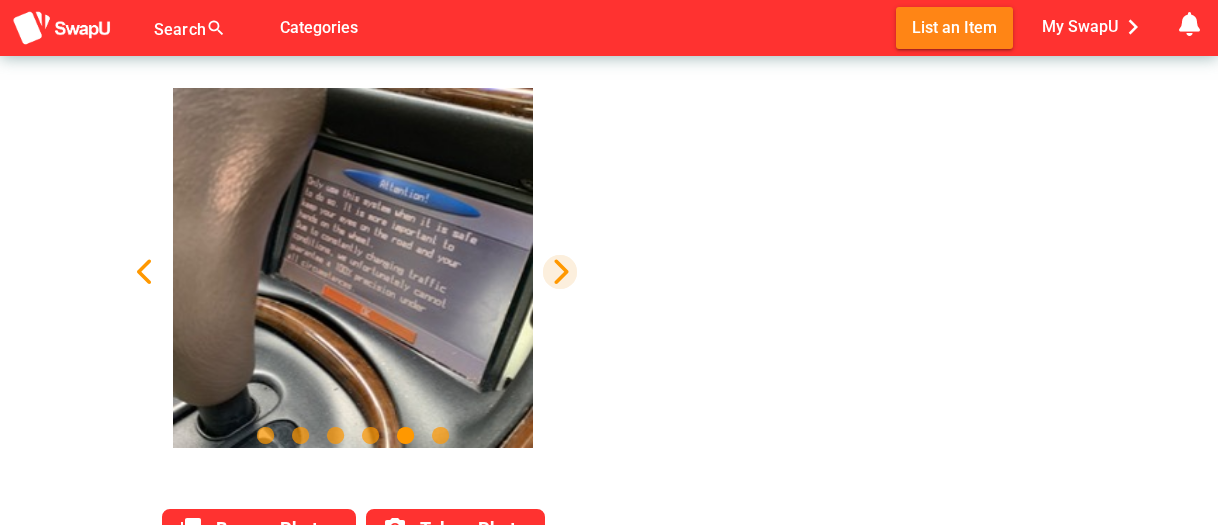 click at bounding box center (560, 272) 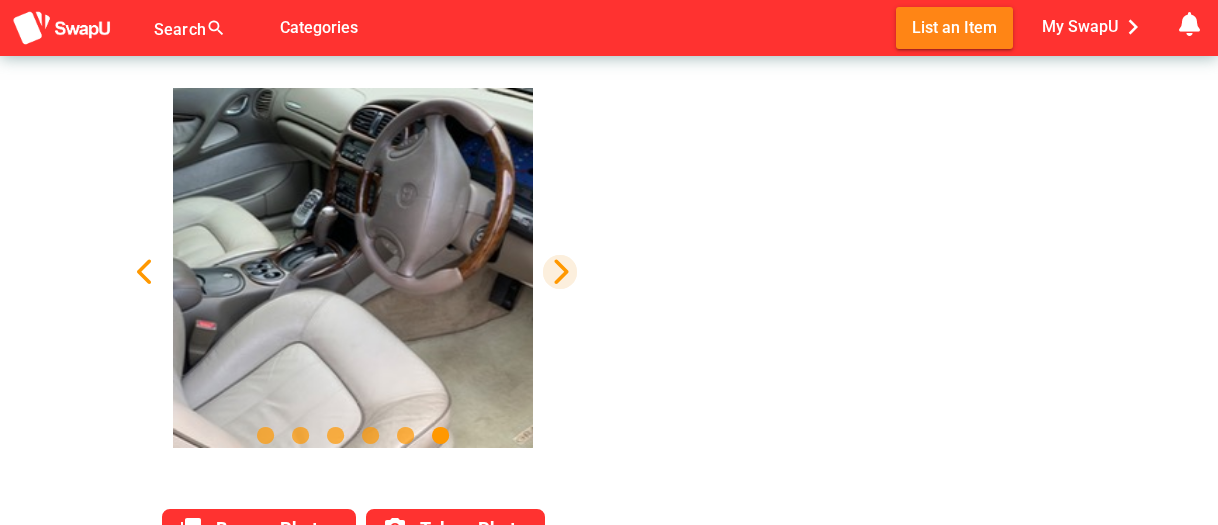 click at bounding box center [560, 272] 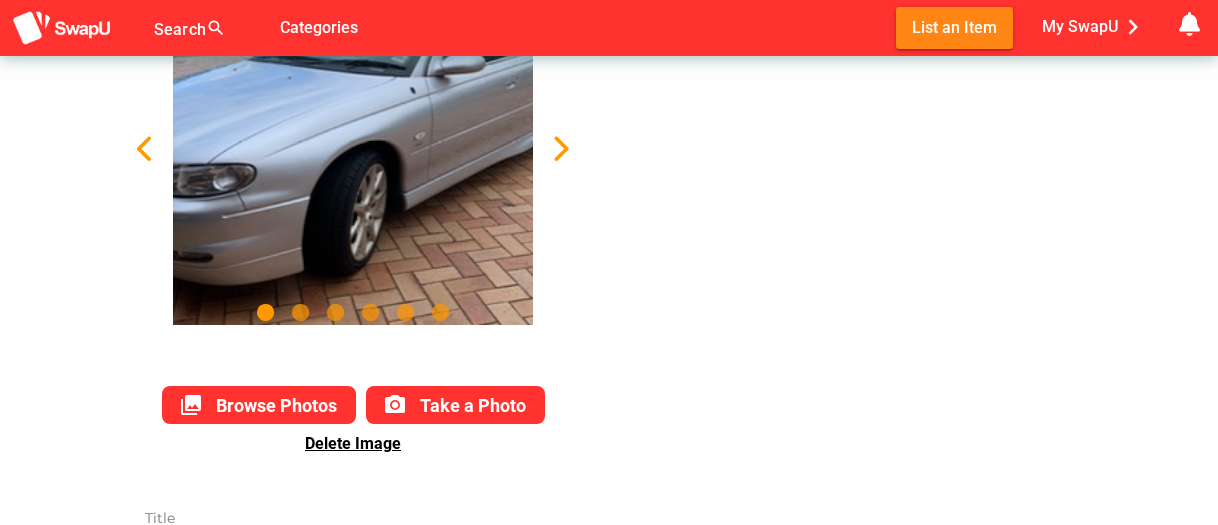 scroll, scrollTop: 125, scrollLeft: 0, axis: vertical 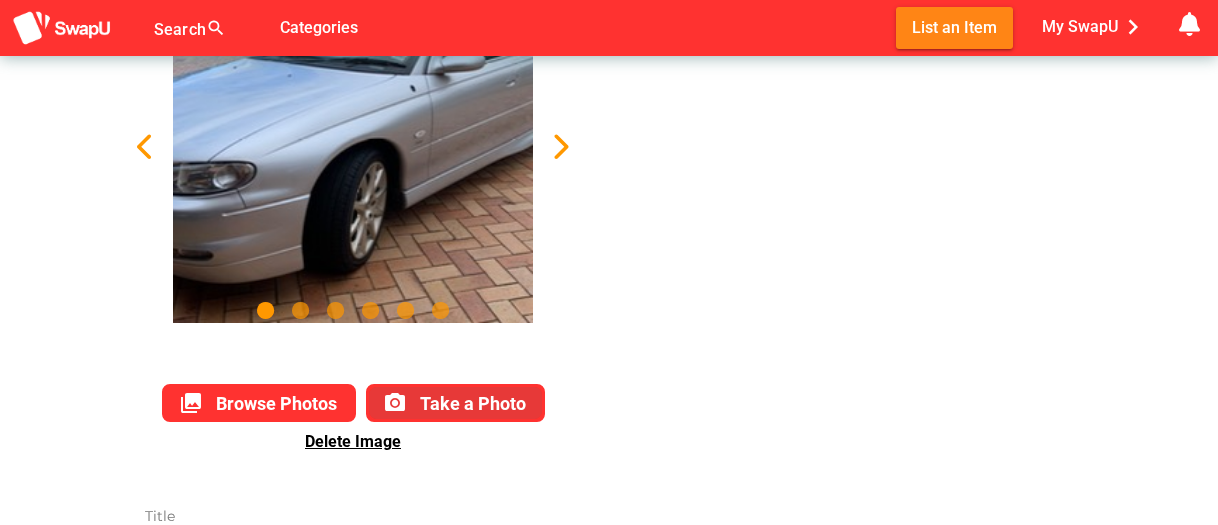 click on "Take a Photo" at bounding box center [473, 403] 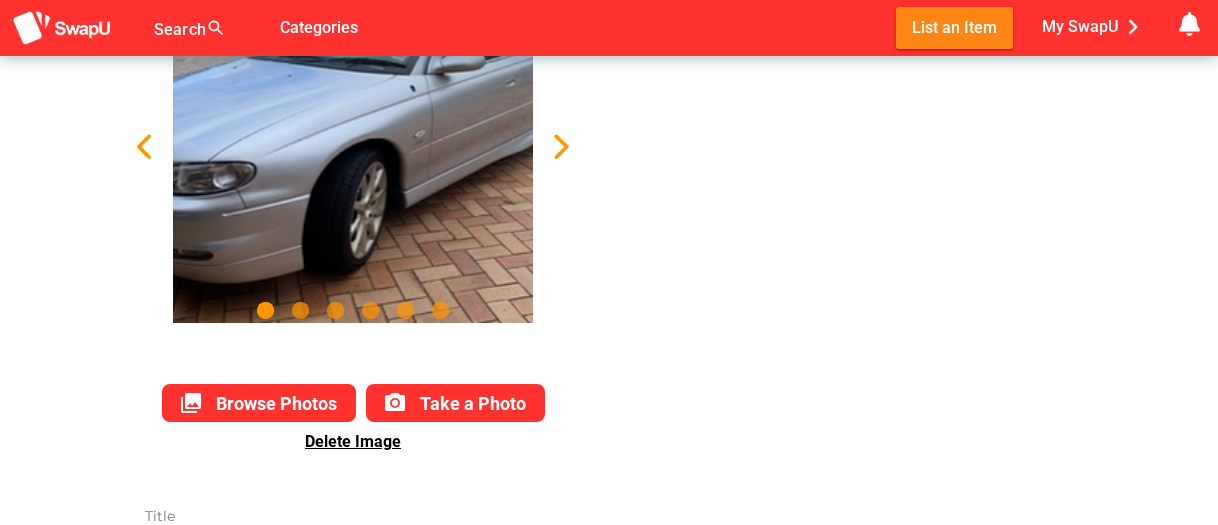 scroll, scrollTop: 0, scrollLeft: 0, axis: both 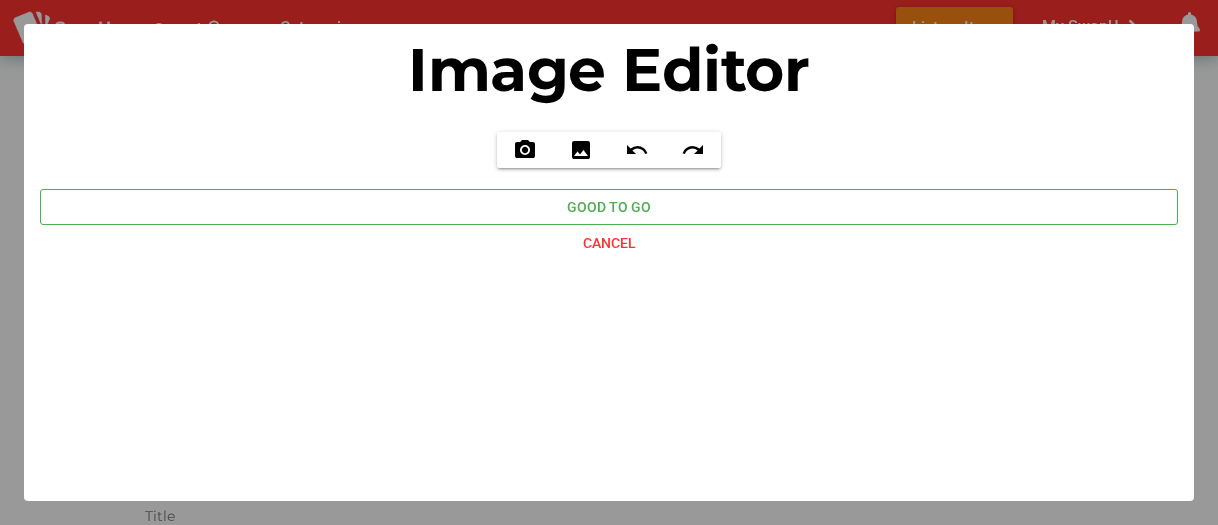 type on "C:\fakepath\IMG_1722.jpeg" 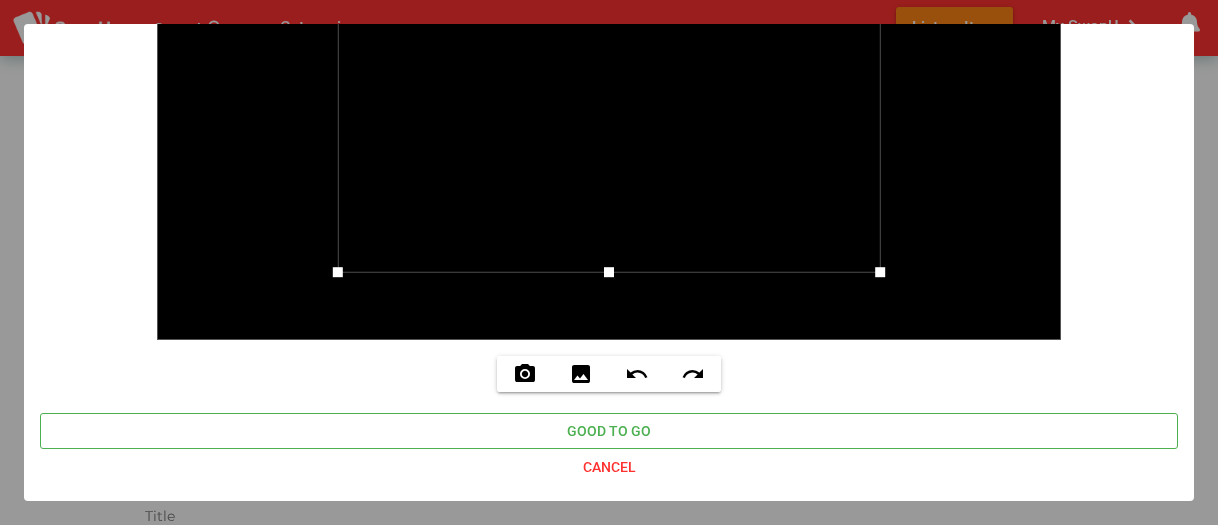 scroll, scrollTop: 454, scrollLeft: 0, axis: vertical 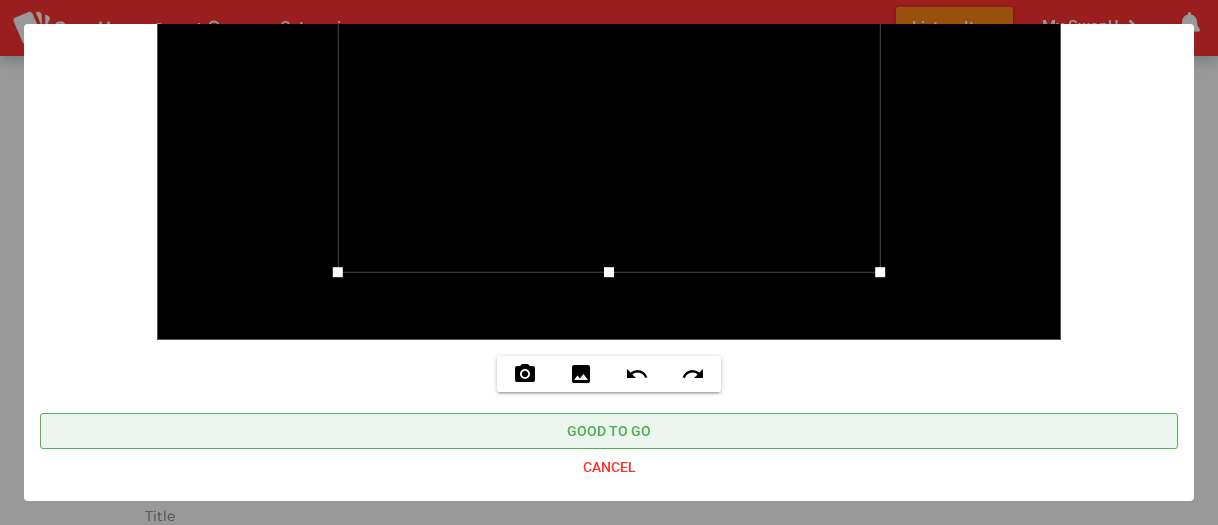click on "Good to go" at bounding box center (609, 431) 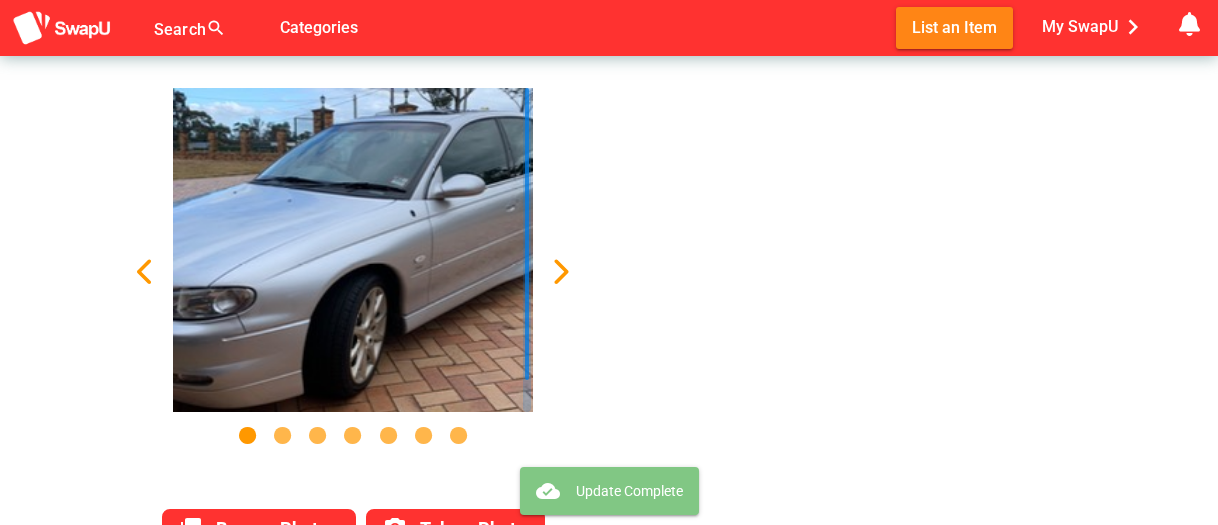scroll, scrollTop: 125, scrollLeft: 0, axis: vertical 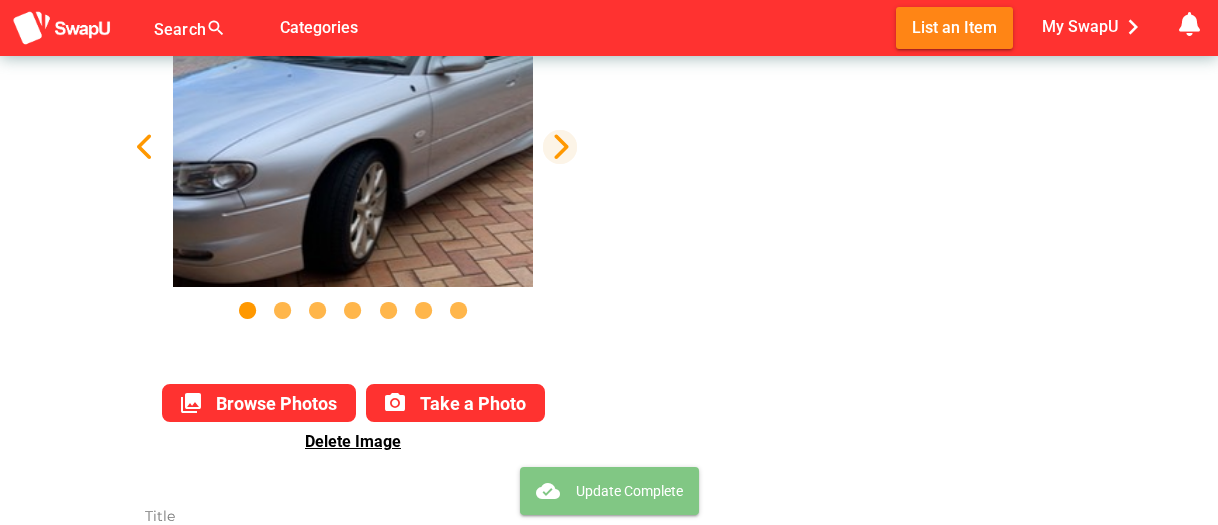click at bounding box center (560, 147) 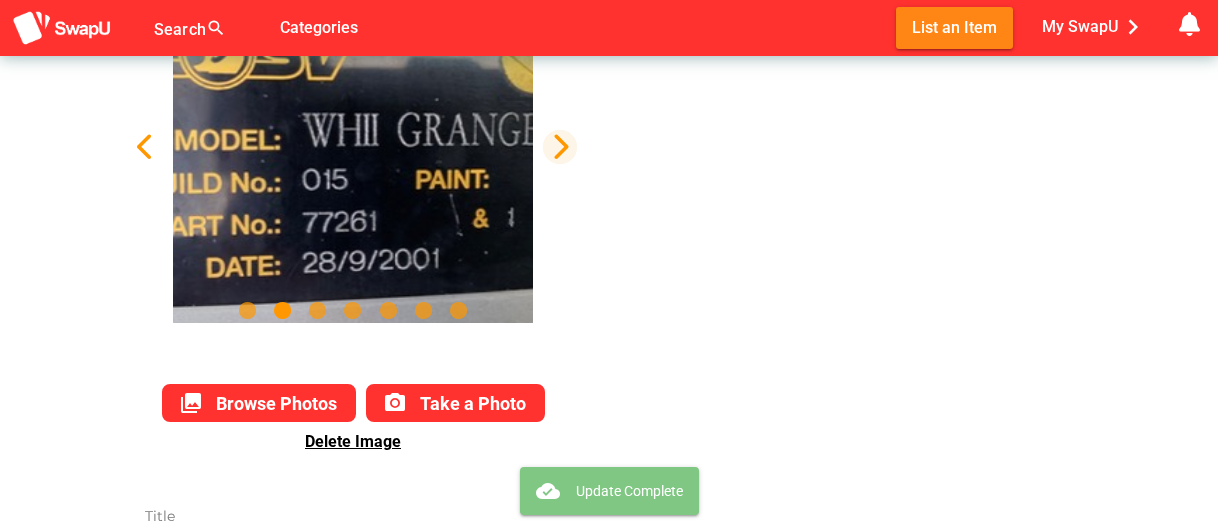 click at bounding box center (560, 147) 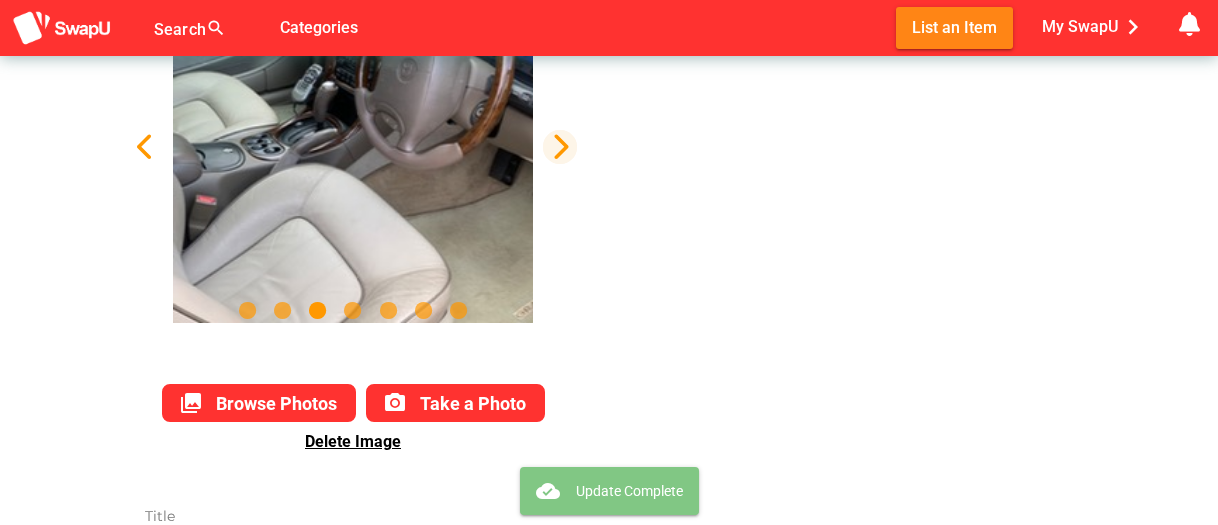 click at bounding box center (560, 147) 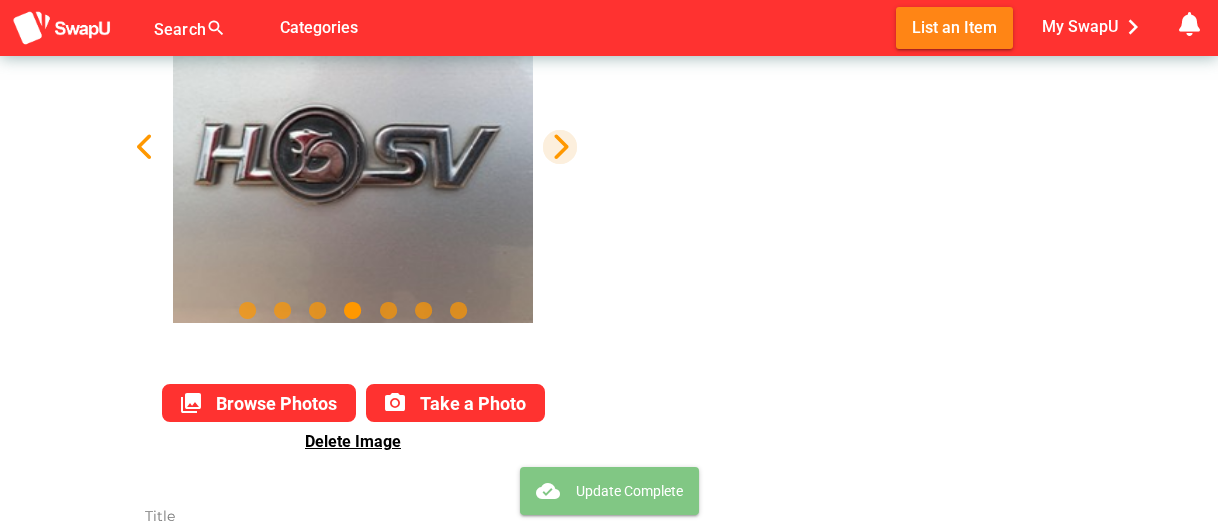 click at bounding box center (560, 147) 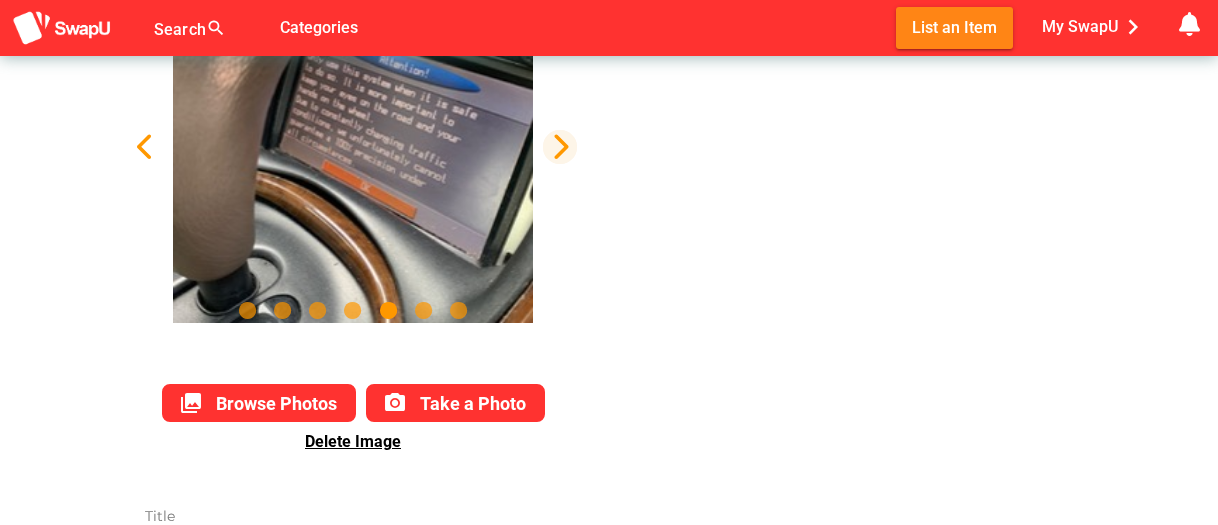 click at bounding box center (560, 147) 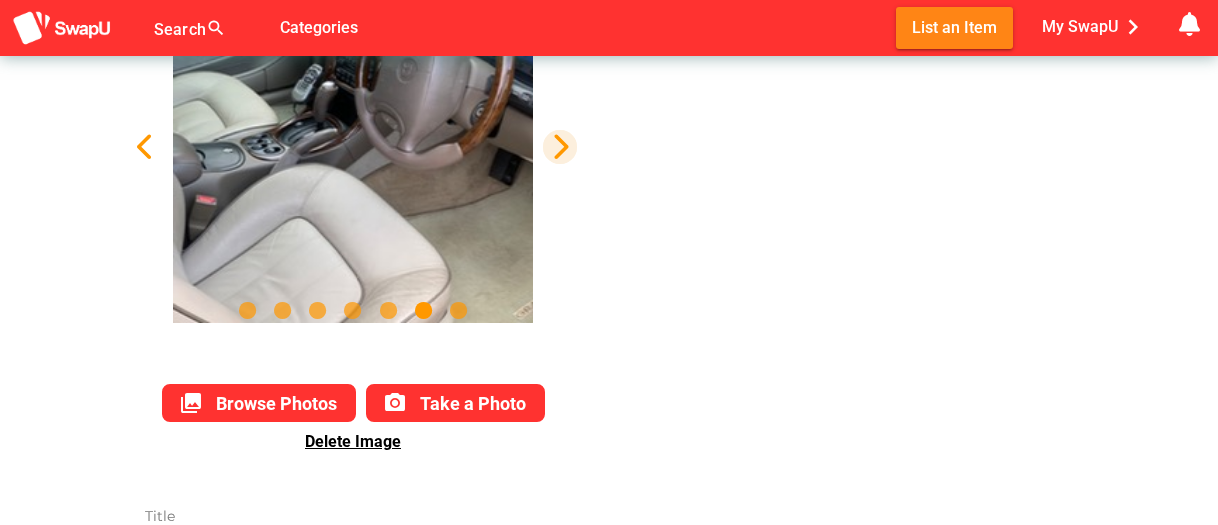 click at bounding box center (560, 147) 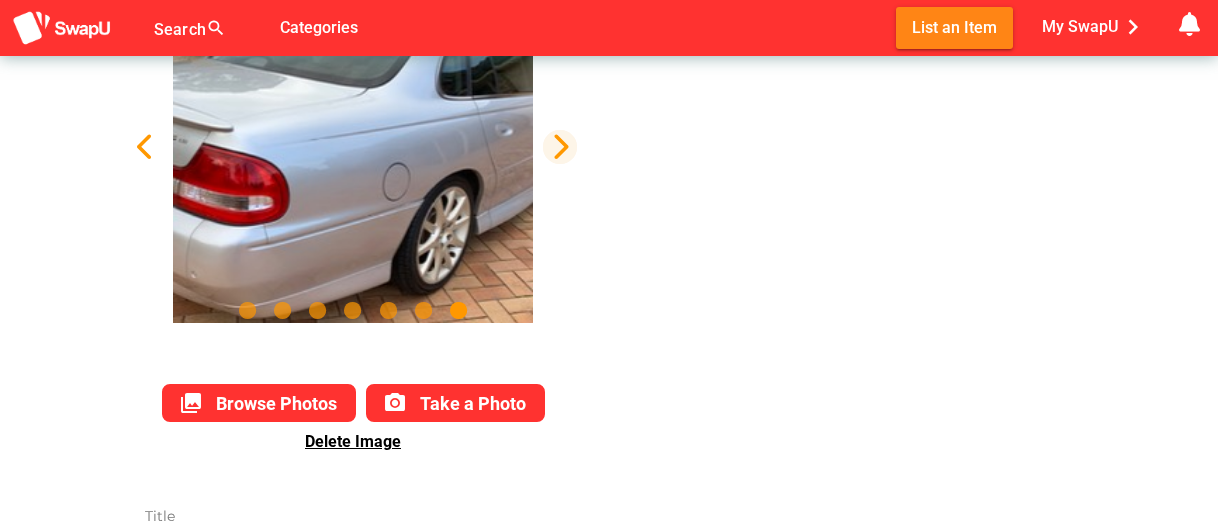 click at bounding box center [560, 147] 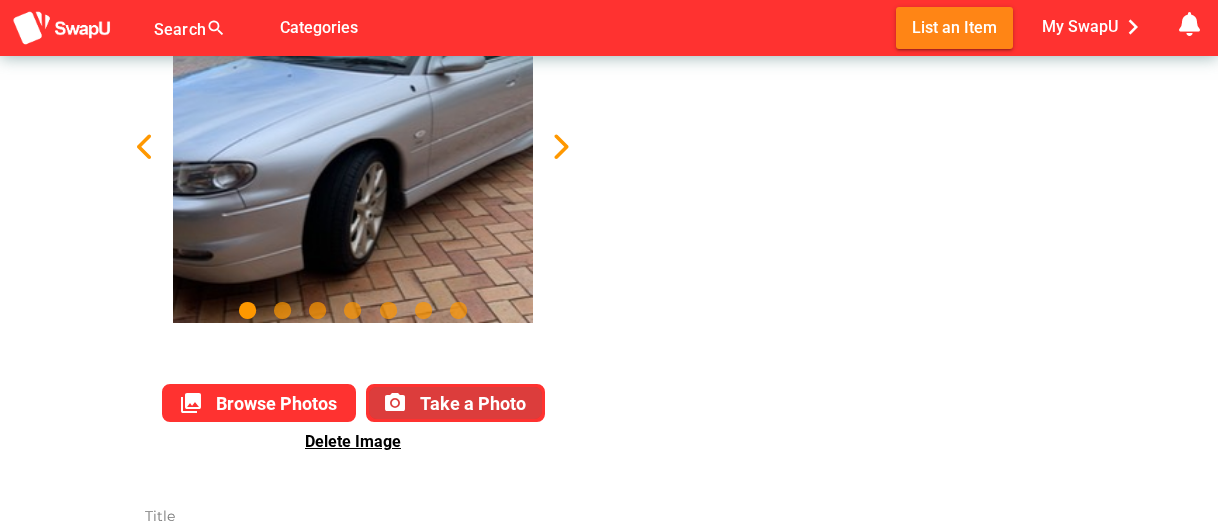 click on "Take a Photo" at bounding box center [473, 403] 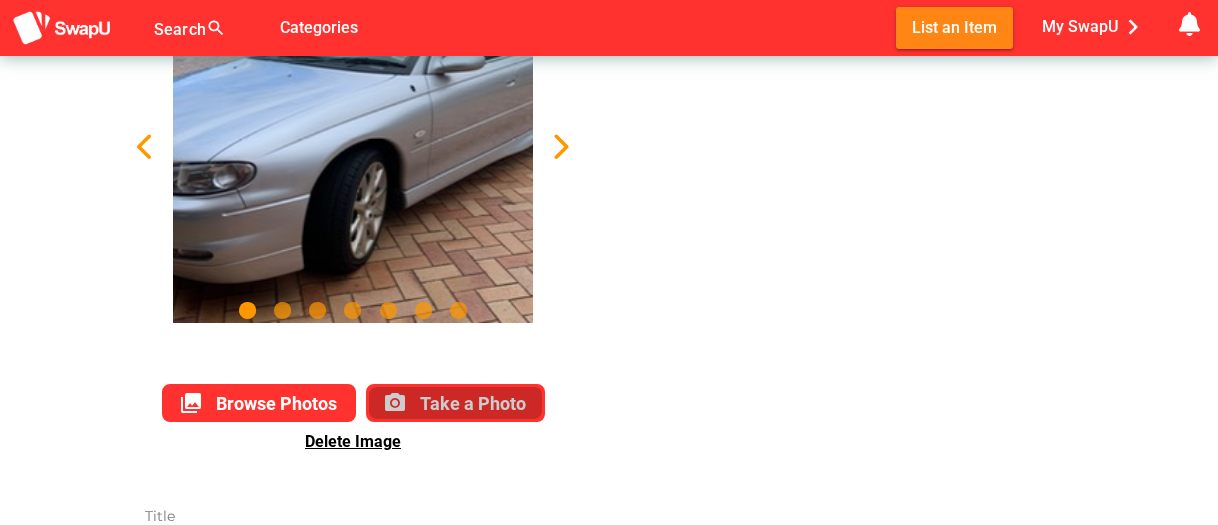 scroll, scrollTop: 0, scrollLeft: 0, axis: both 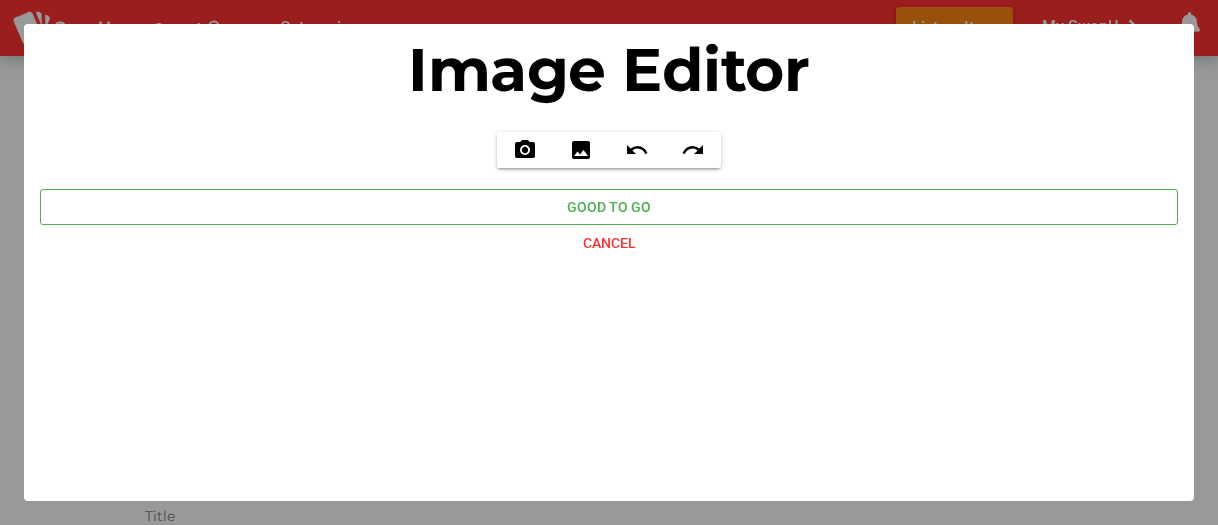 type on "C:\fakepath\IMG_1733.jpeg" 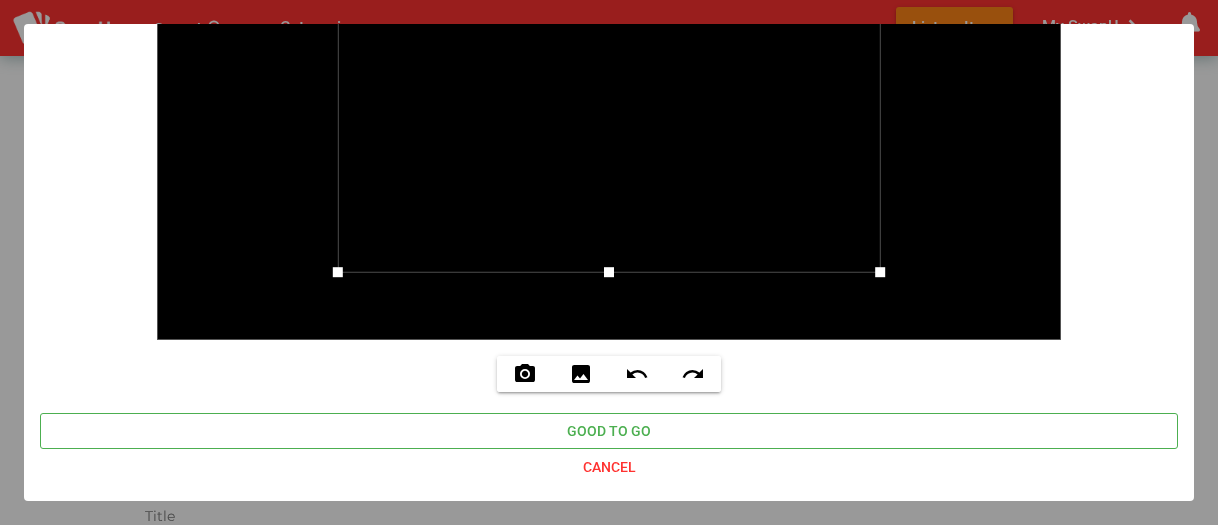 scroll, scrollTop: 454, scrollLeft: 0, axis: vertical 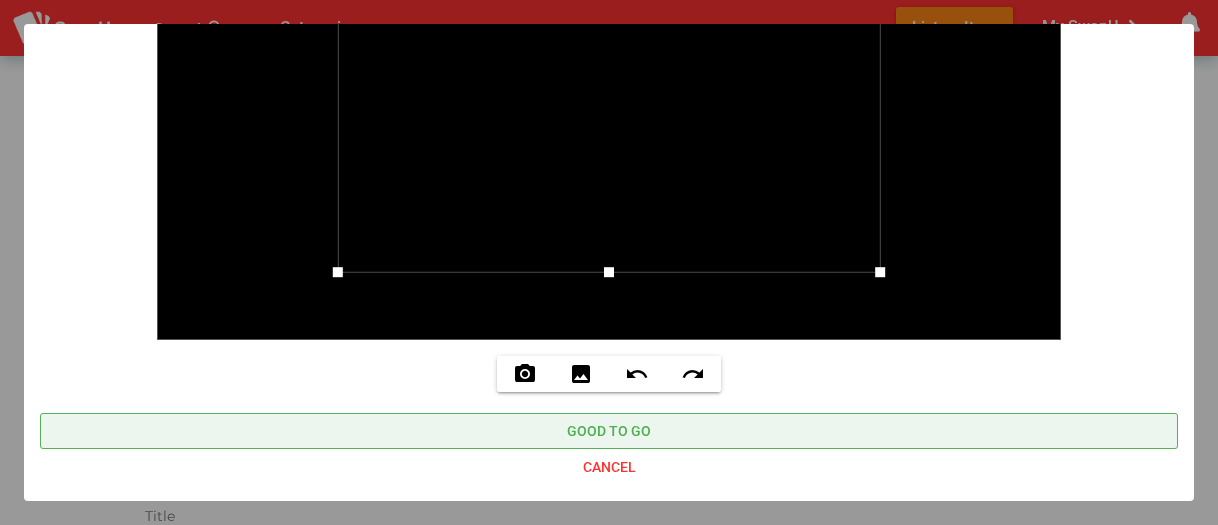 click on "Good to go" at bounding box center [609, 431] 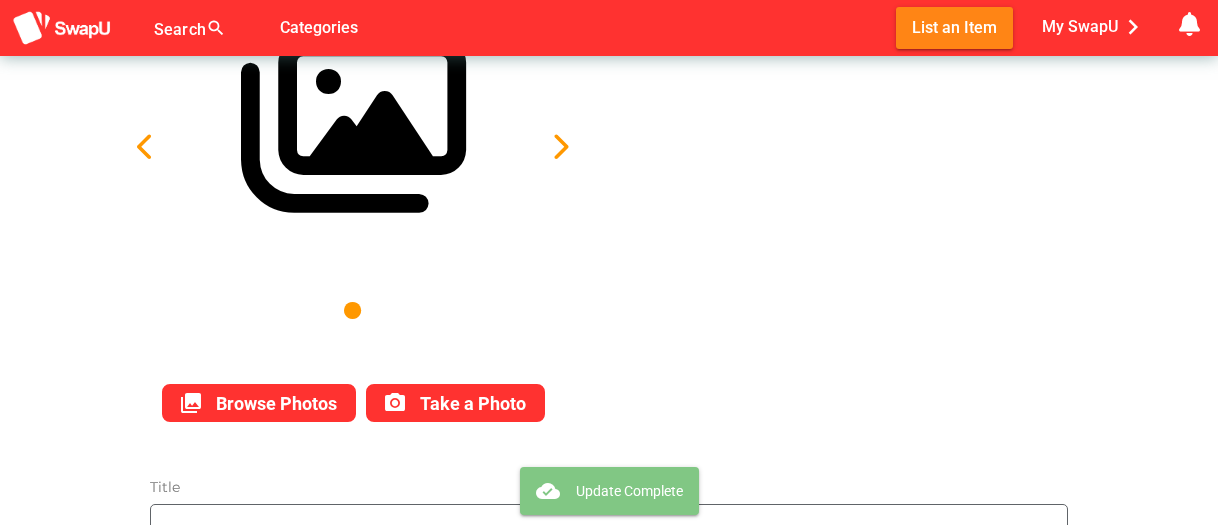 type on "Swap 2001 Holden grange for SLE Commodore" 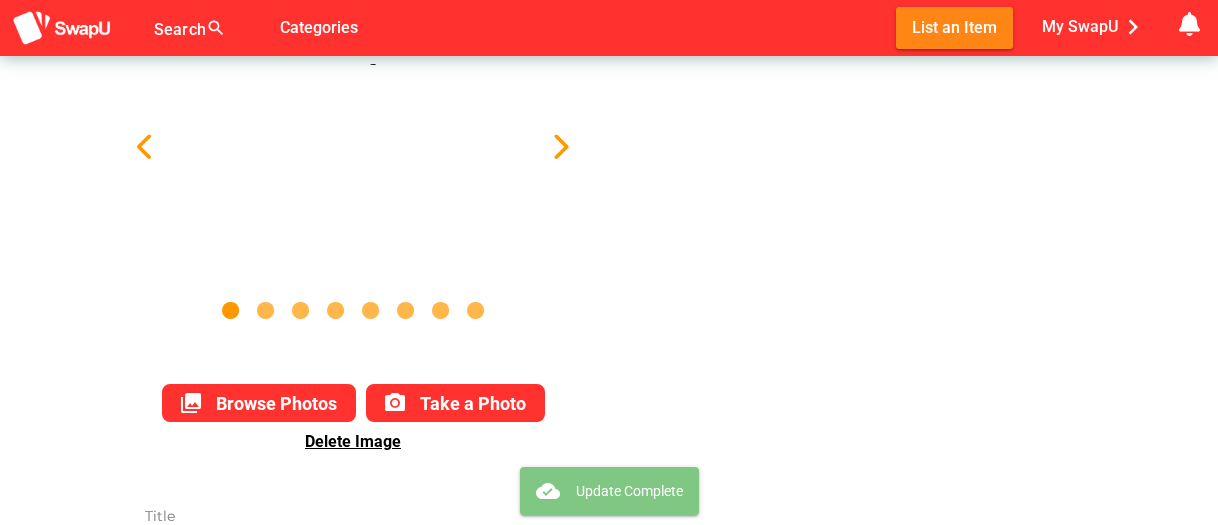 scroll, scrollTop: 125, scrollLeft: 0, axis: vertical 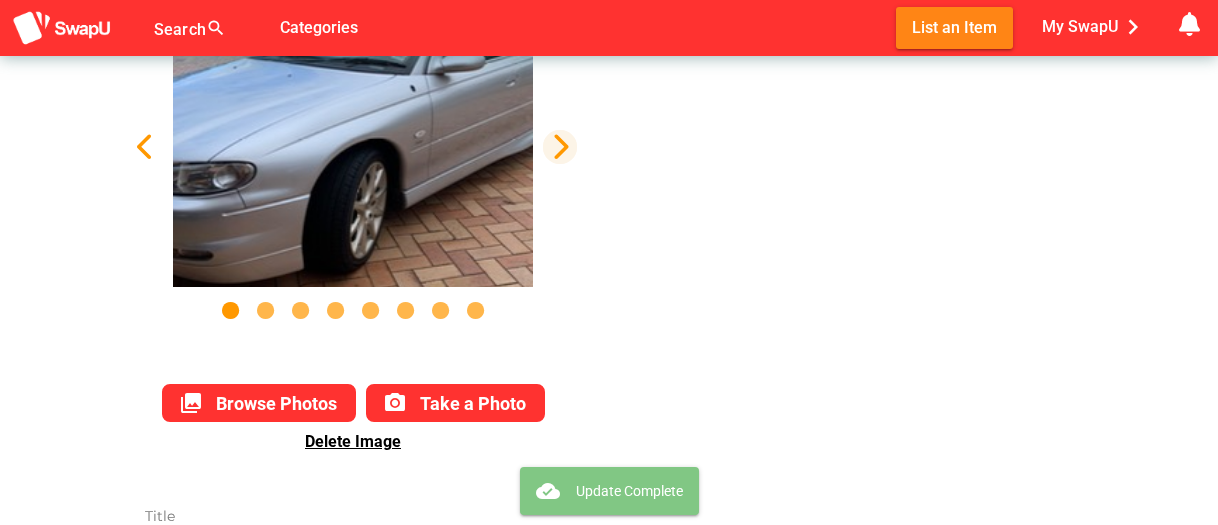 click at bounding box center [560, 147] 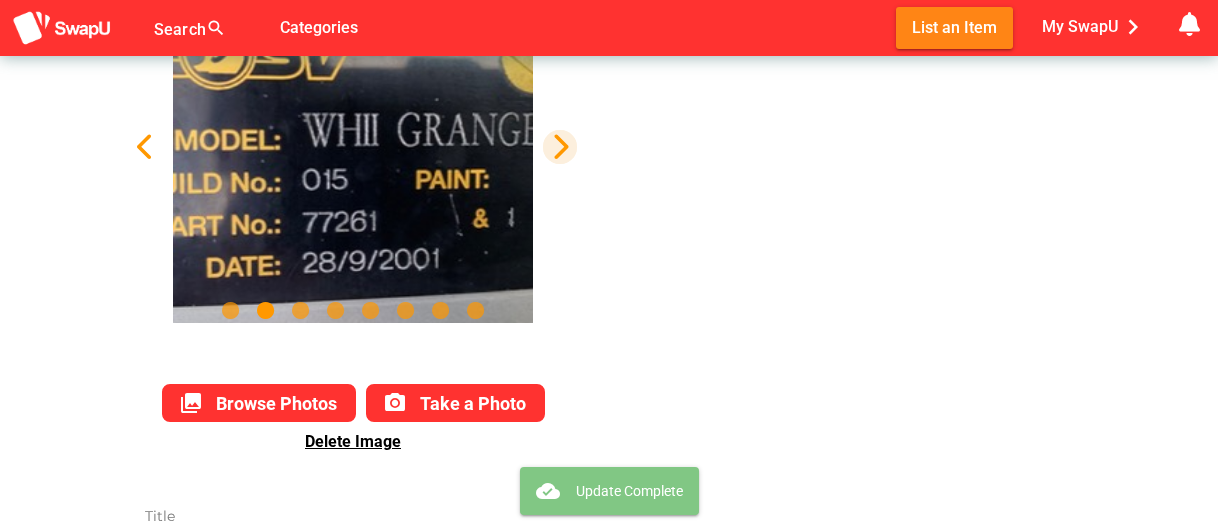 click at bounding box center [560, 147] 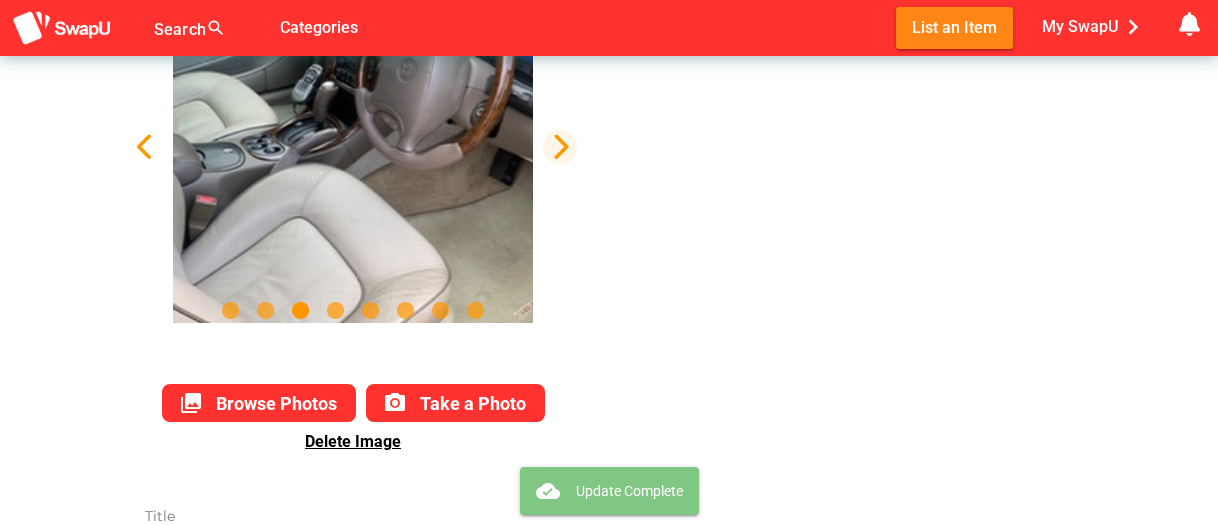 click at bounding box center [560, 147] 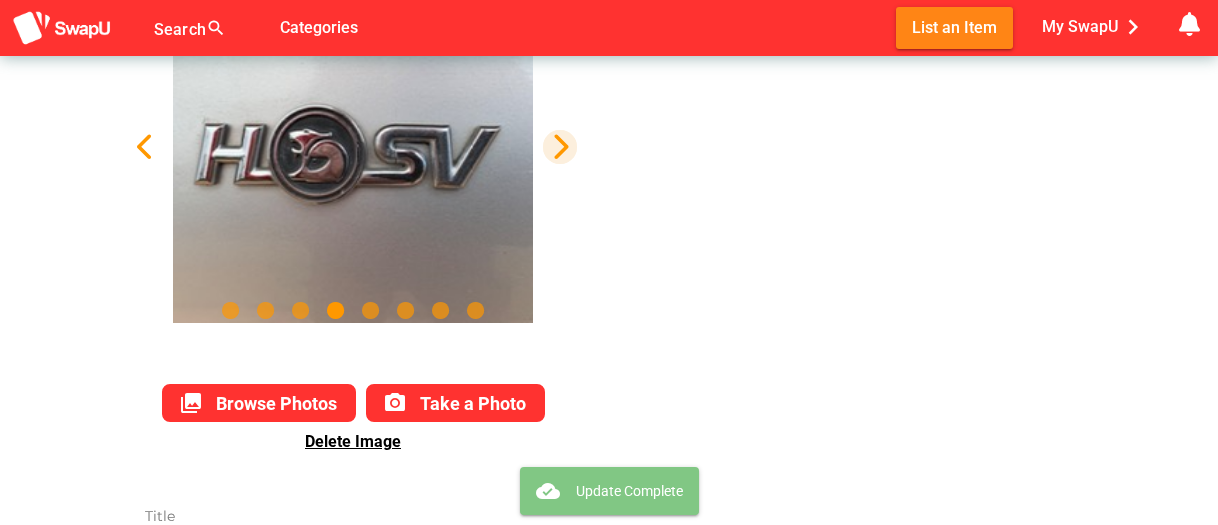 click at bounding box center (560, 147) 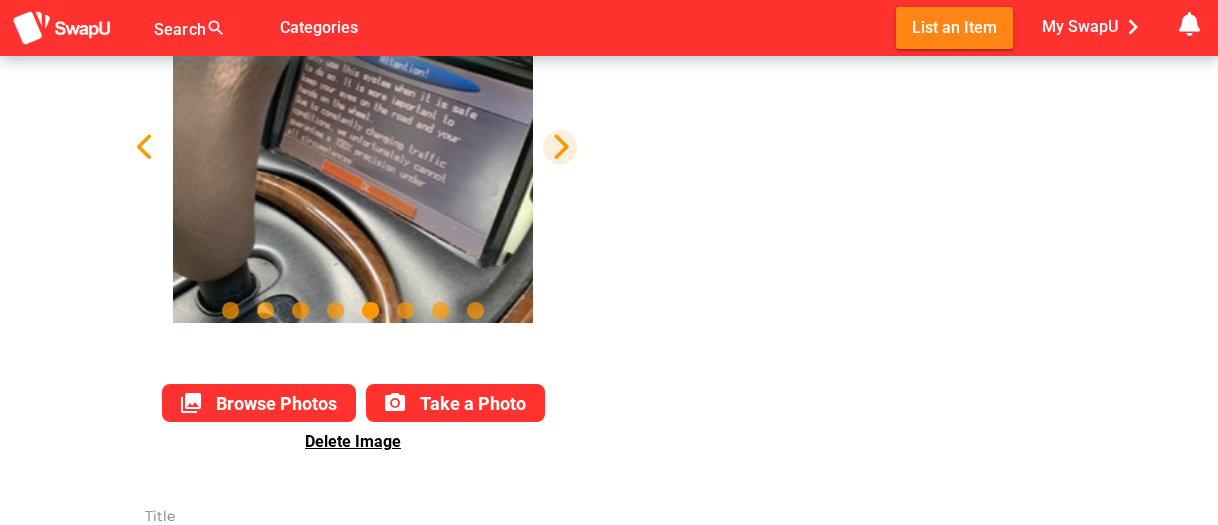 click at bounding box center [560, 147] 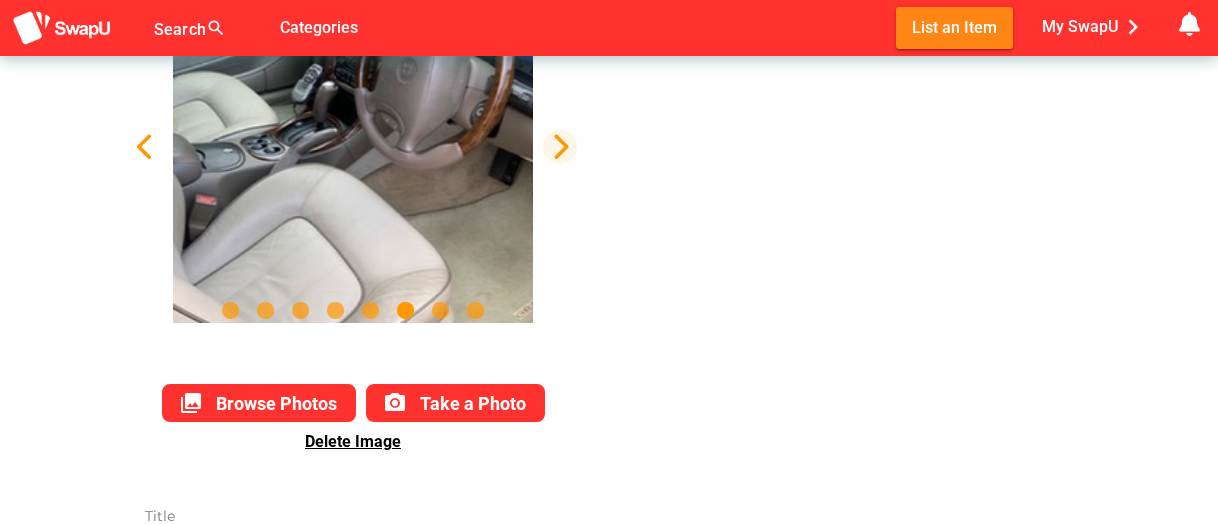 click at bounding box center (560, 147) 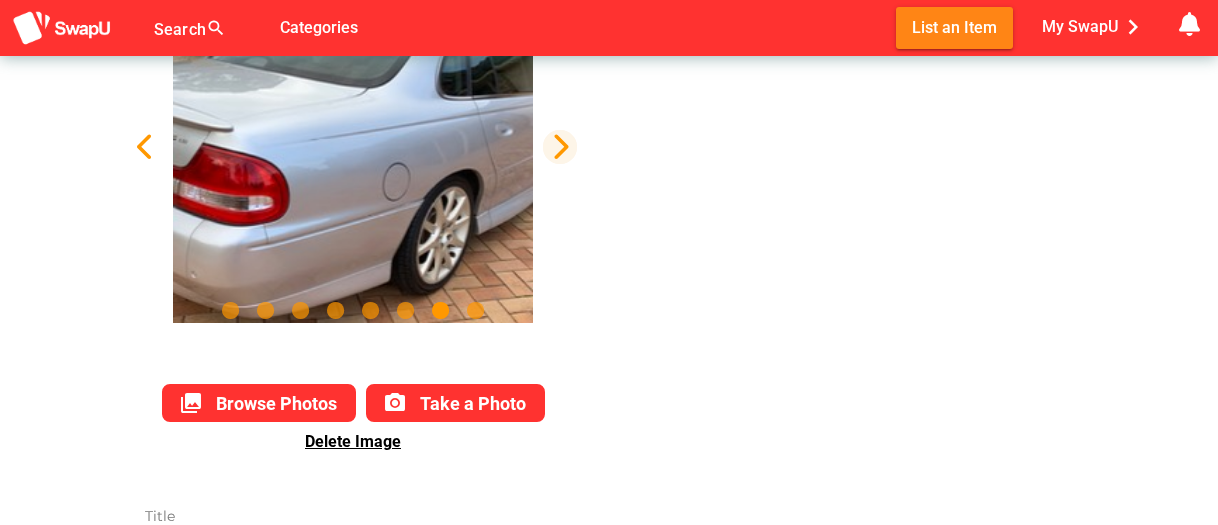 click at bounding box center (560, 147) 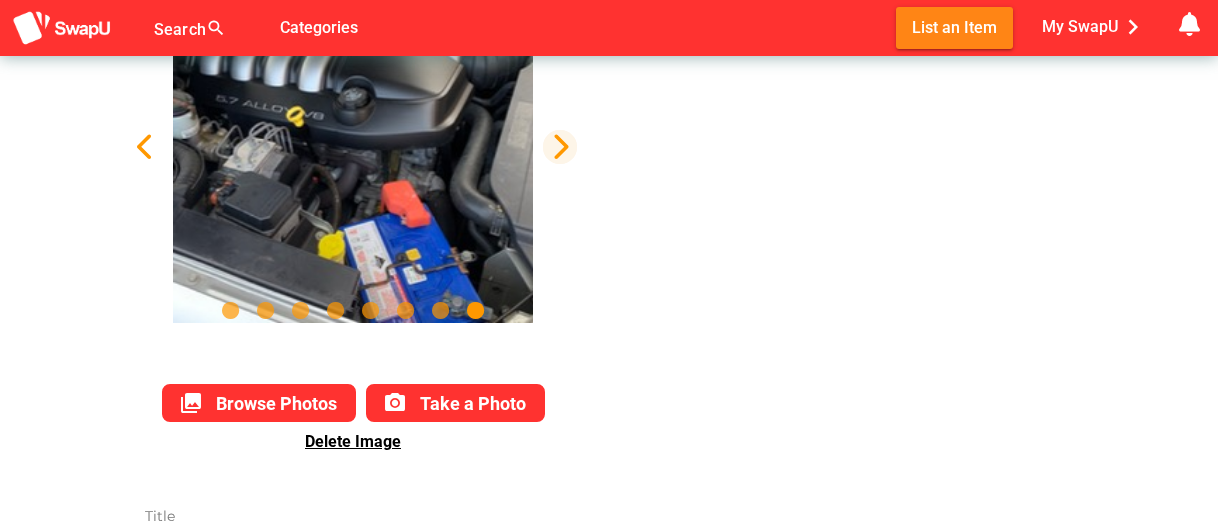 click at bounding box center (560, 147) 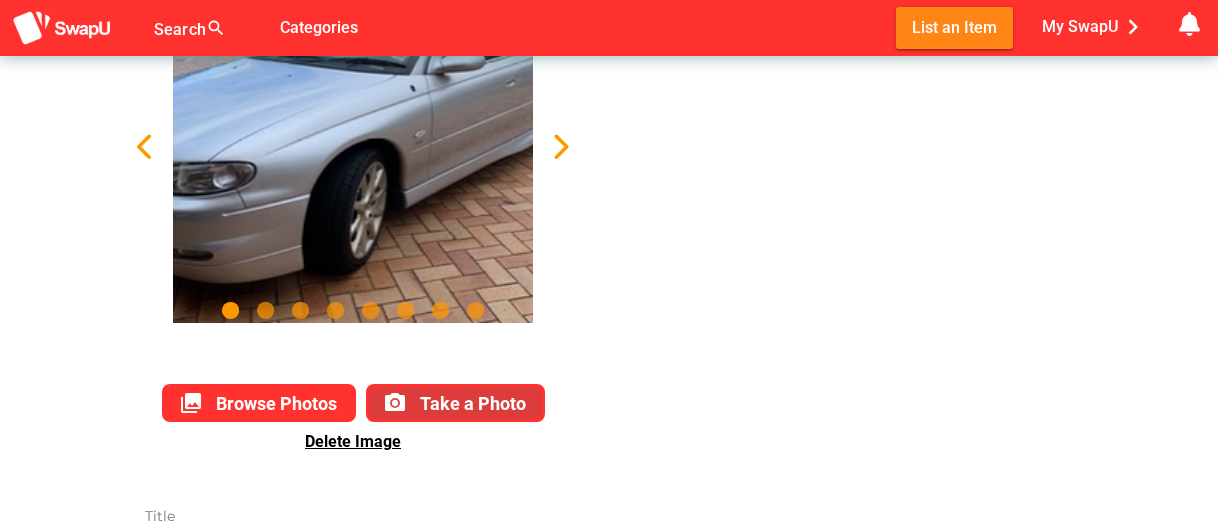 click on "Take a Photo" at bounding box center [473, 403] 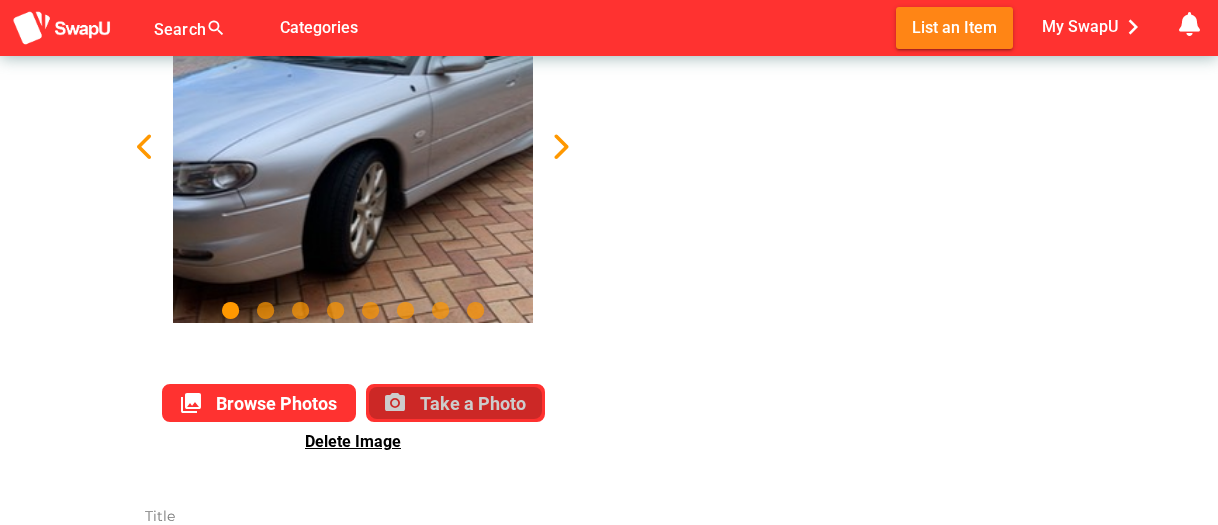 scroll, scrollTop: 0, scrollLeft: 0, axis: both 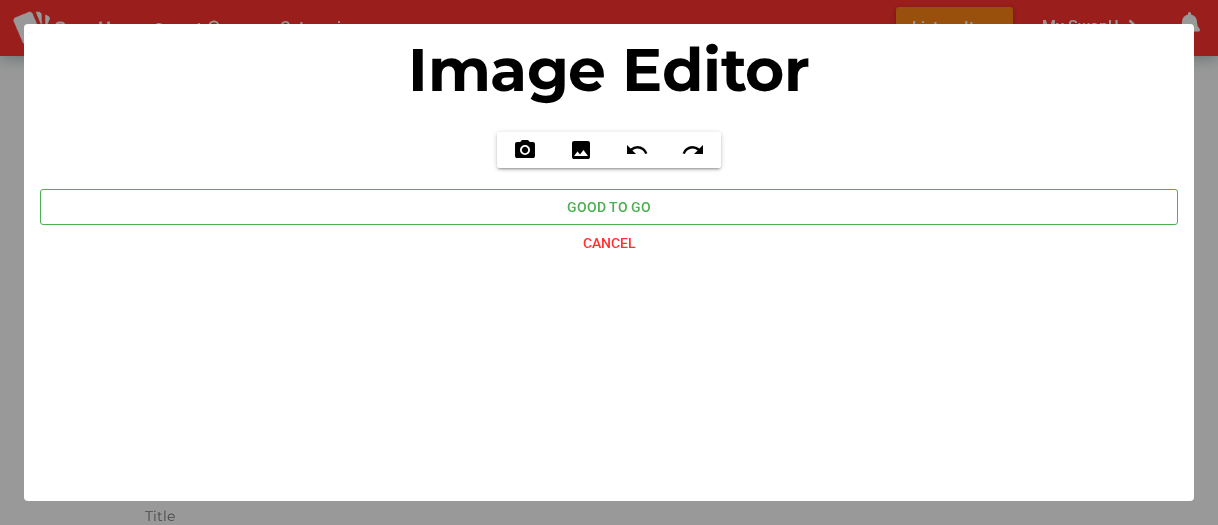 type on "C:\fakepath\IMG_1738.jpeg" 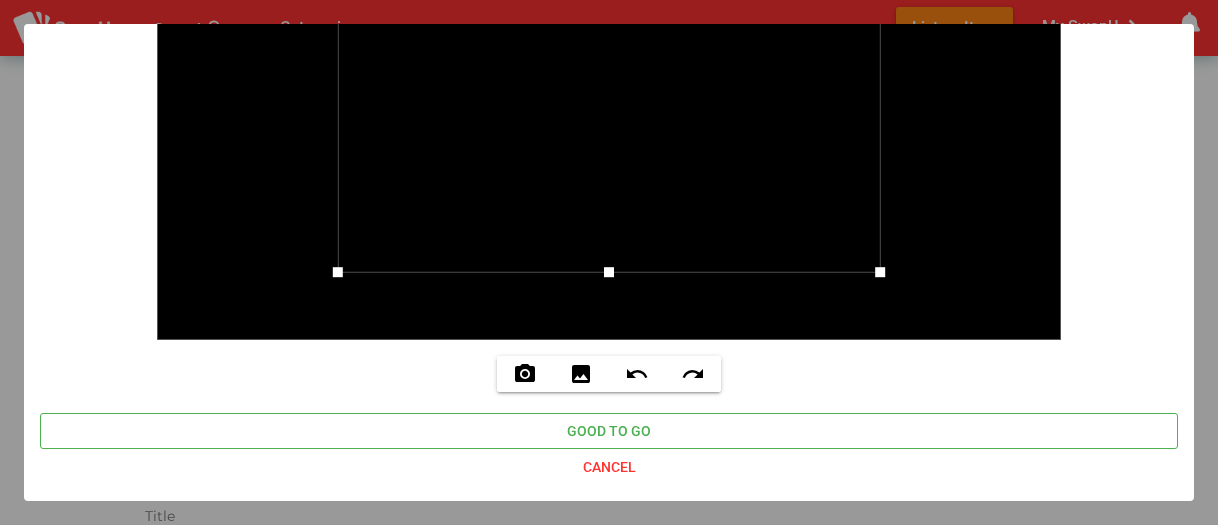 scroll, scrollTop: 454, scrollLeft: 0, axis: vertical 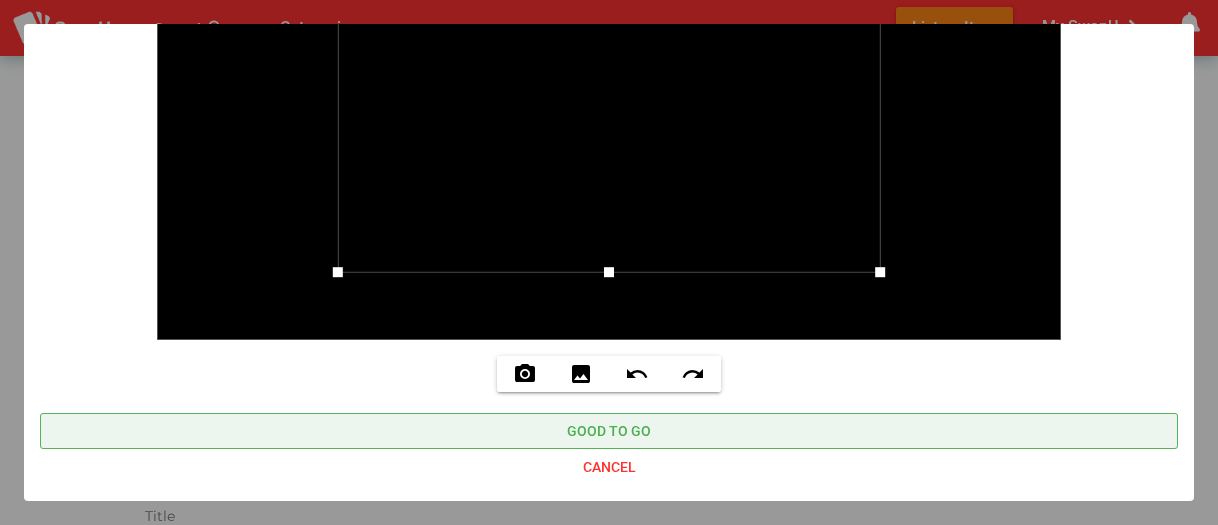 click on "Good to go" at bounding box center [609, 431] 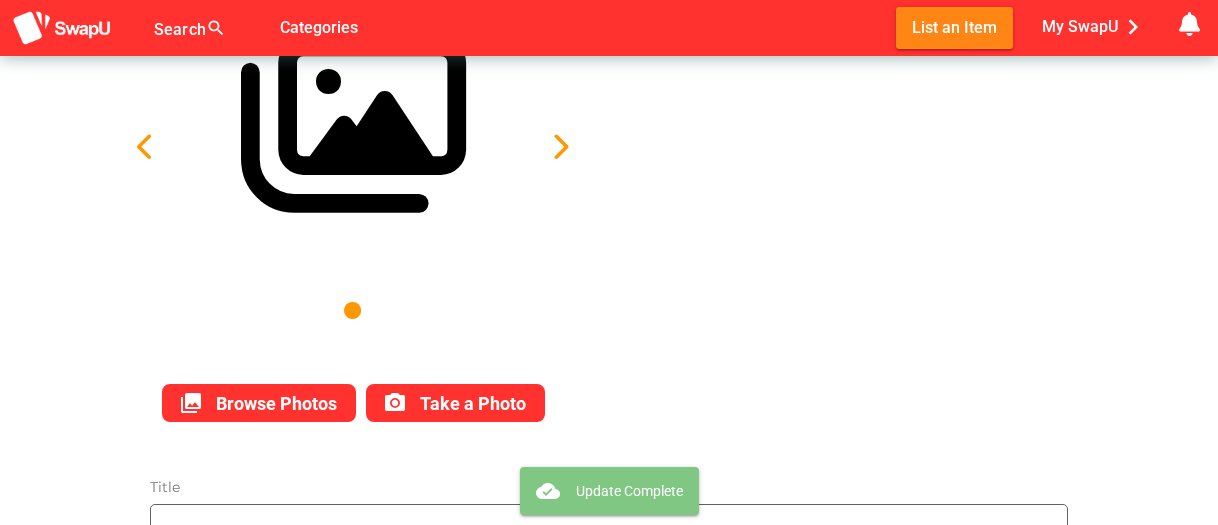 type on "Swap 2001 Holden grange for SLE Commodore" 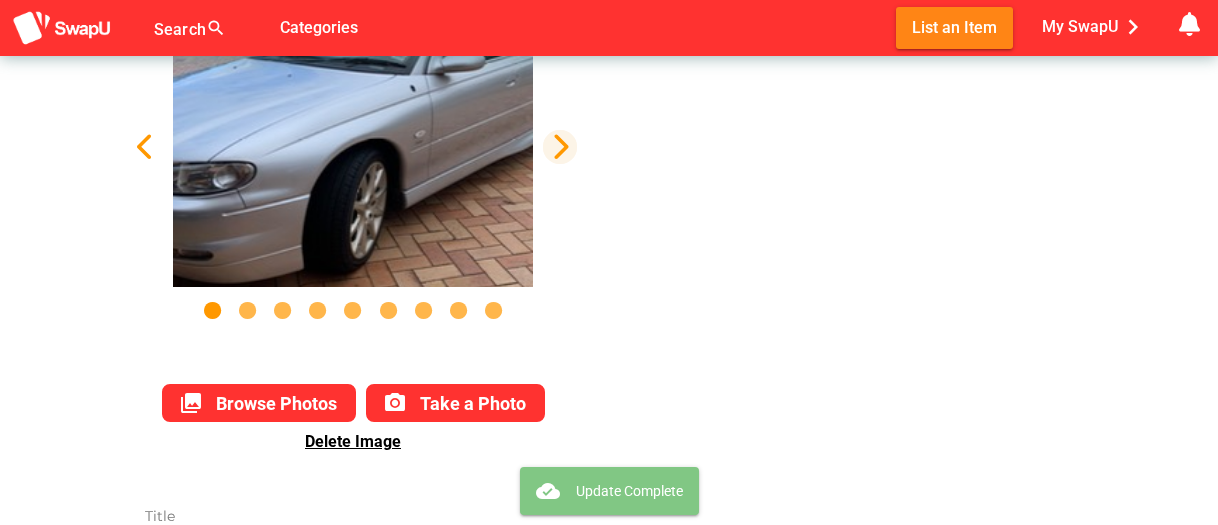 scroll, scrollTop: 125, scrollLeft: 1, axis: both 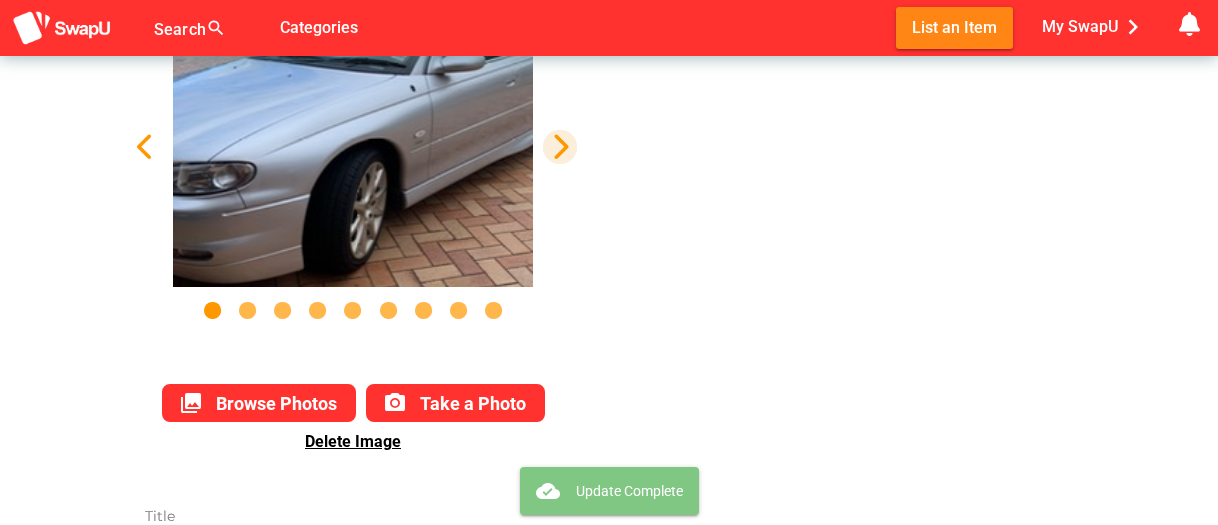 click at bounding box center [560, 147] 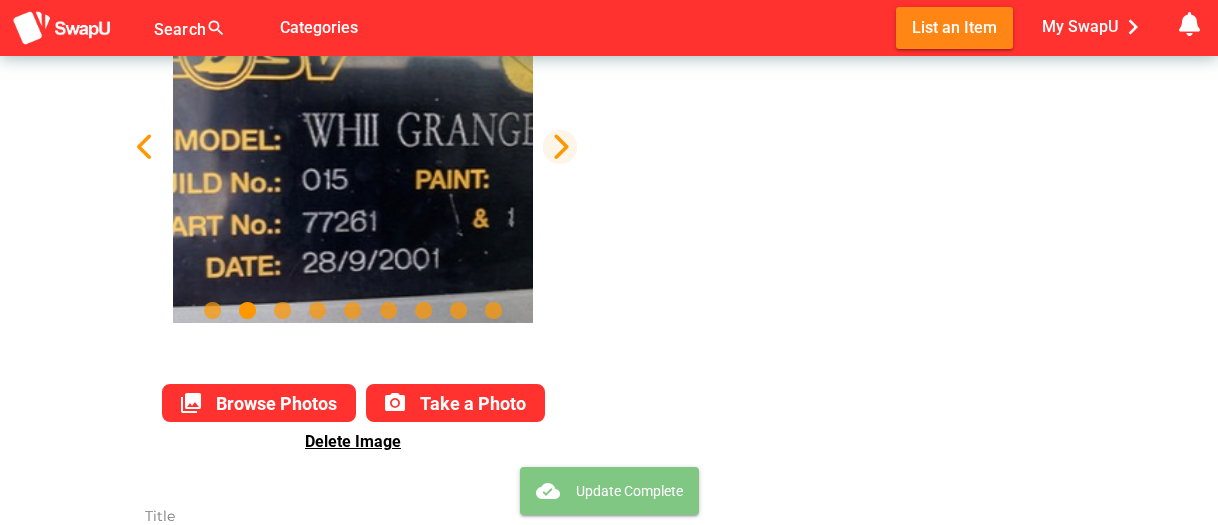 scroll, scrollTop: 125, scrollLeft: 1, axis: both 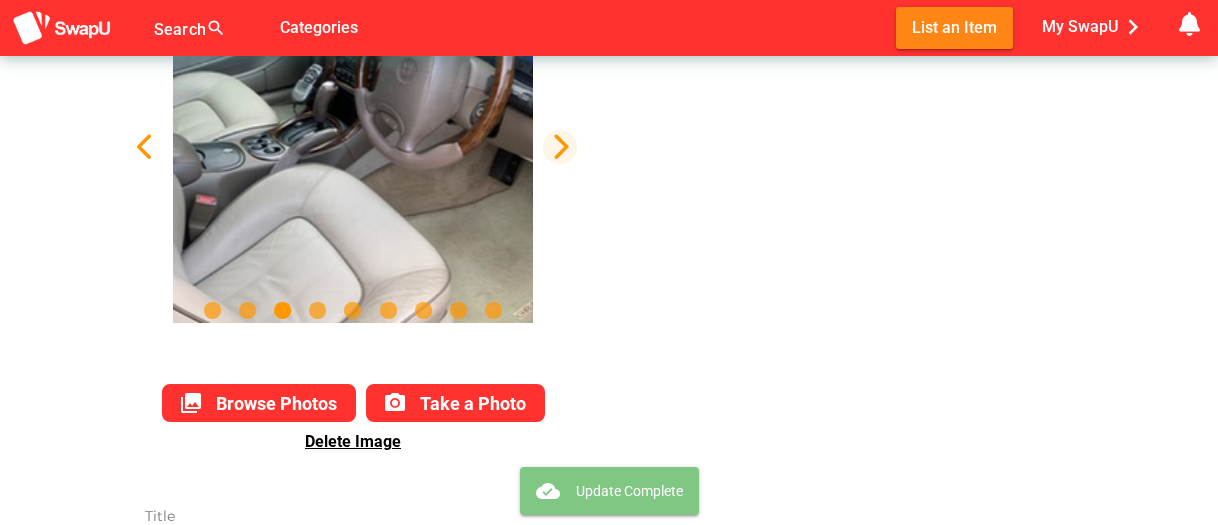 click at bounding box center [560, 147] 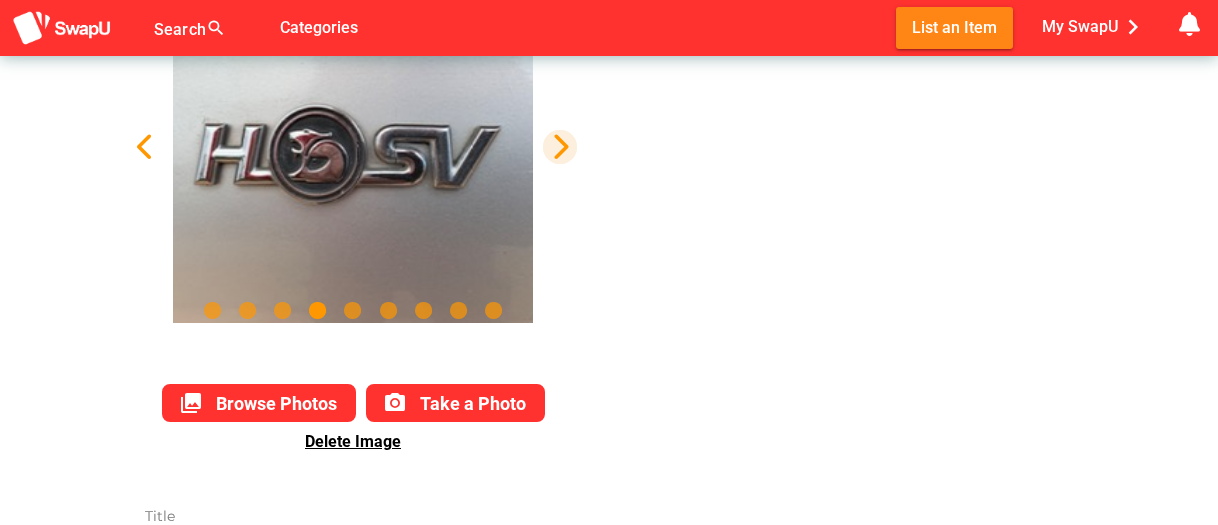 click at bounding box center (560, 147) 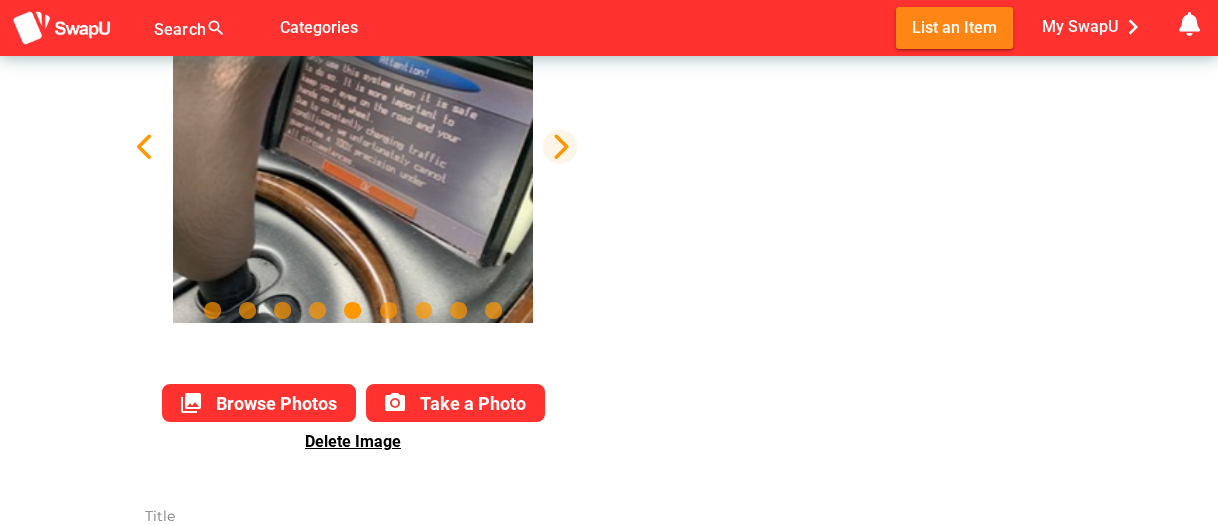 click at bounding box center [560, 147] 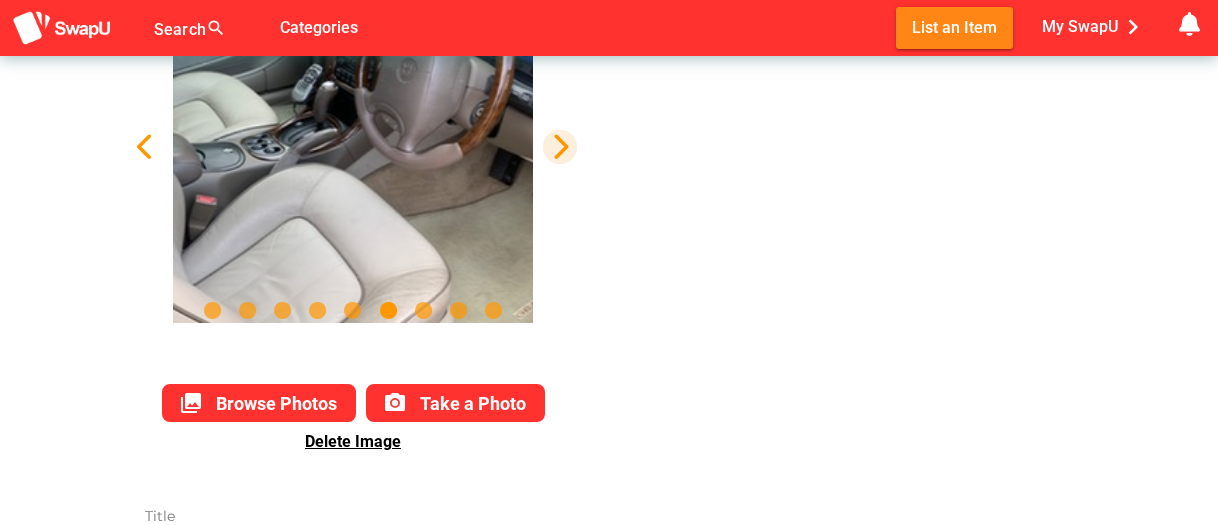 click at bounding box center [560, 147] 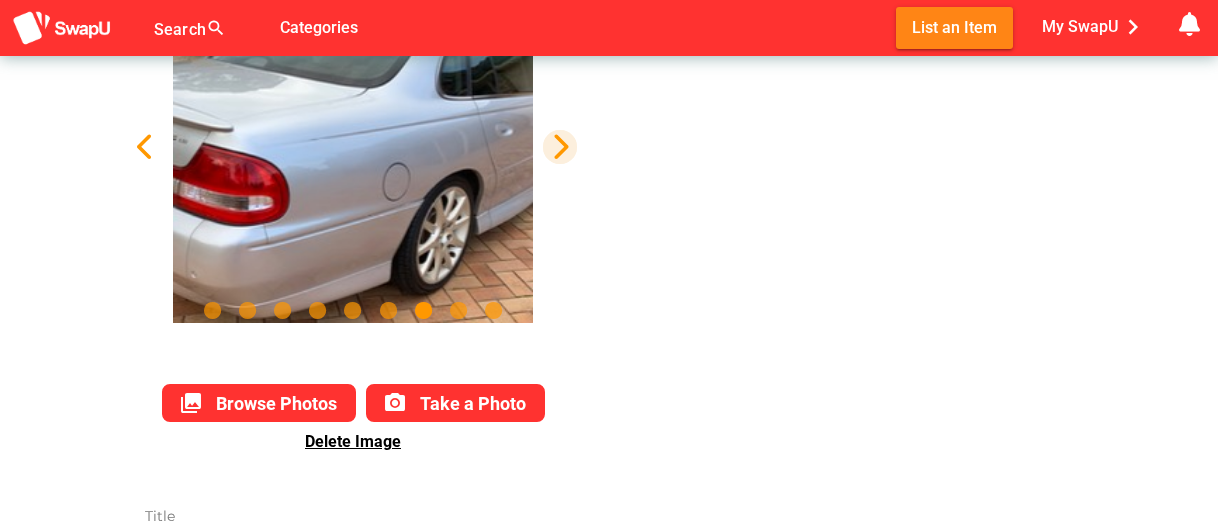 click at bounding box center [560, 147] 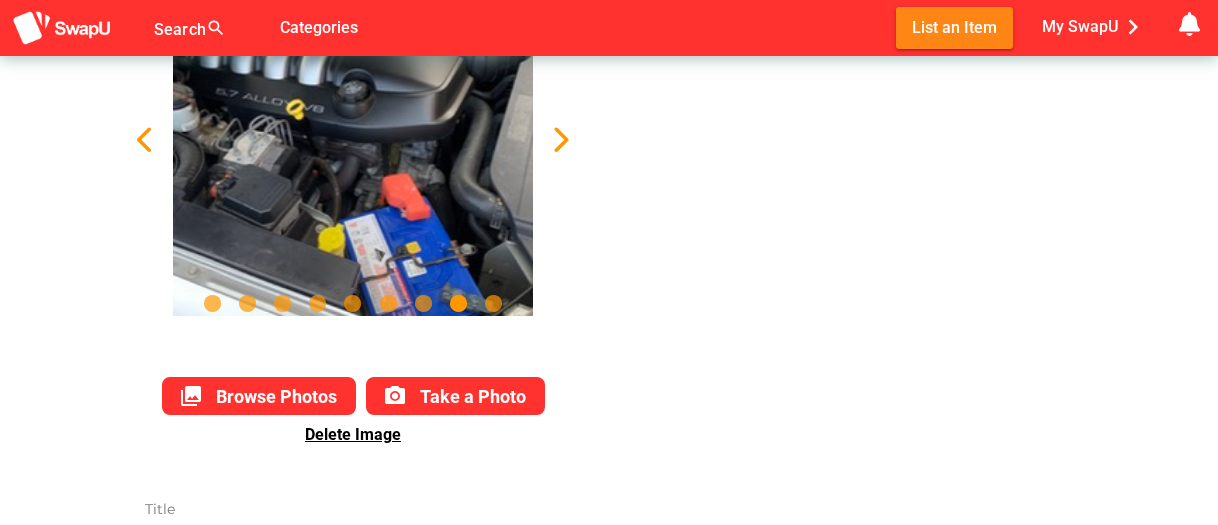 scroll, scrollTop: 133, scrollLeft: 0, axis: vertical 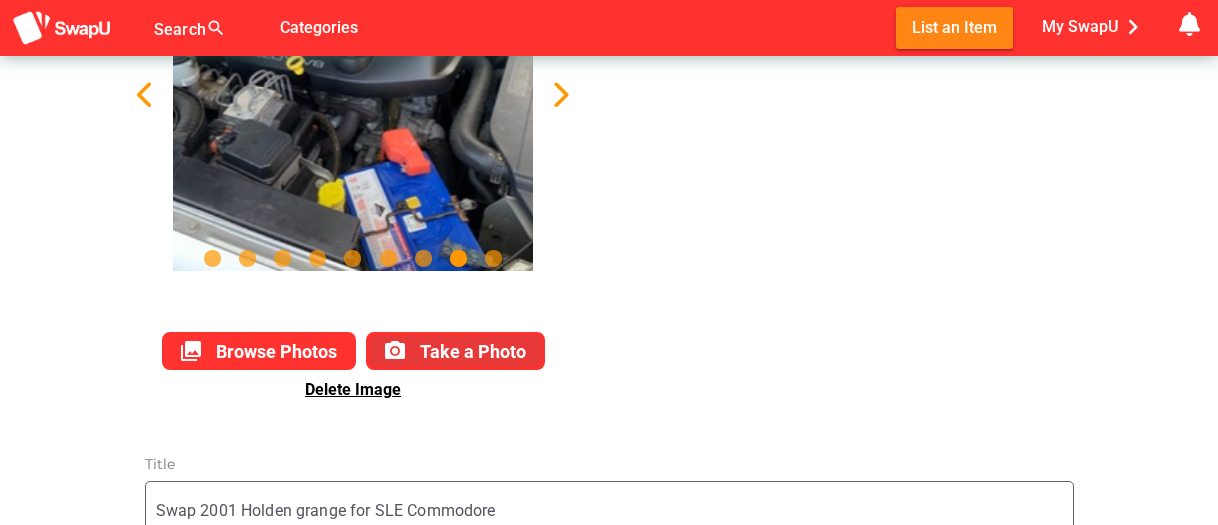 click on "Take a Photo" at bounding box center [473, 351] 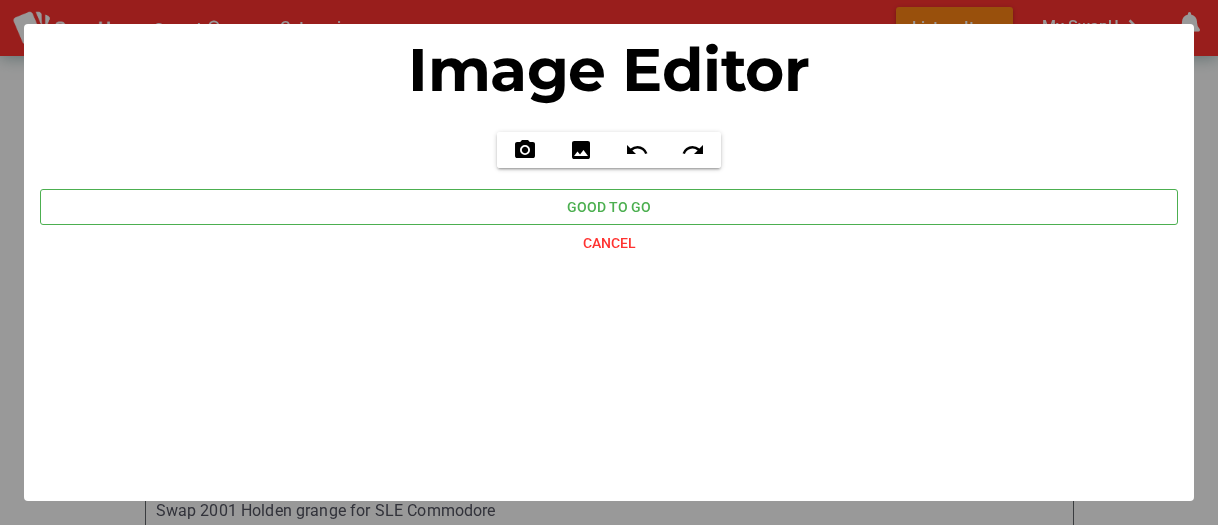type on "C:\fakepath\IMG_1725.jpeg" 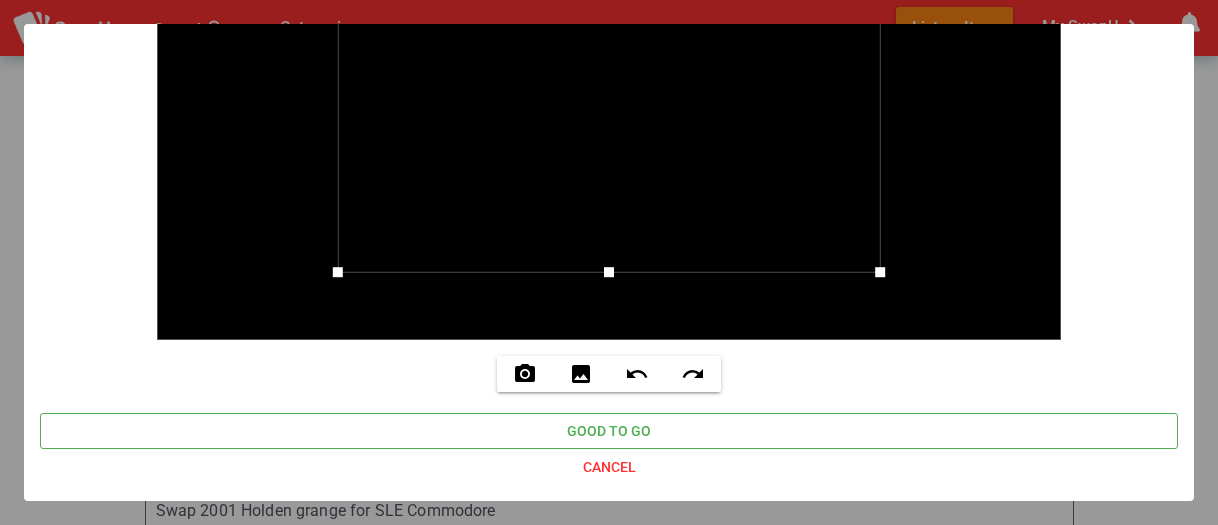 scroll, scrollTop: 454, scrollLeft: 0, axis: vertical 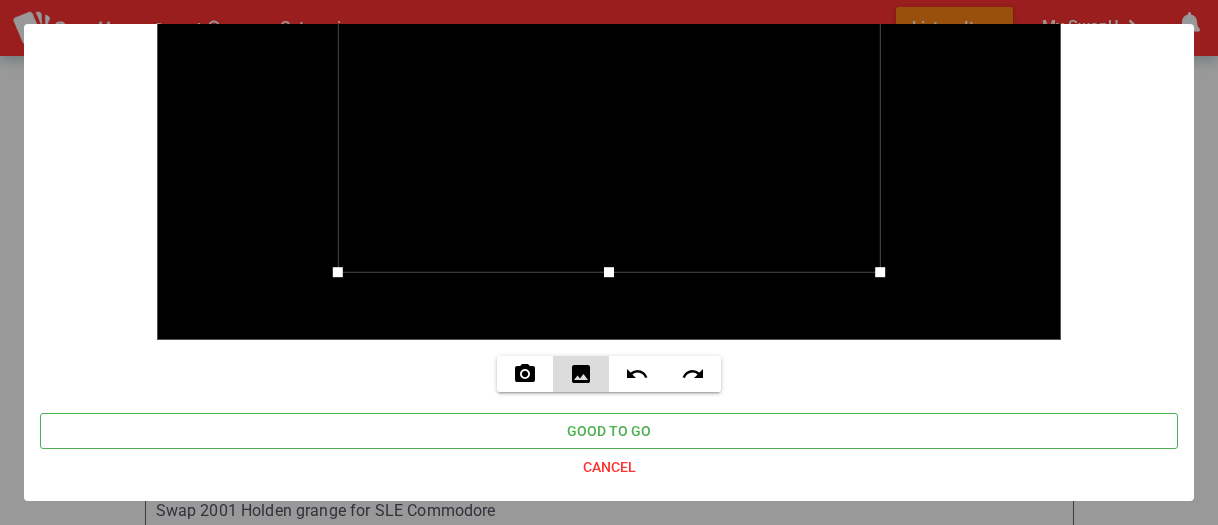 click on "image" at bounding box center (581, 374) 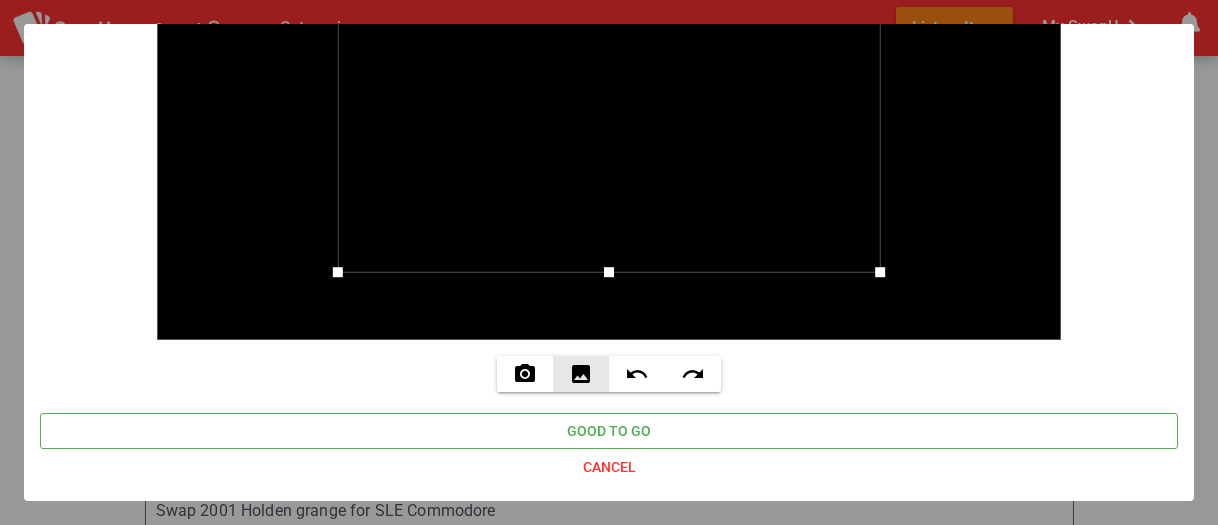 type on "C:\fakepath\IMG_1739.jpeg" 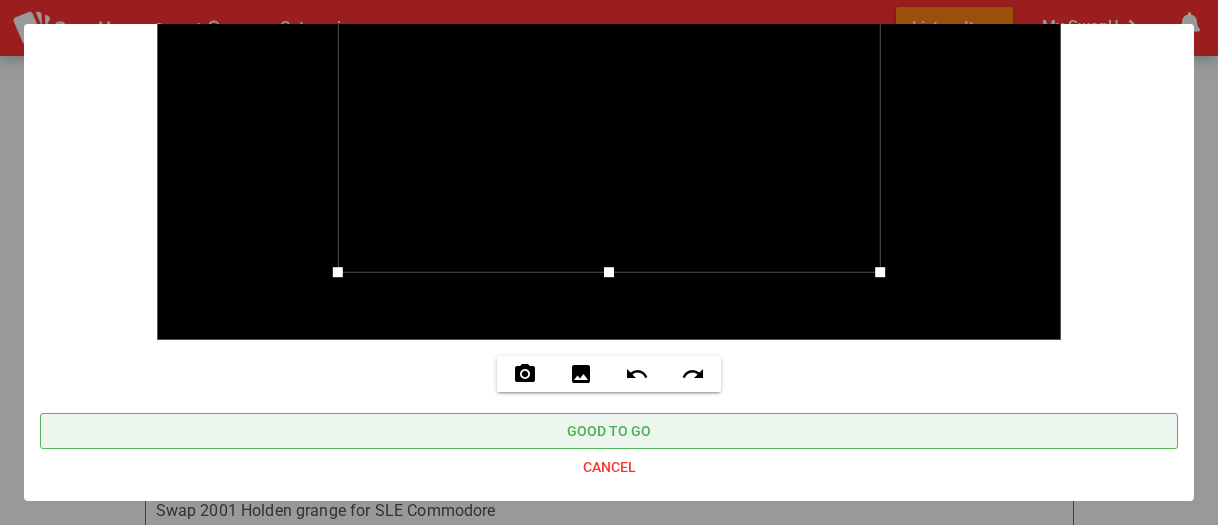 click on "Good to go" at bounding box center (609, 431) 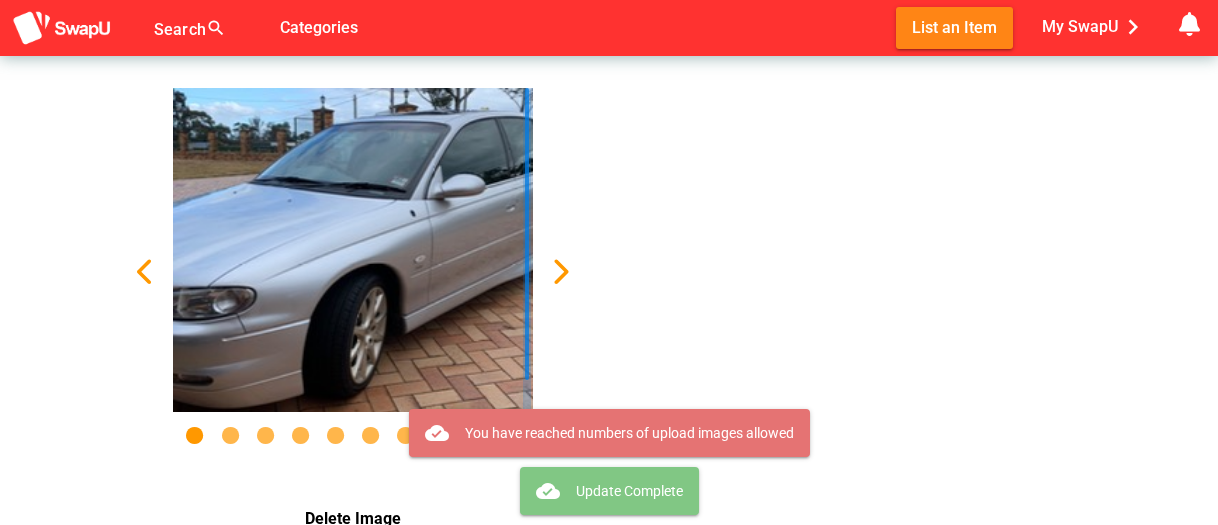 scroll, scrollTop: 0, scrollLeft: 0, axis: both 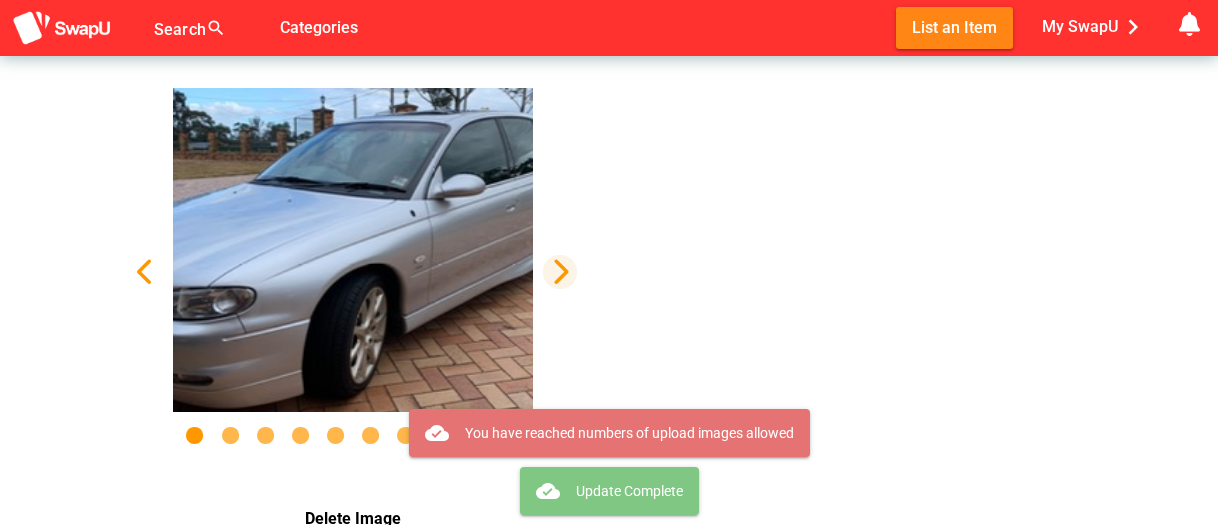 click at bounding box center [560, 272] 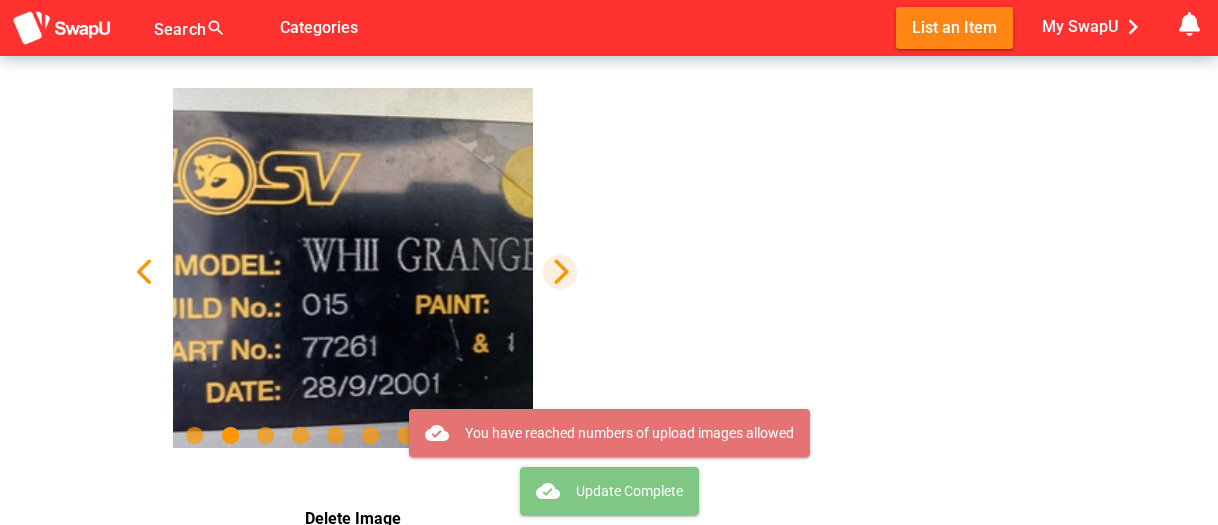 click at bounding box center (560, 272) 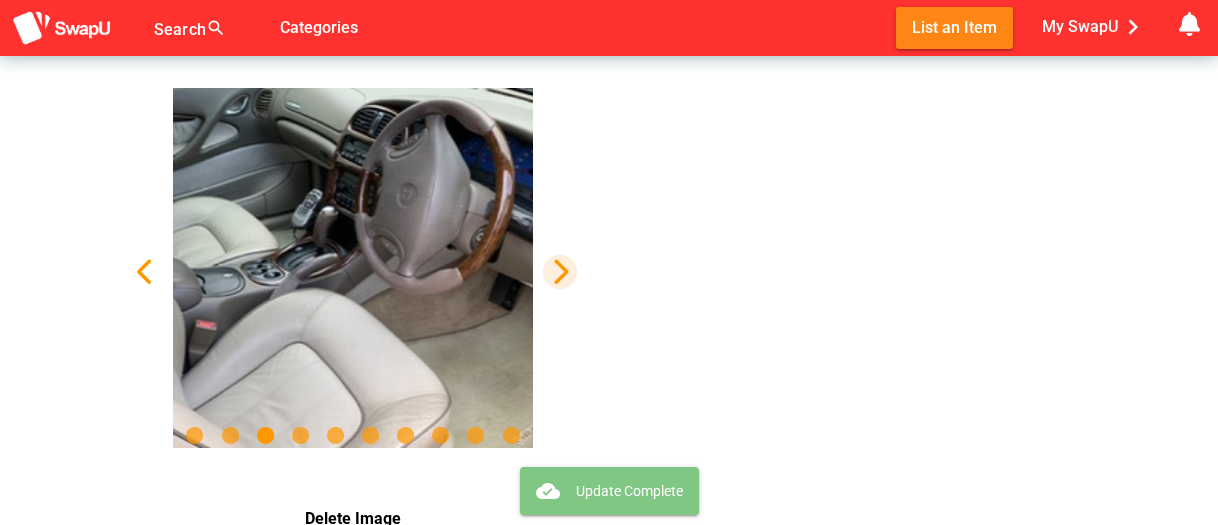 click at bounding box center (560, 272) 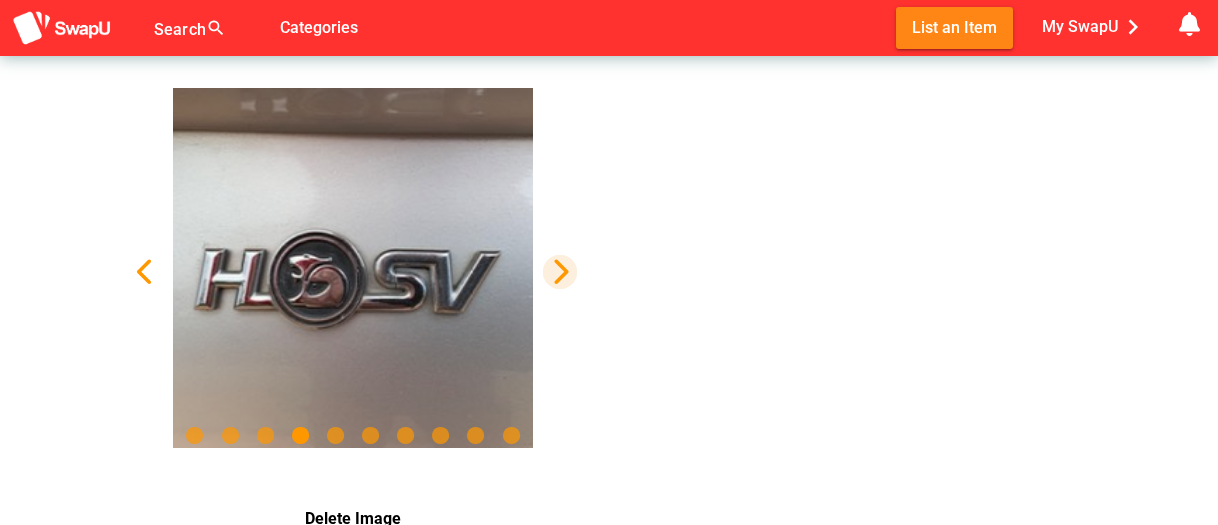click at bounding box center (560, 272) 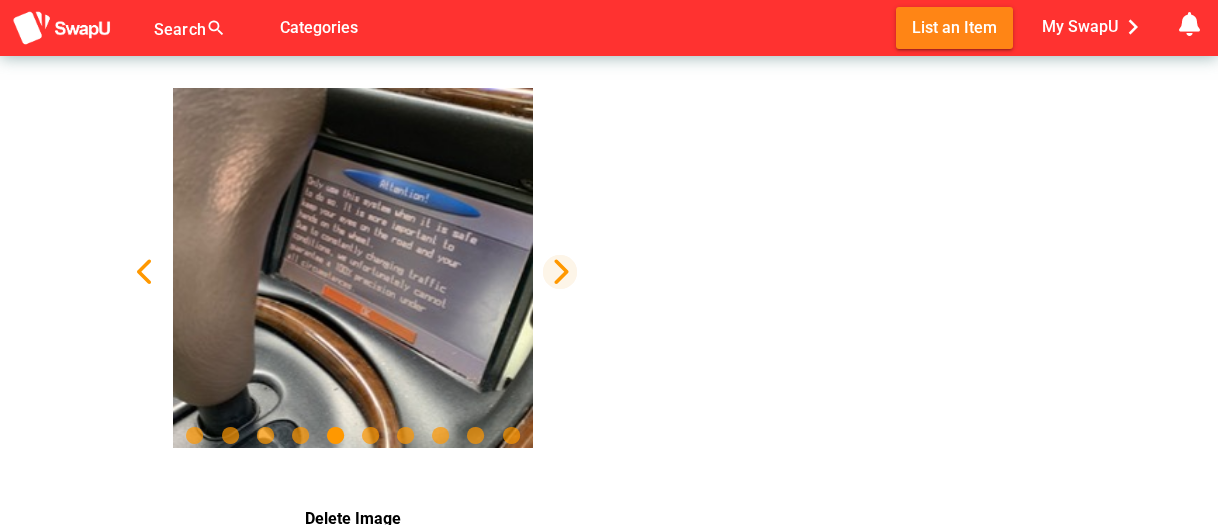 click at bounding box center (560, 272) 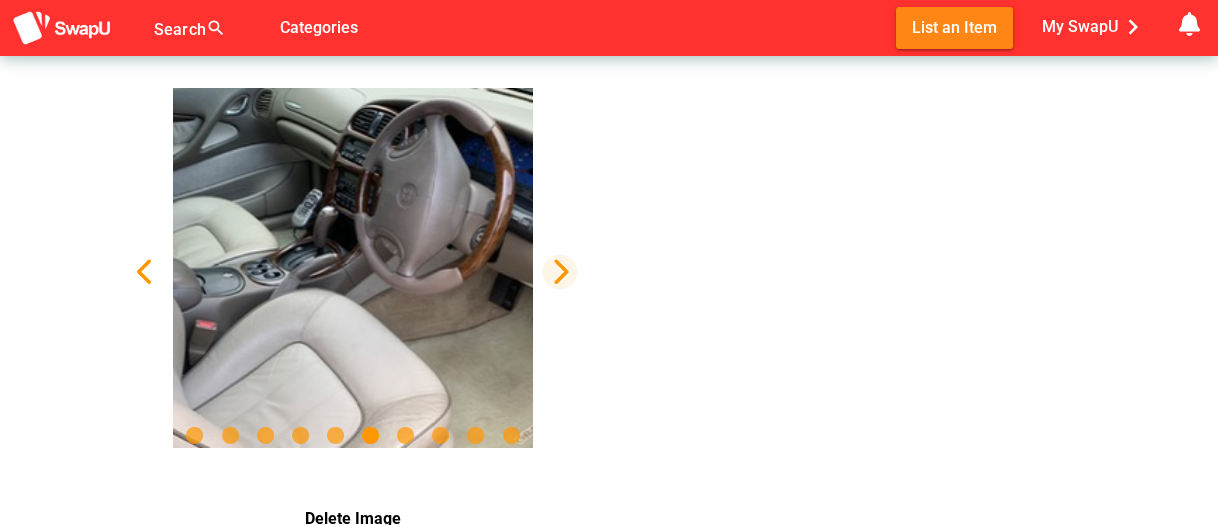 click at bounding box center (560, 272) 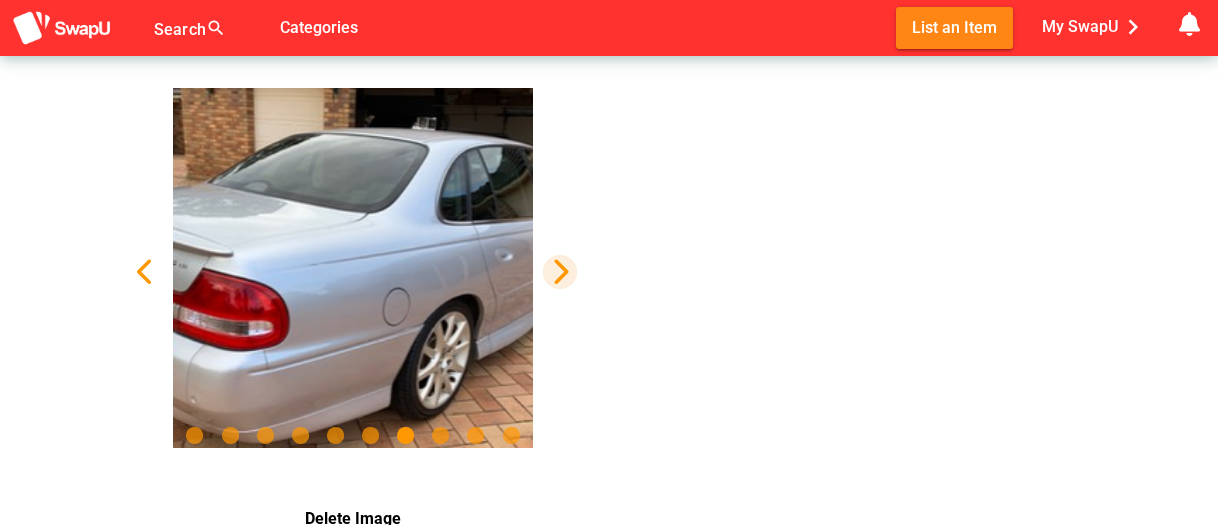 click at bounding box center (560, 272) 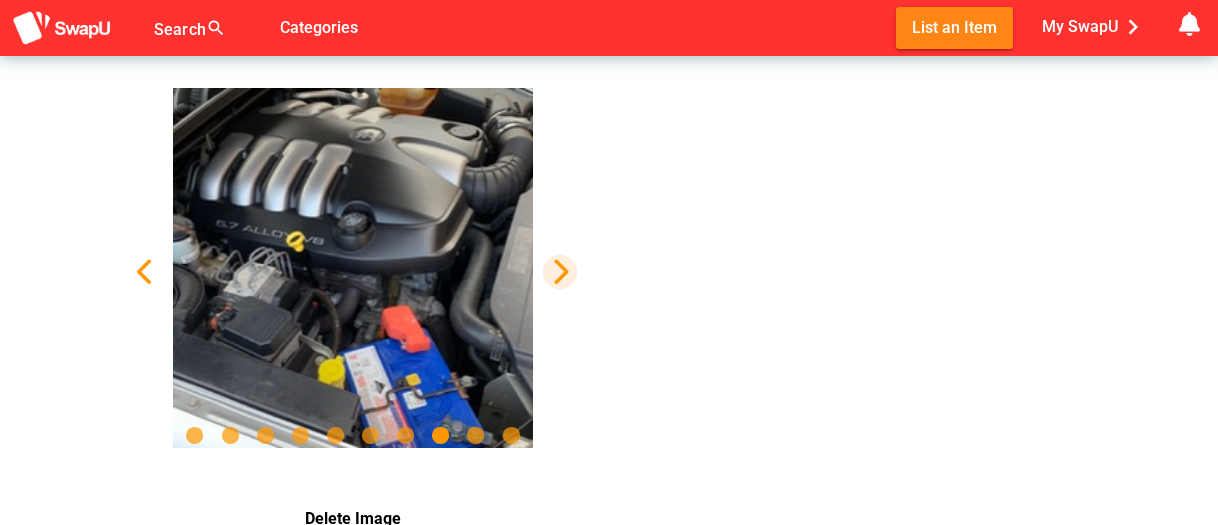 click at bounding box center [560, 272] 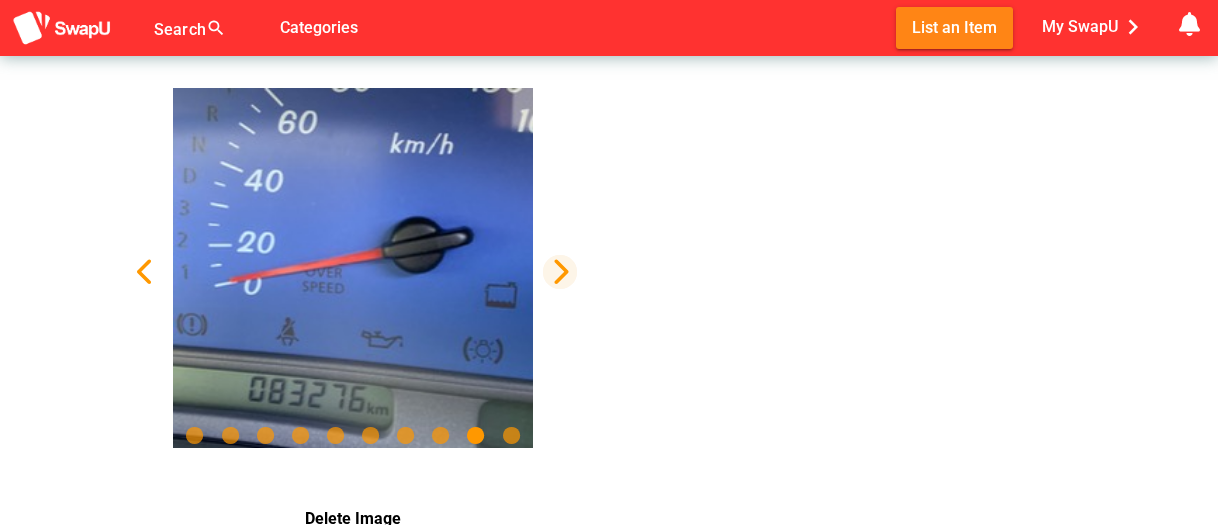 click at bounding box center [560, 272] 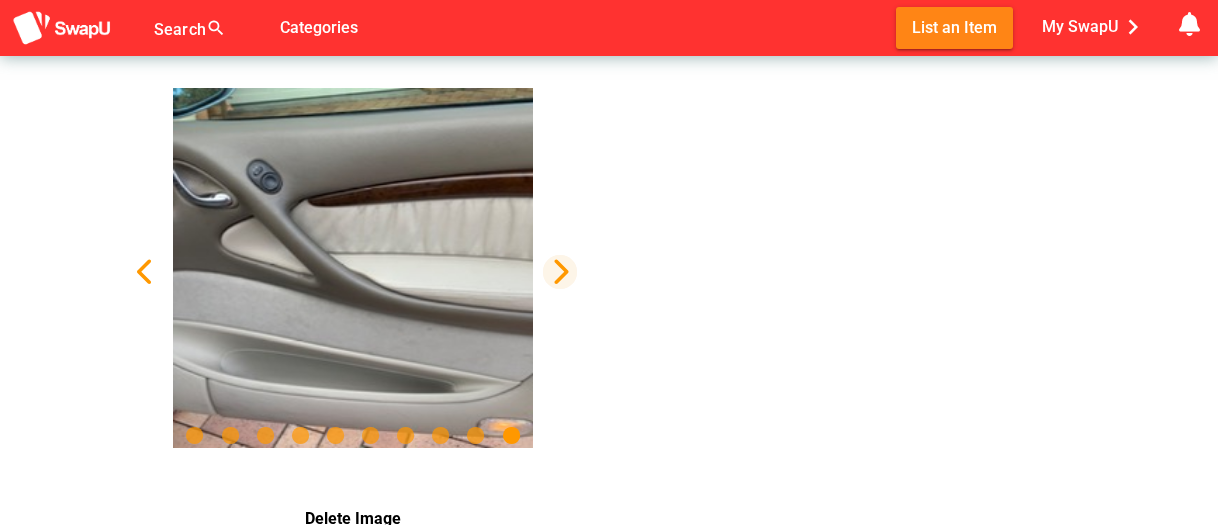 click at bounding box center [560, 272] 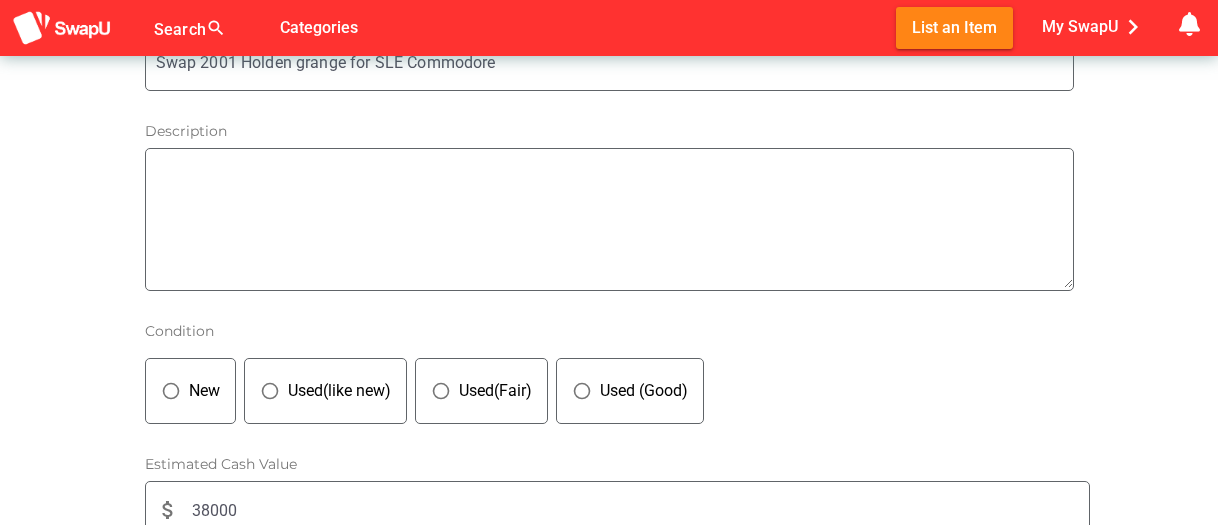 scroll, scrollTop: 577, scrollLeft: 2, axis: both 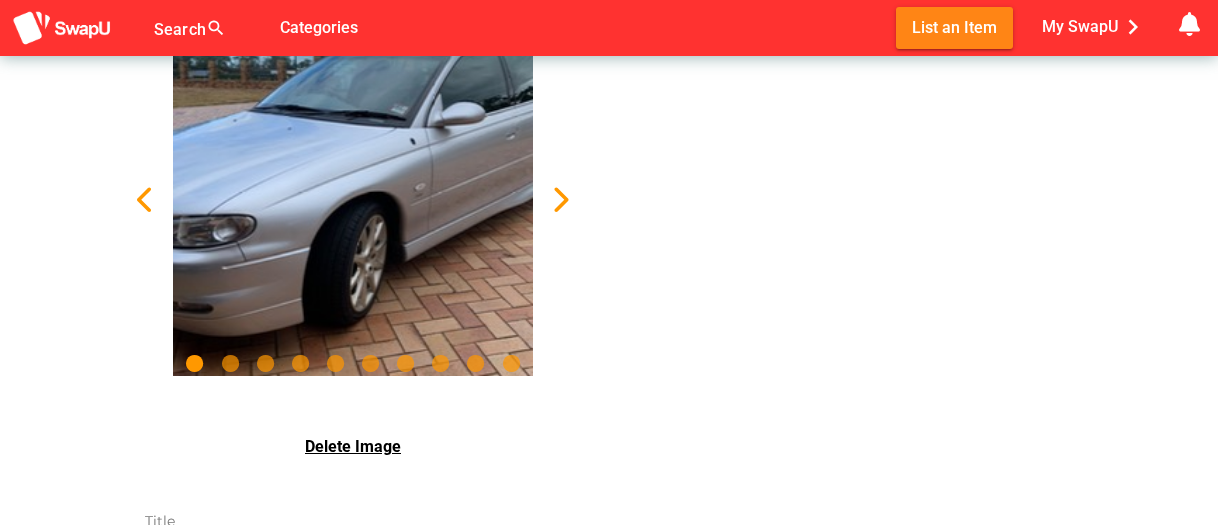type on "I have a very nice low milage HDT Holden Grange 80300 ks has Sunroof, Genuine Holden Sat Nav, Tow bar, leather interior, no dings, some very minor imperfections in the paintwork only visible on close inspection,  sun roof ,12 months rego, great tyres, a well kept top of the line Holden." 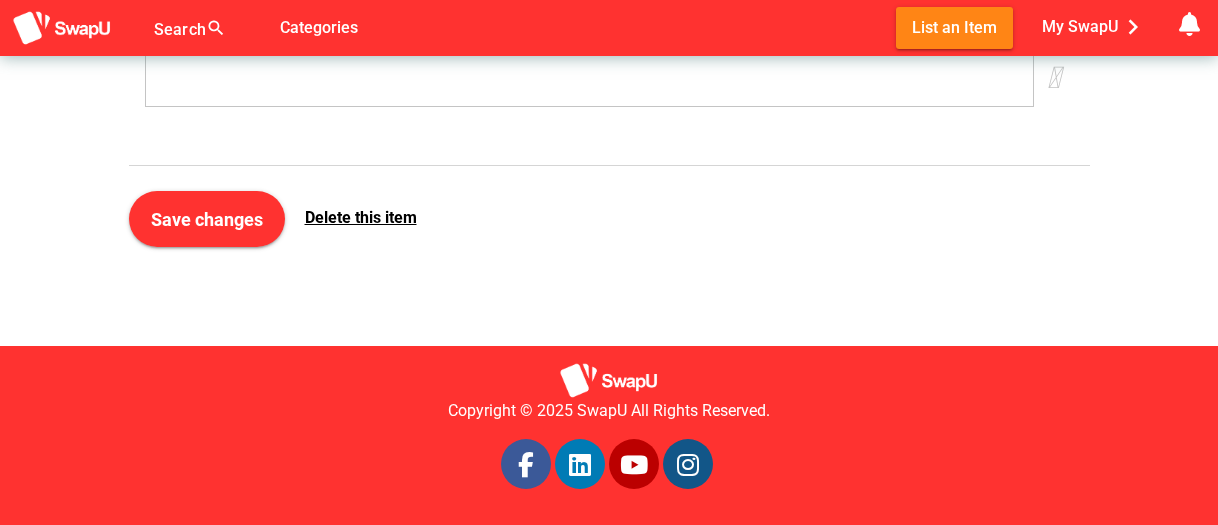 scroll, scrollTop: 1713, scrollLeft: 0, axis: vertical 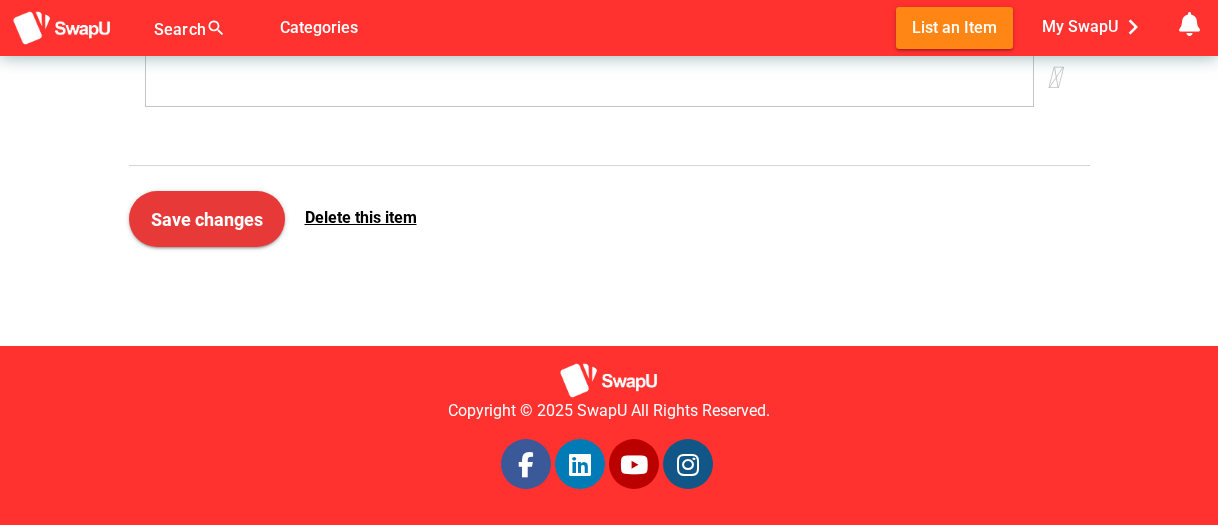 click on "Save changes" at bounding box center (207, 219) 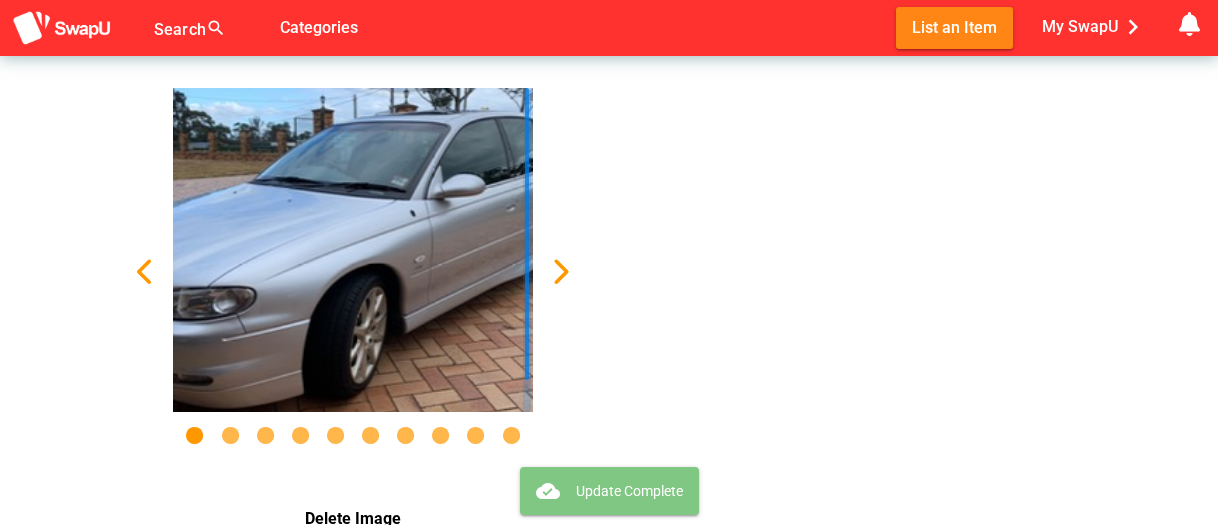 scroll, scrollTop: 0, scrollLeft: 0, axis: both 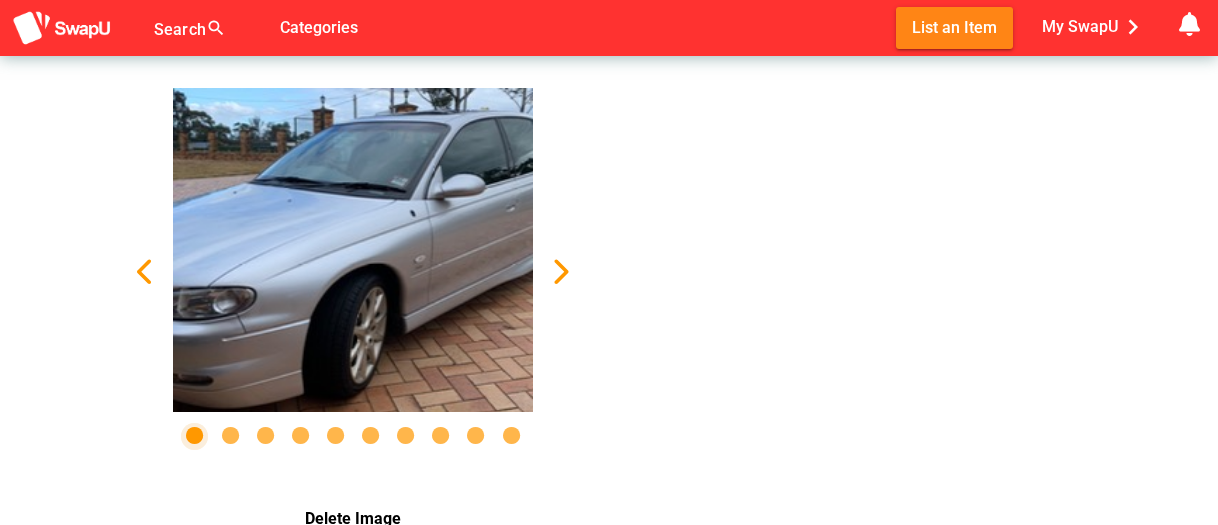 click at bounding box center (194, 436) 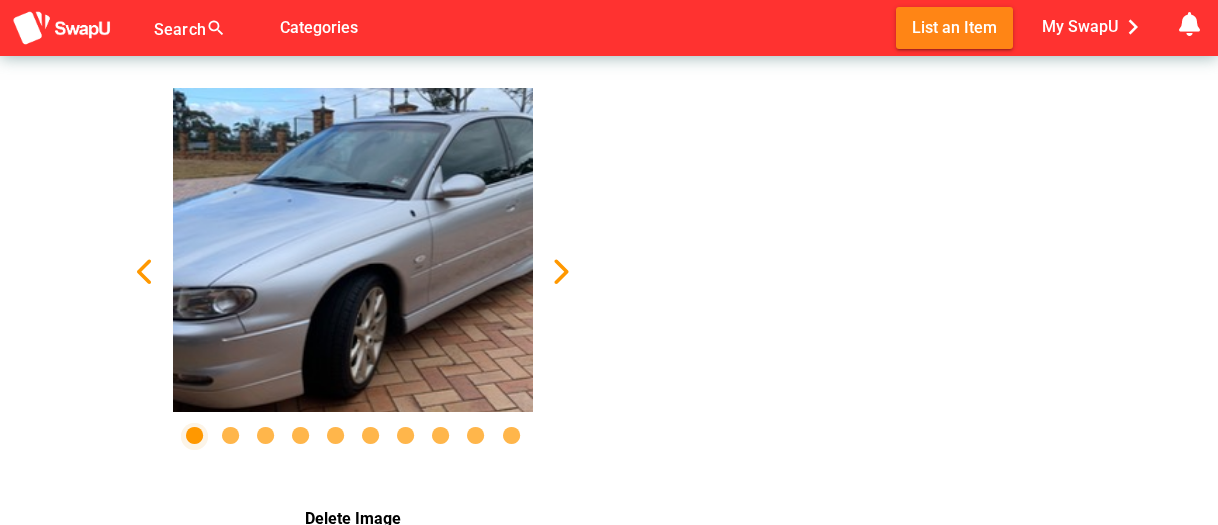 click at bounding box center (194, 436) 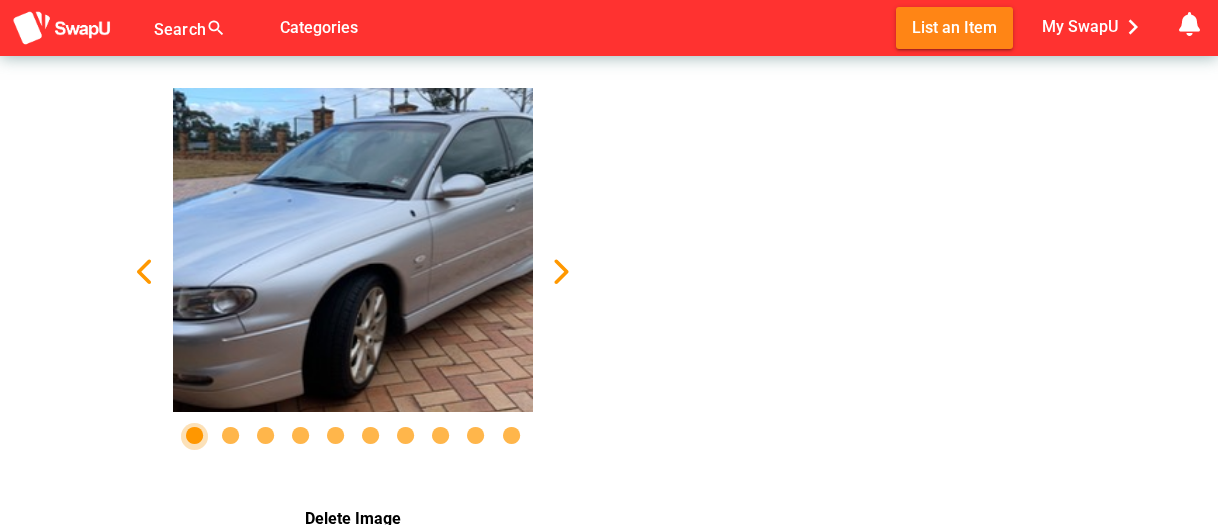 click at bounding box center [194, 436] 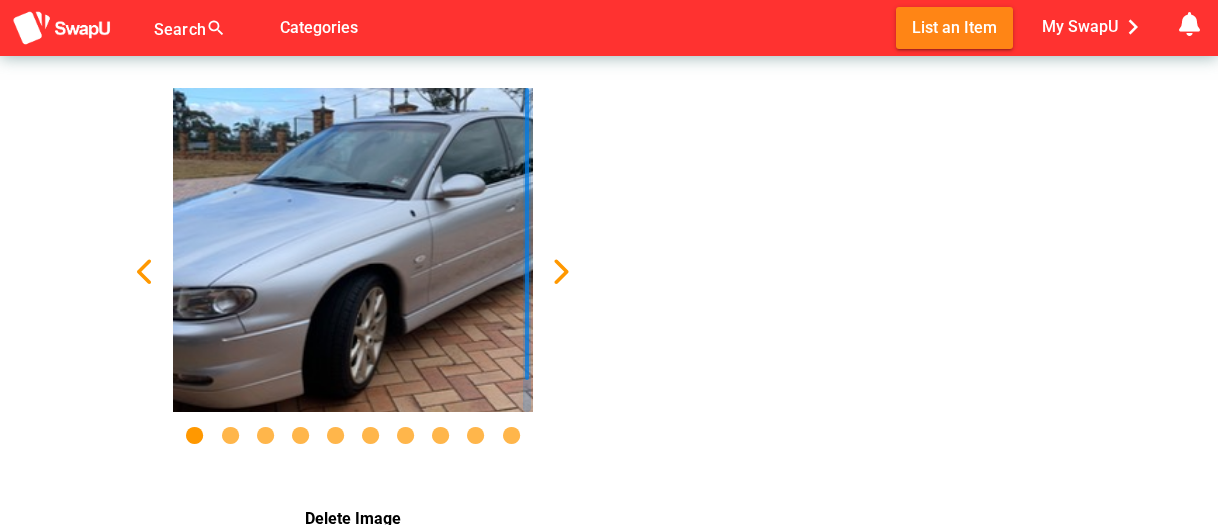 click at bounding box center [353, 268] 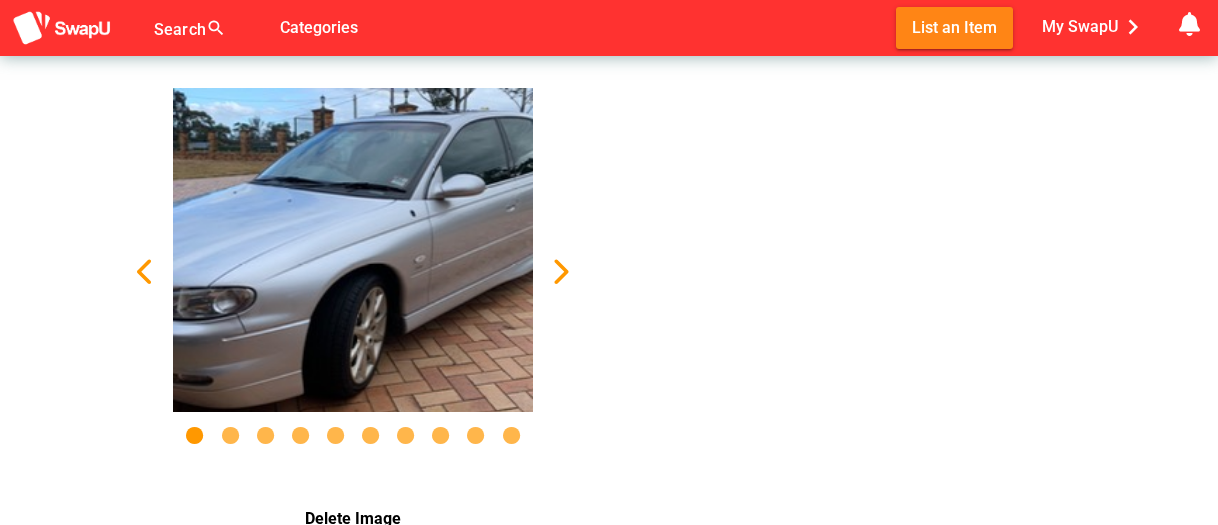 scroll, scrollTop: 0, scrollLeft: 0, axis: both 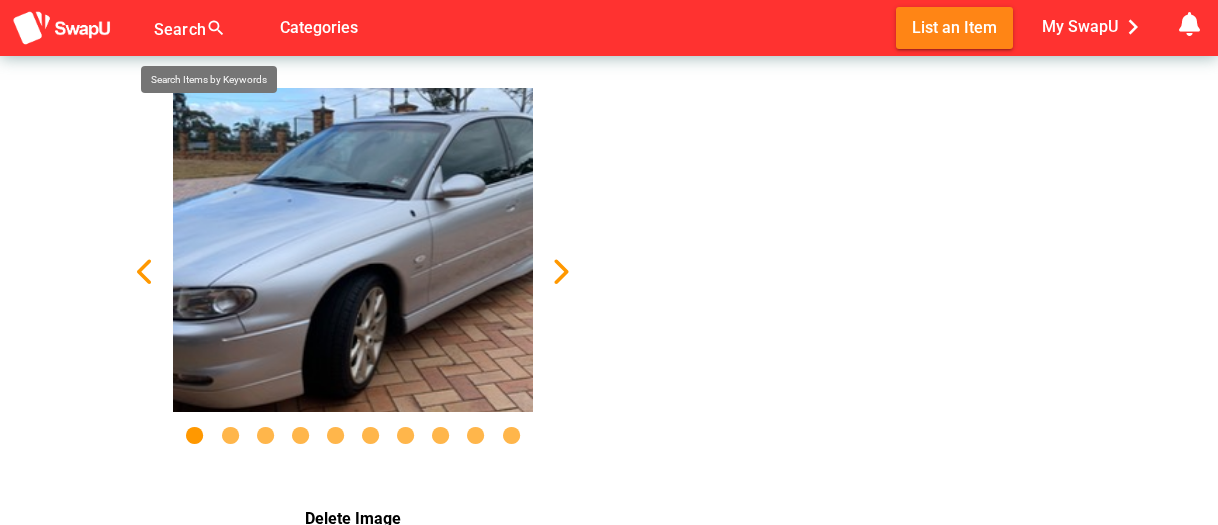 click at bounding box center (196, 40) 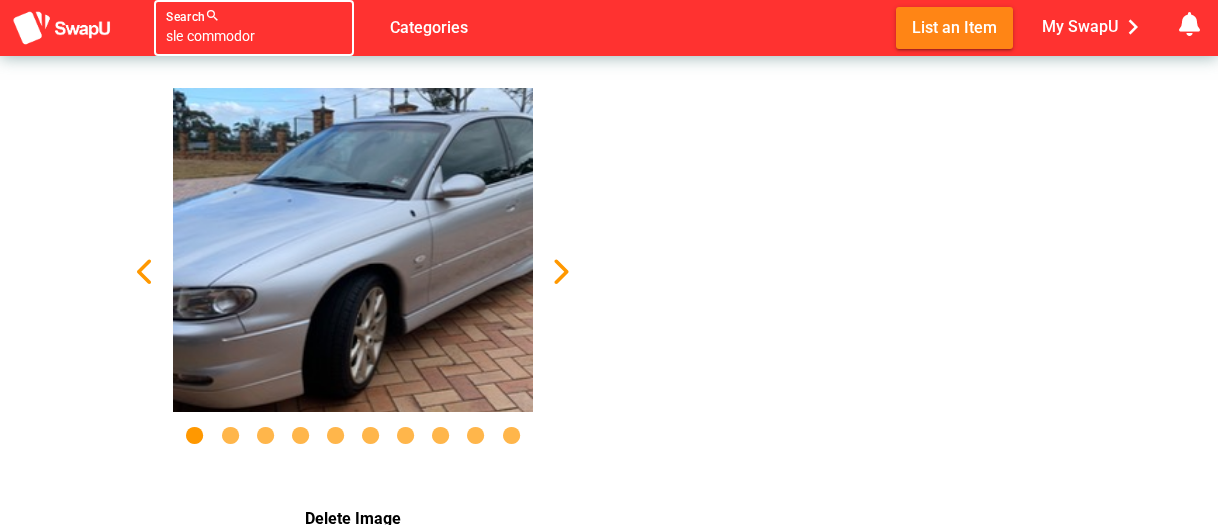 type on "sle commodore" 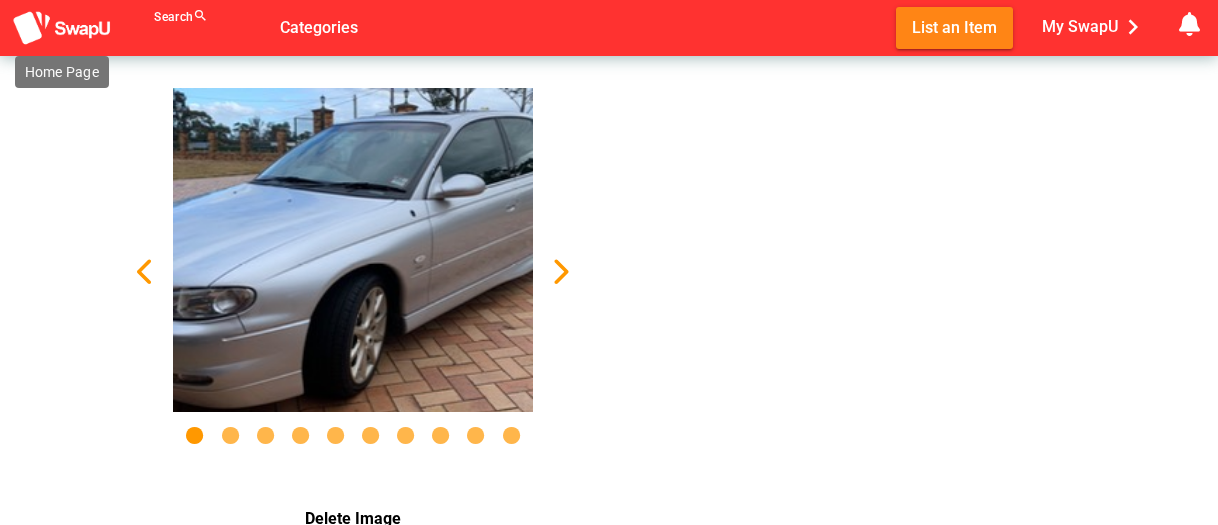 click at bounding box center (62, 28) 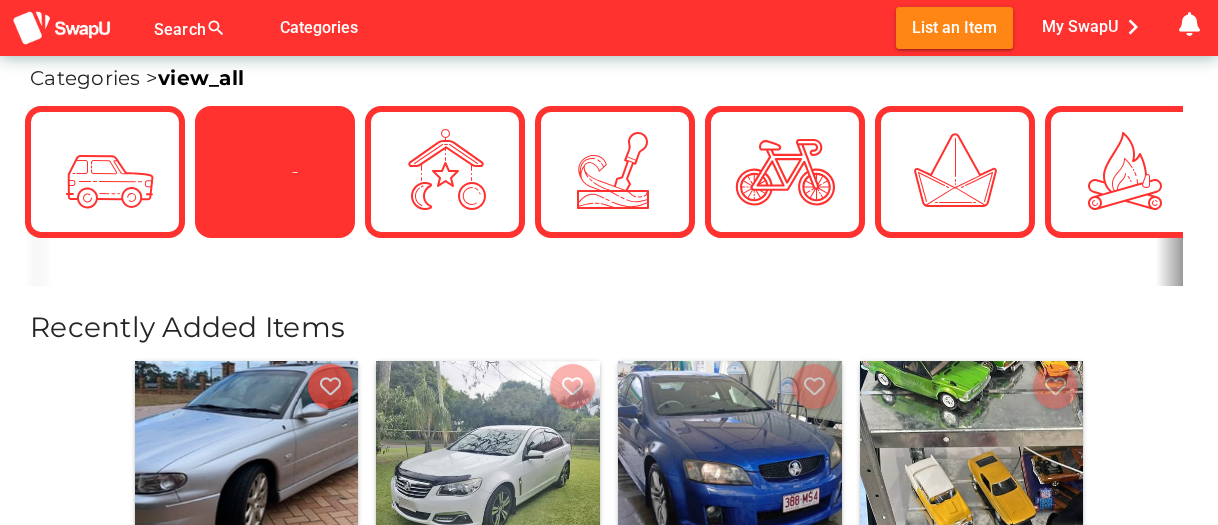scroll, scrollTop: 536, scrollLeft: 0, axis: vertical 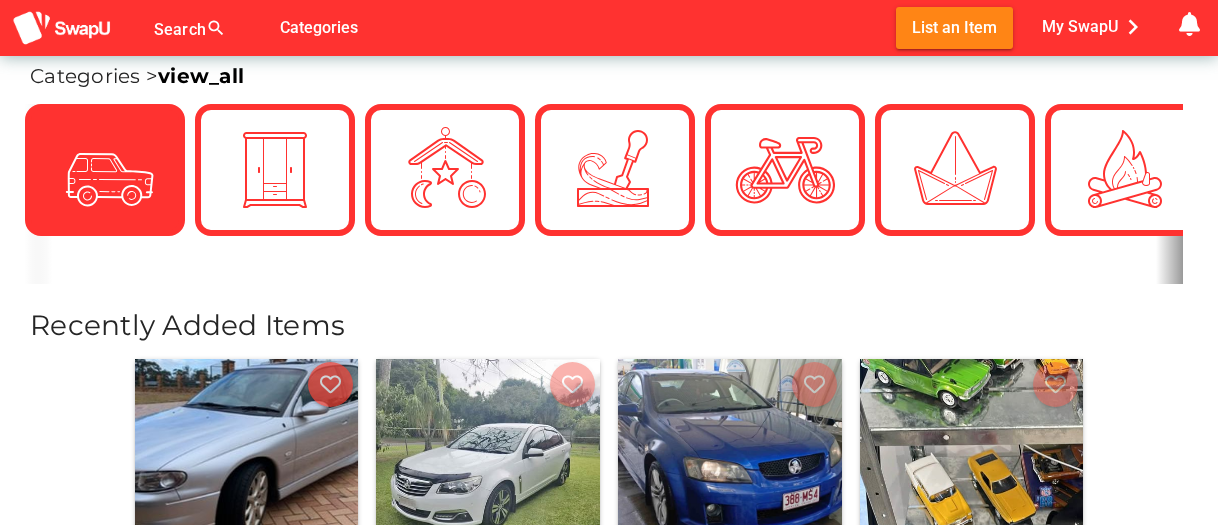 click at bounding box center [105, 170] 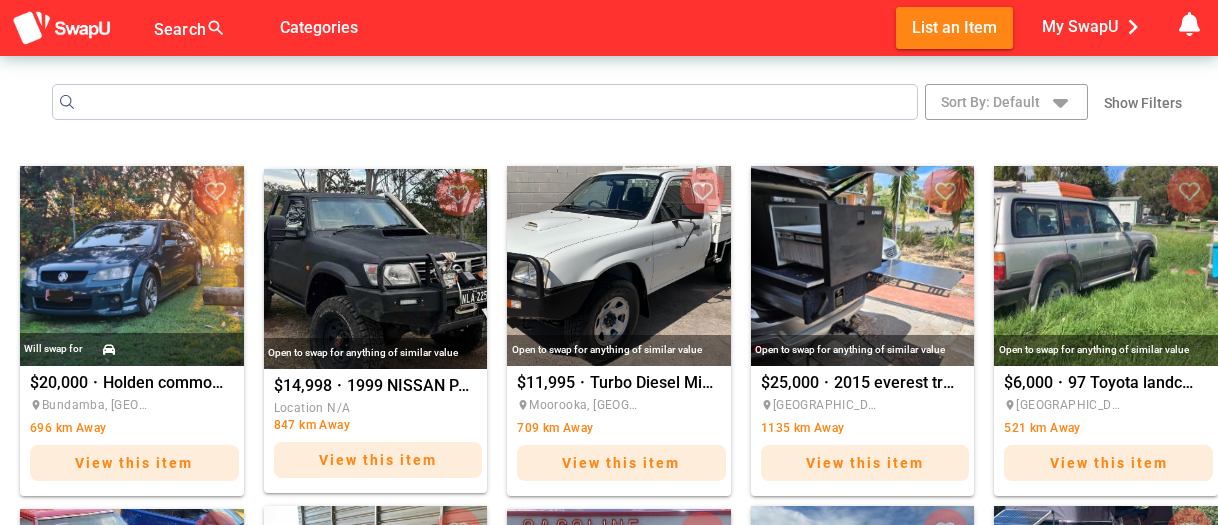 scroll, scrollTop: 334, scrollLeft: 1, axis: both 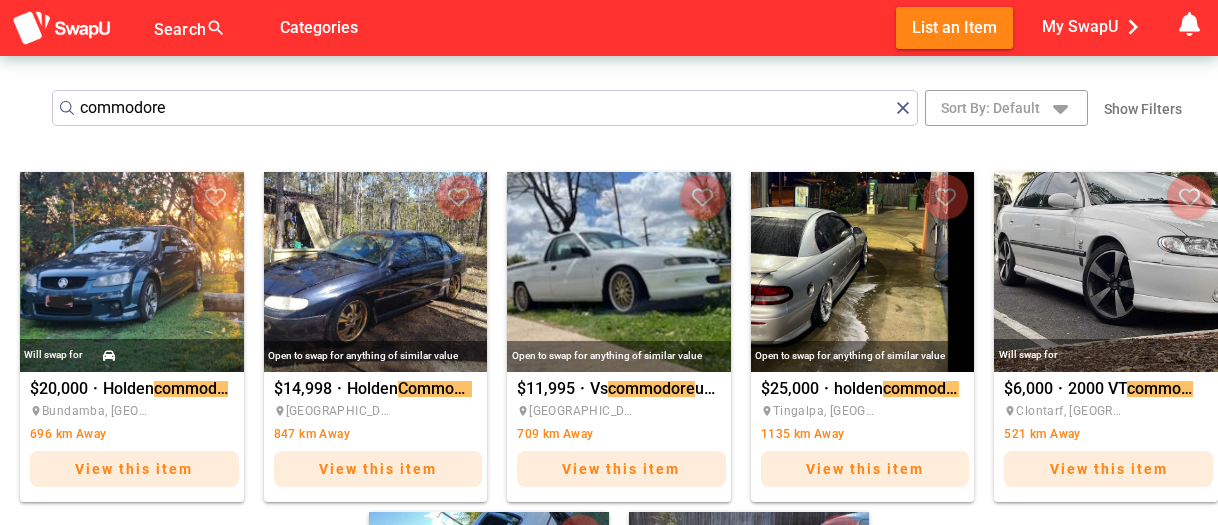 type on "commodore" 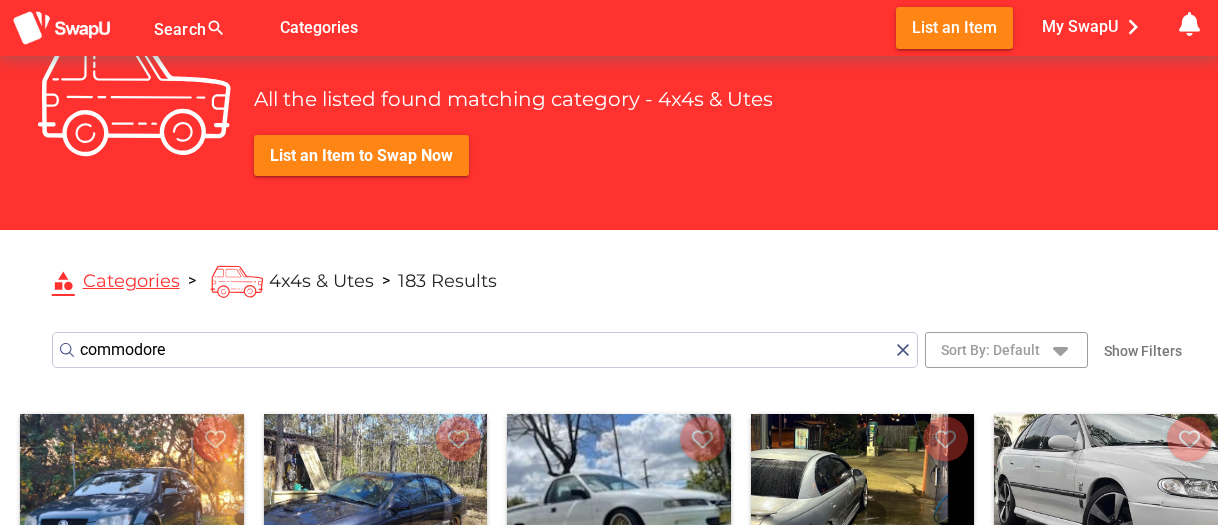 scroll, scrollTop: 84, scrollLeft: 0, axis: vertical 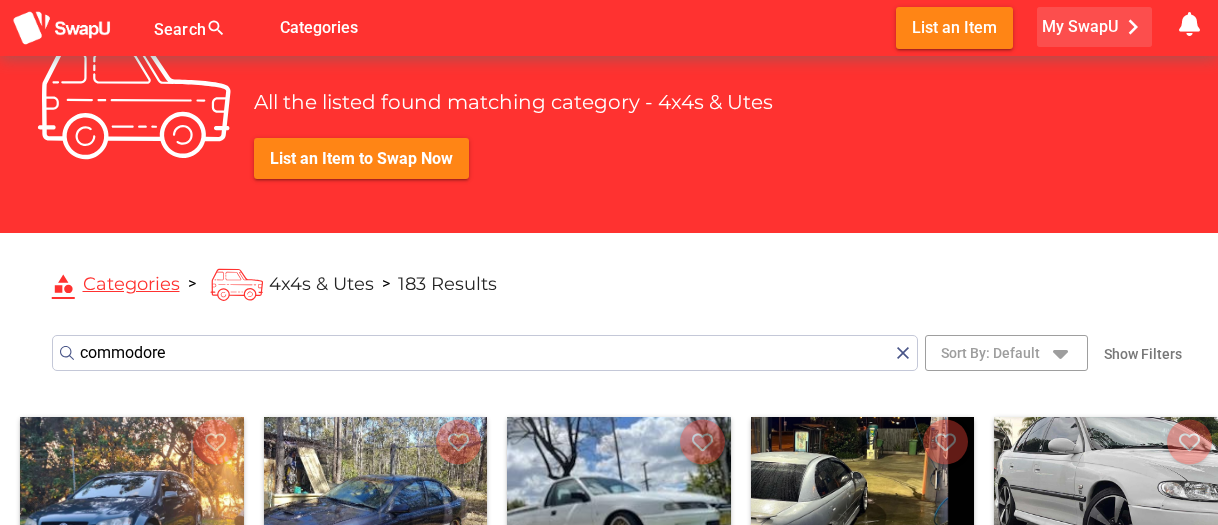 click on "My SwapU  chevron_right" at bounding box center (1095, 27) 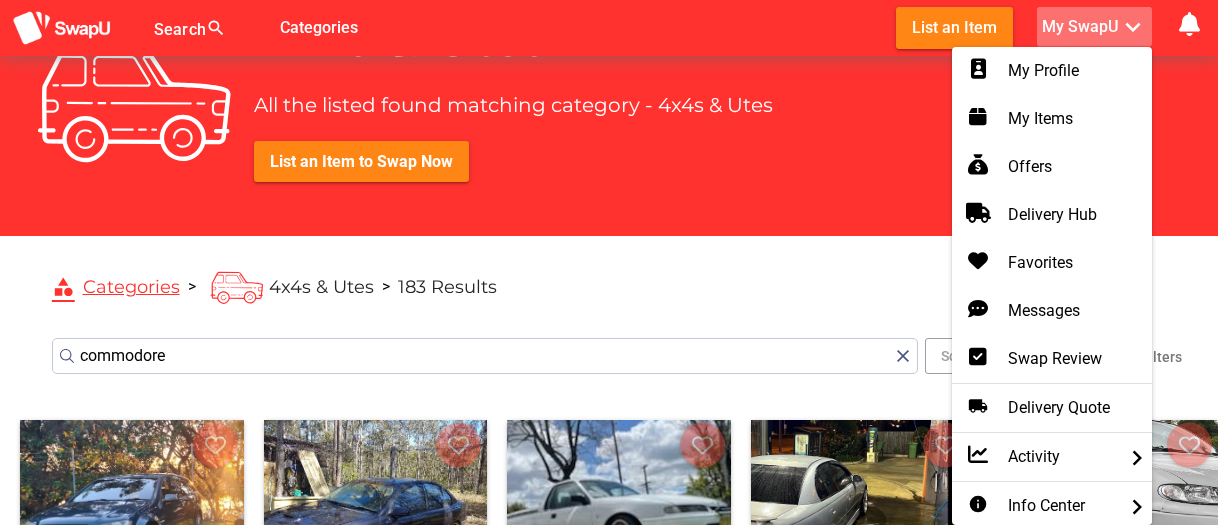 scroll, scrollTop: 80, scrollLeft: 0, axis: vertical 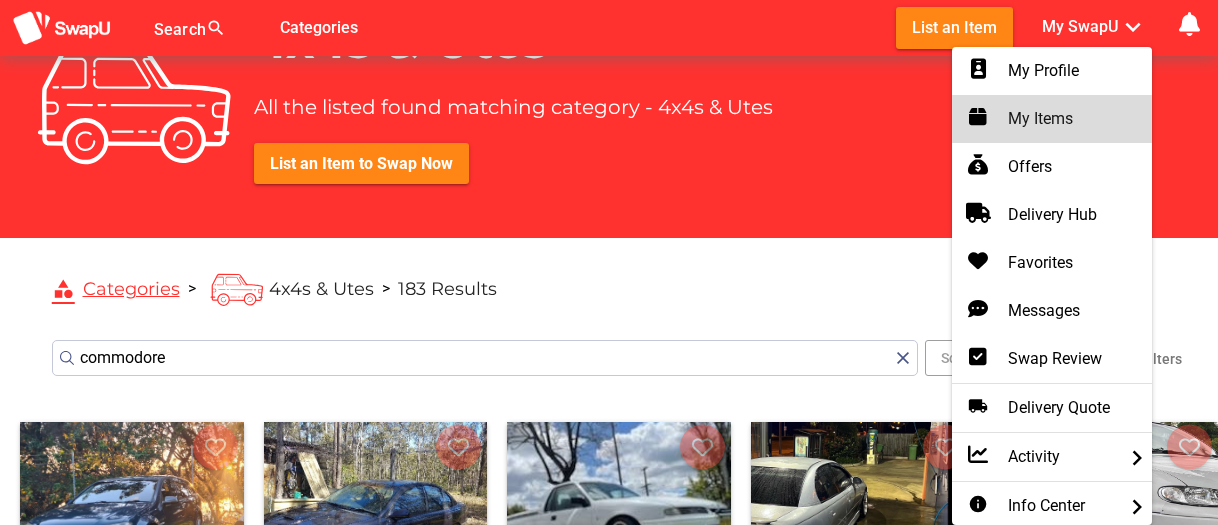 click on "My Items" at bounding box center (1052, 119) 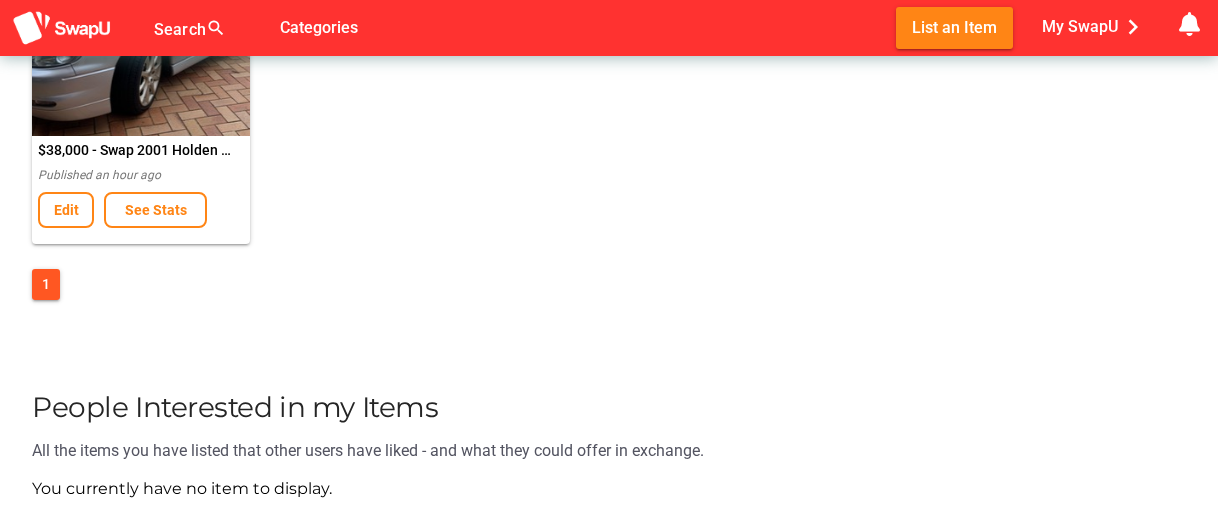 scroll, scrollTop: 533, scrollLeft: 0, axis: vertical 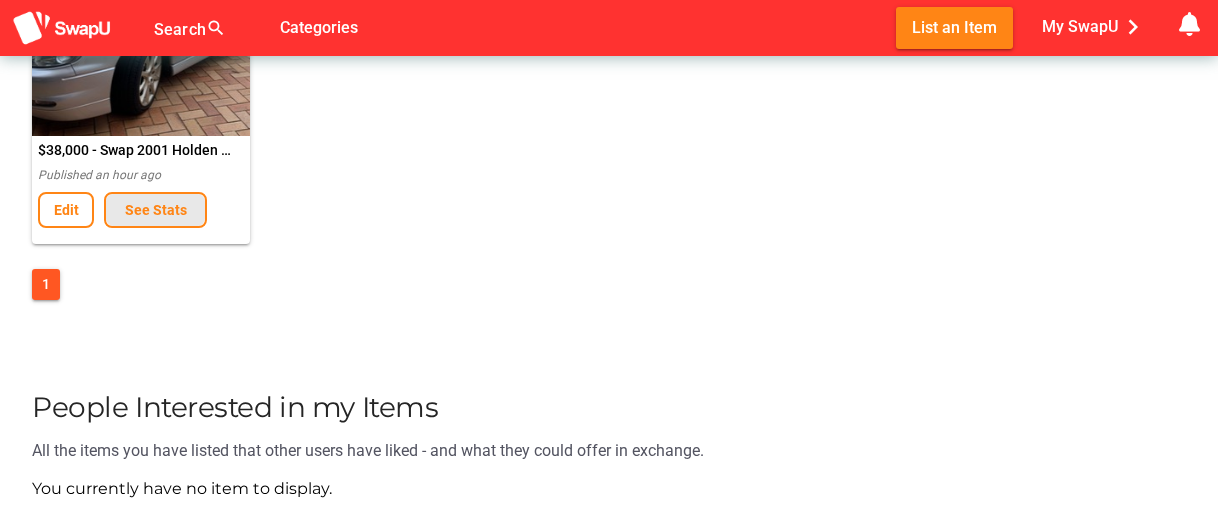 click on "See Stats" at bounding box center [156, 210] 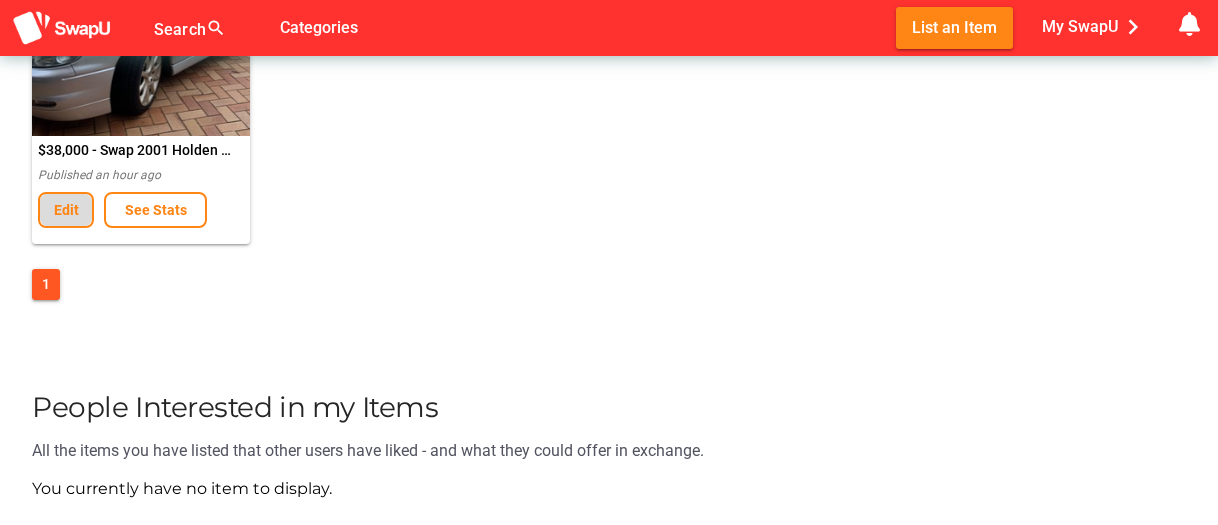 click on "Edit" at bounding box center [66, 210] 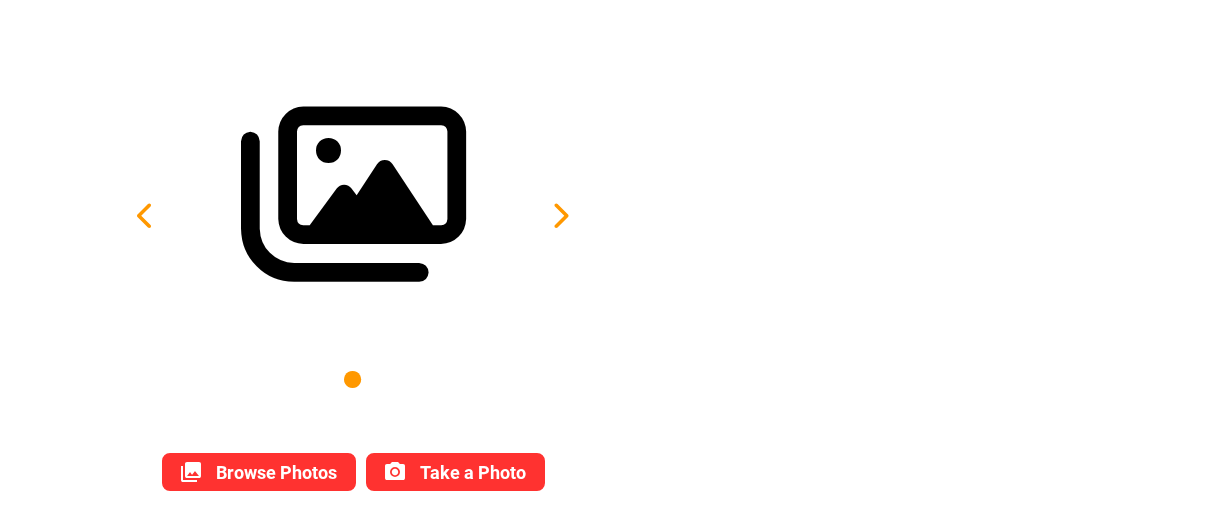 scroll, scrollTop: 0, scrollLeft: 0, axis: both 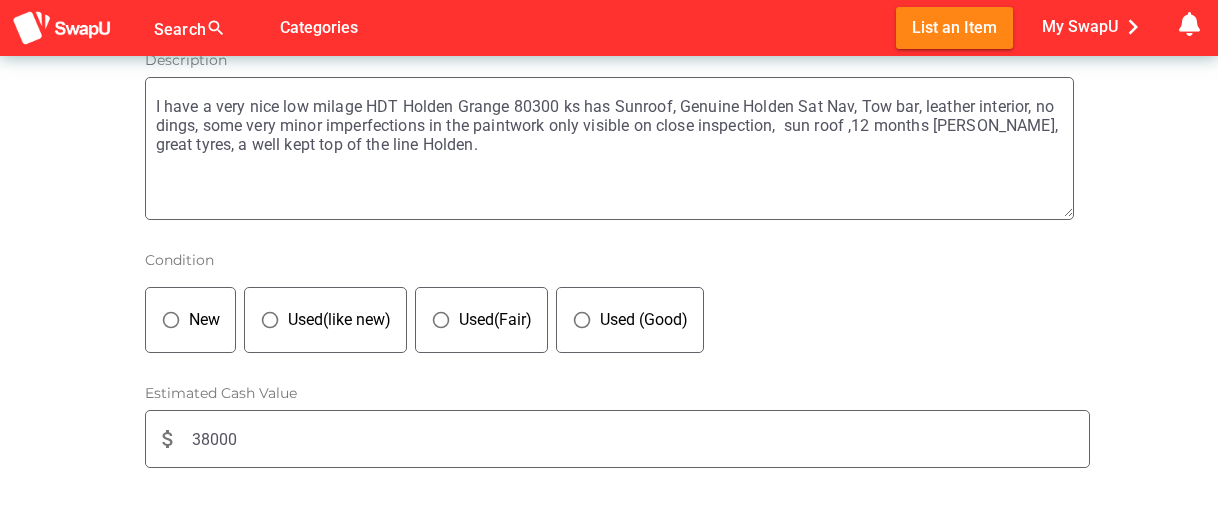click on "I have a very nice low milage HDT Holden Grange 80300 ks has Sunroof, Genuine Holden Sat Nav, Tow bar, leather interior, no dings, some very minor imperfections in the paintwork only visible on close inspection,  sun roof ,12 months [PERSON_NAME], great tyres, a well kept top of the line Holden." at bounding box center (614, 148) 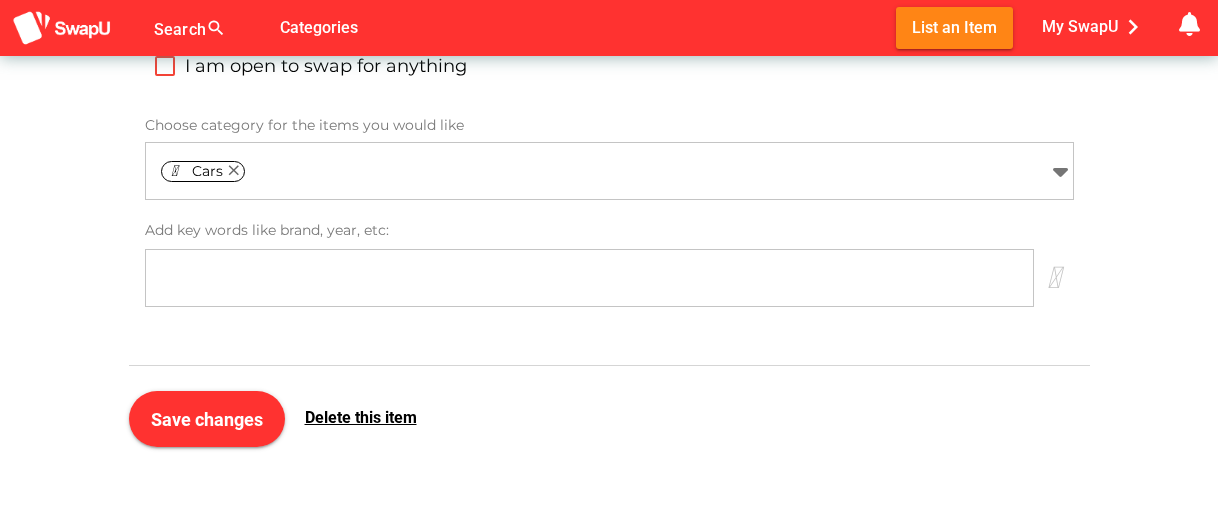 scroll, scrollTop: 1511, scrollLeft: 0, axis: vertical 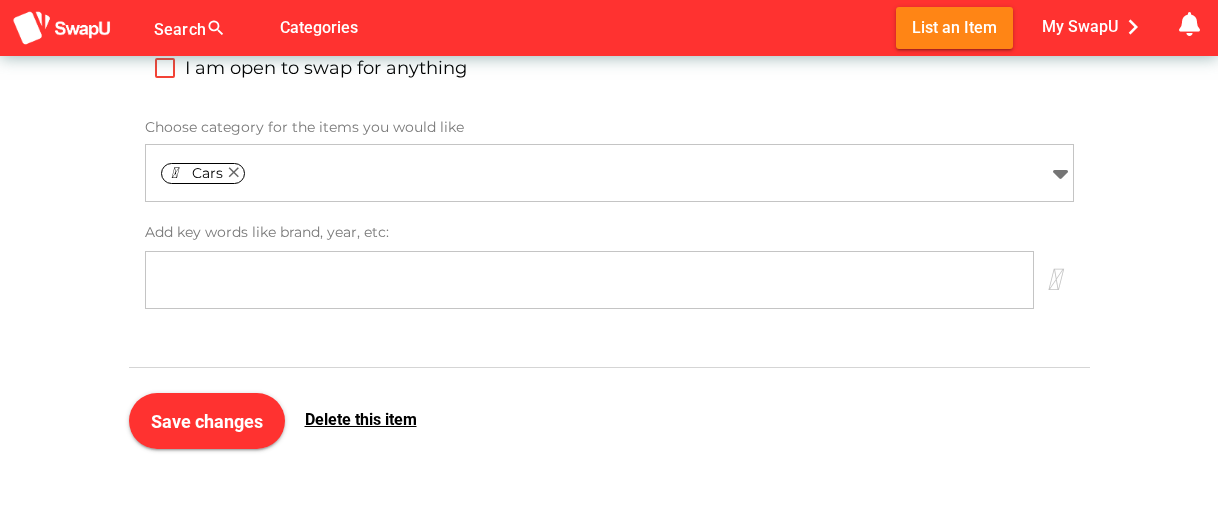 type on "I have a very nice low milage HDT Holden Grange 80300 ks has Sunroof, Genuine Holden Sat Nav, Tow bar, leather interior, no dings, some very minor imperfections in the paintwork only visible on close inspection,  sun roof ,12 months [PERSON_NAME], great tyres, a well kept top of the line Holden. 0451293324" 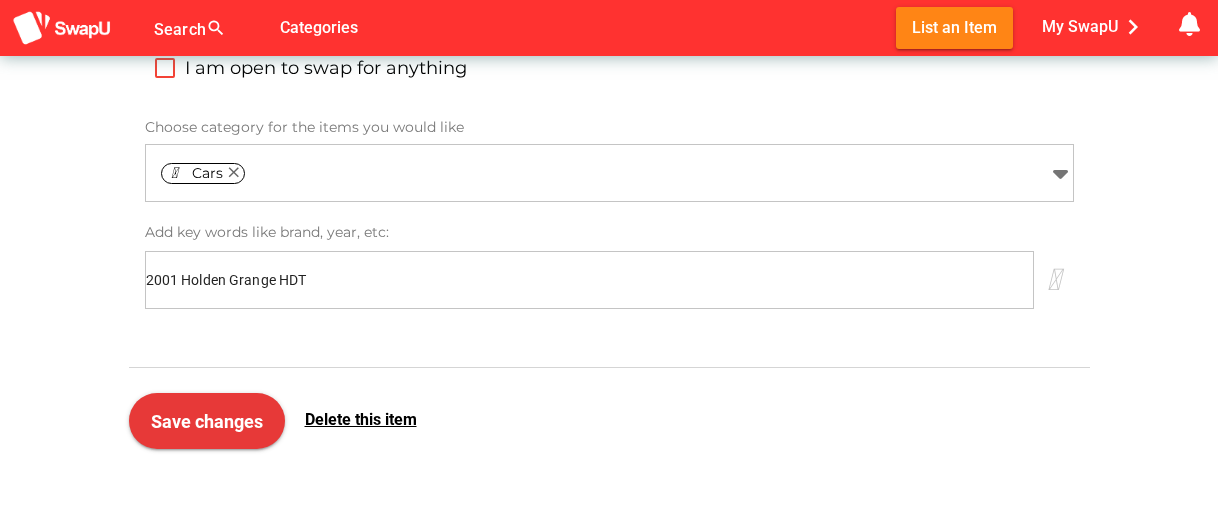 type on "2001 Holden Grange HDT" 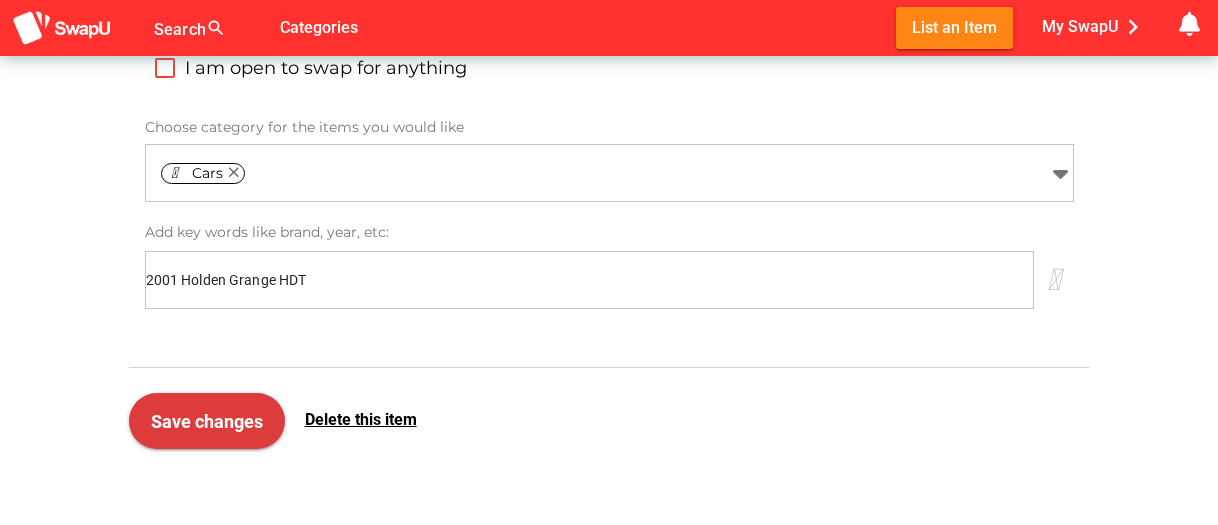 type 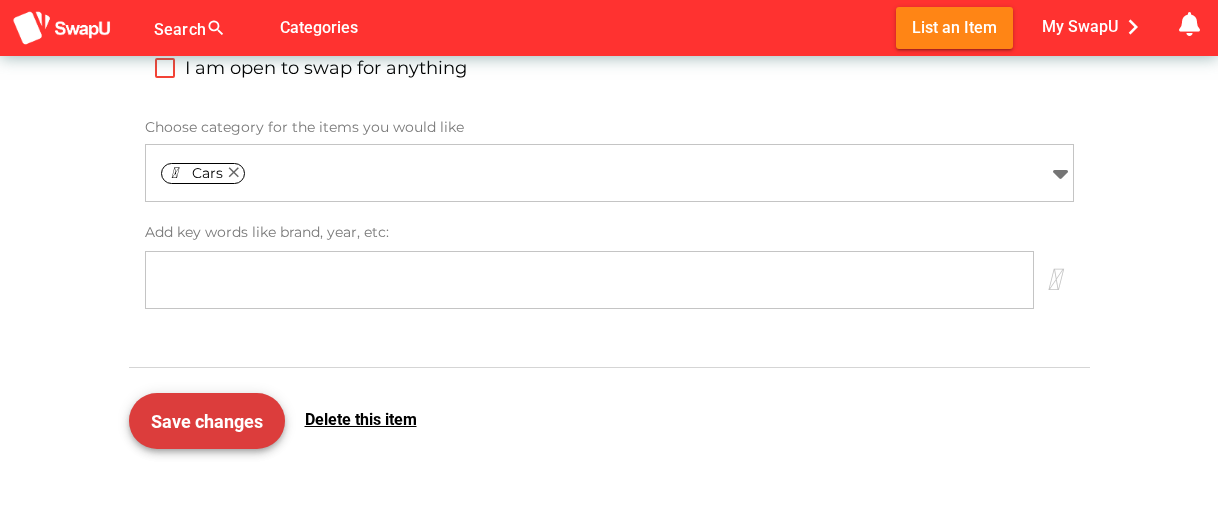 click on "Save changes" at bounding box center [207, 421] 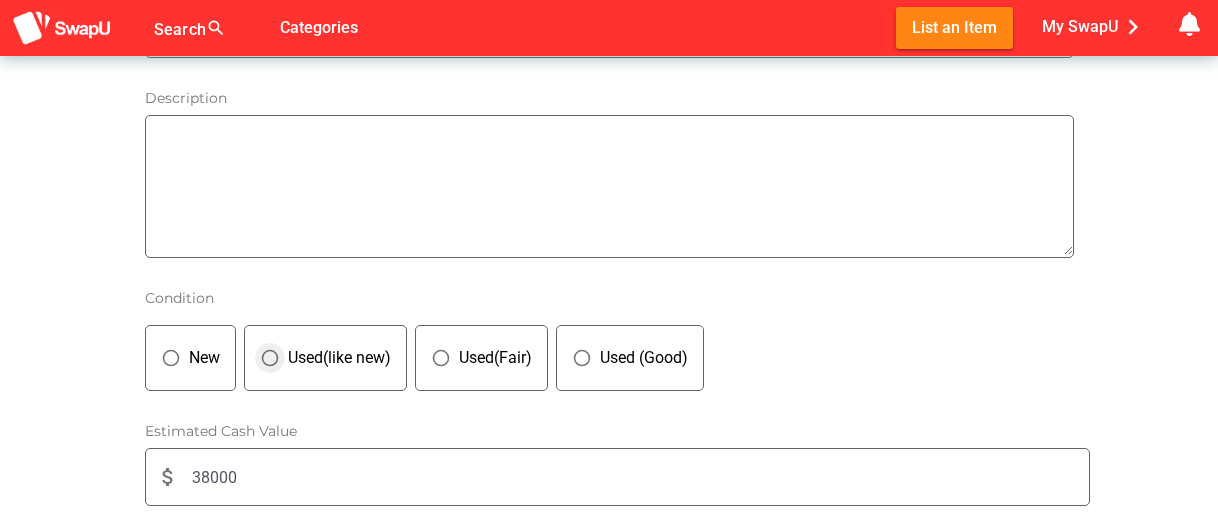 scroll, scrollTop: 610, scrollLeft: 1, axis: both 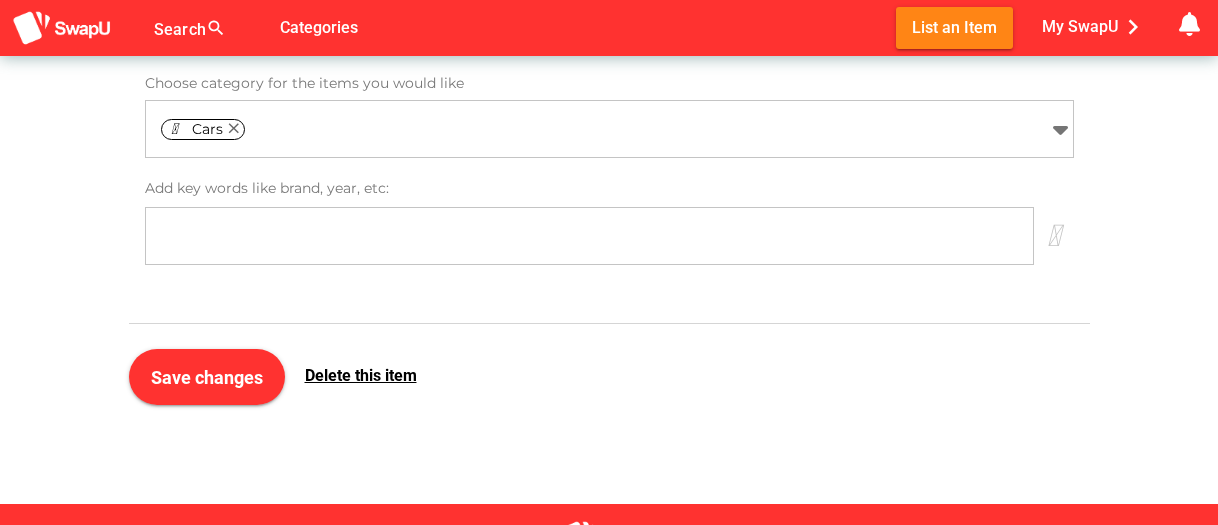 click at bounding box center [589, 236] 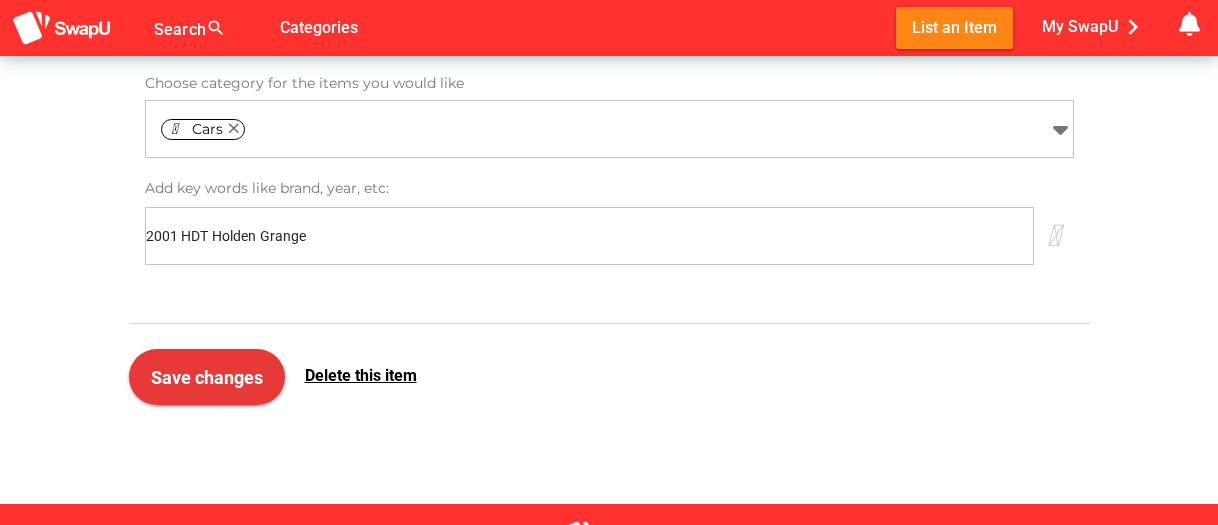 scroll, scrollTop: 1554, scrollLeft: 1, axis: both 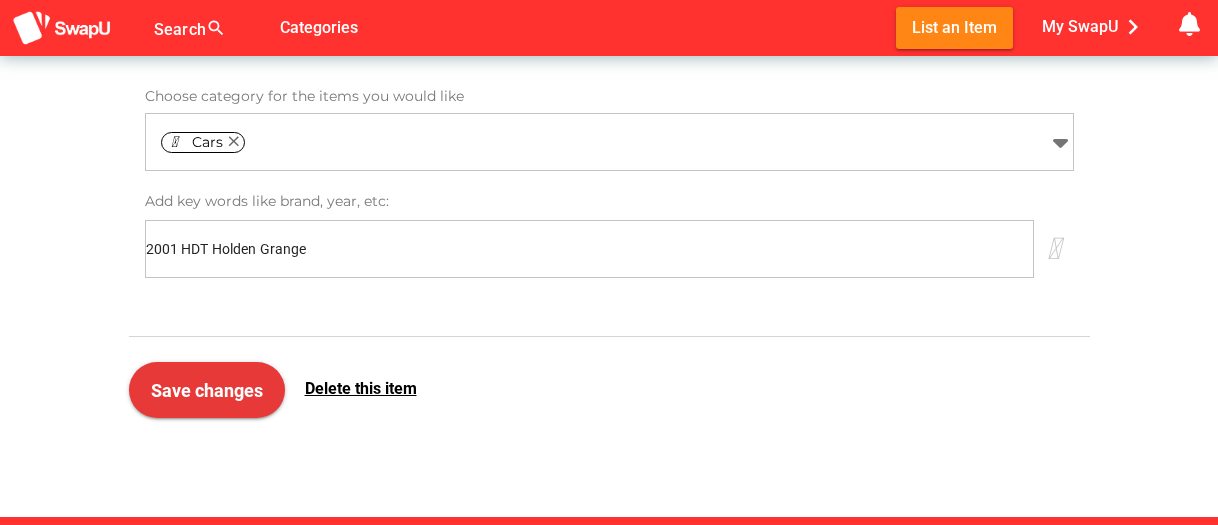 type on "2001 HDT Holden Grange" 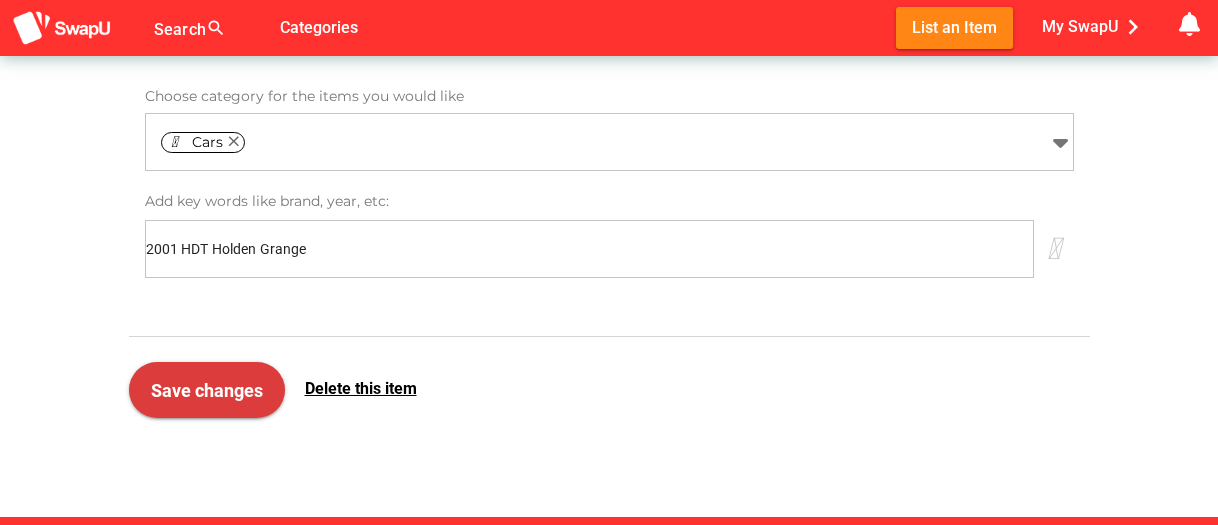type 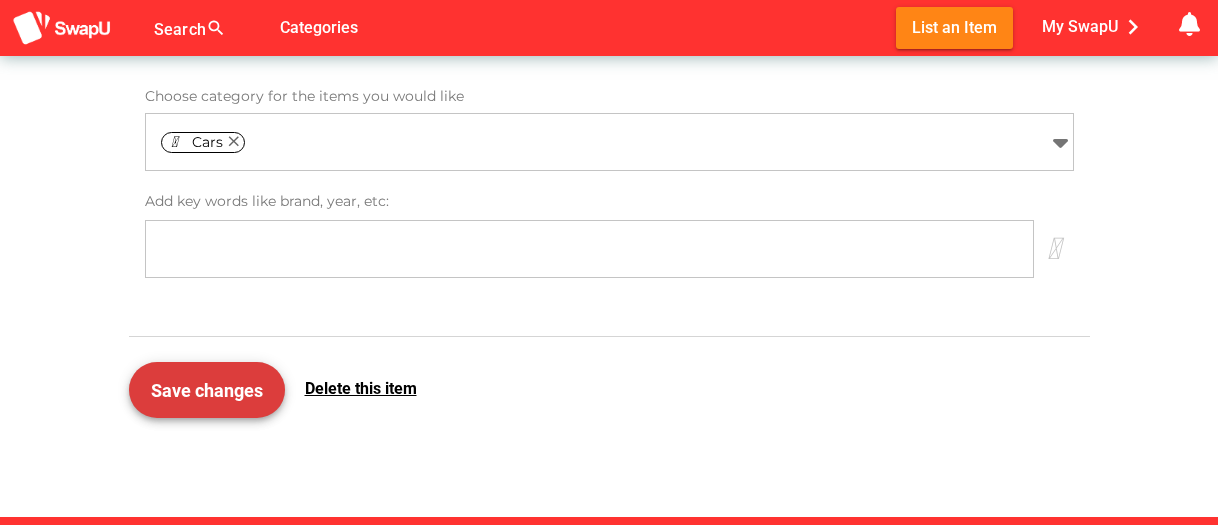 scroll, scrollTop: 1546, scrollLeft: 0, axis: vertical 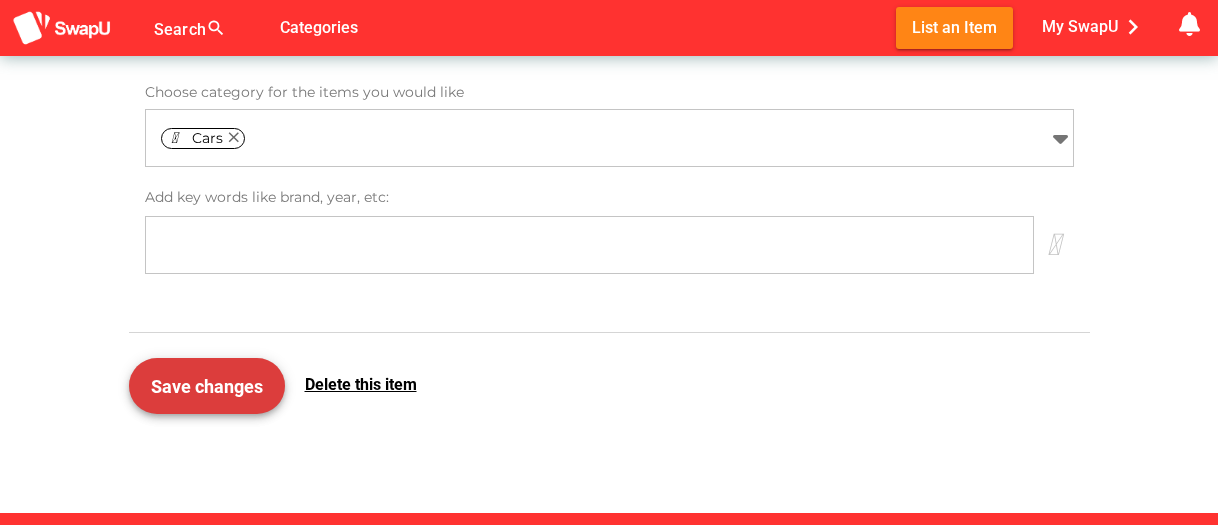 click on "Save changes" at bounding box center [207, 386] 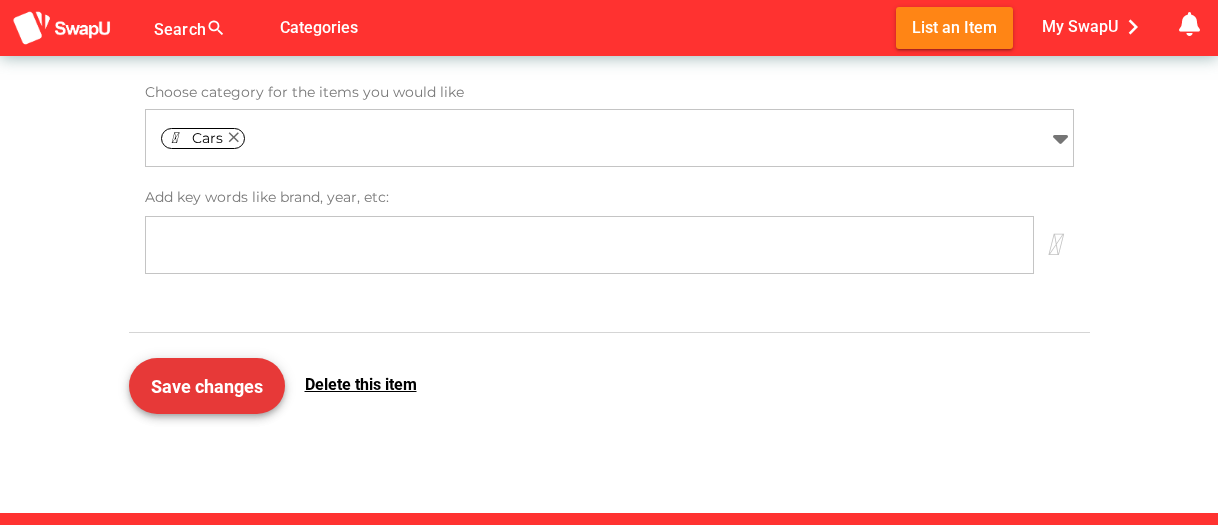 scroll, scrollTop: 0, scrollLeft: 0, axis: both 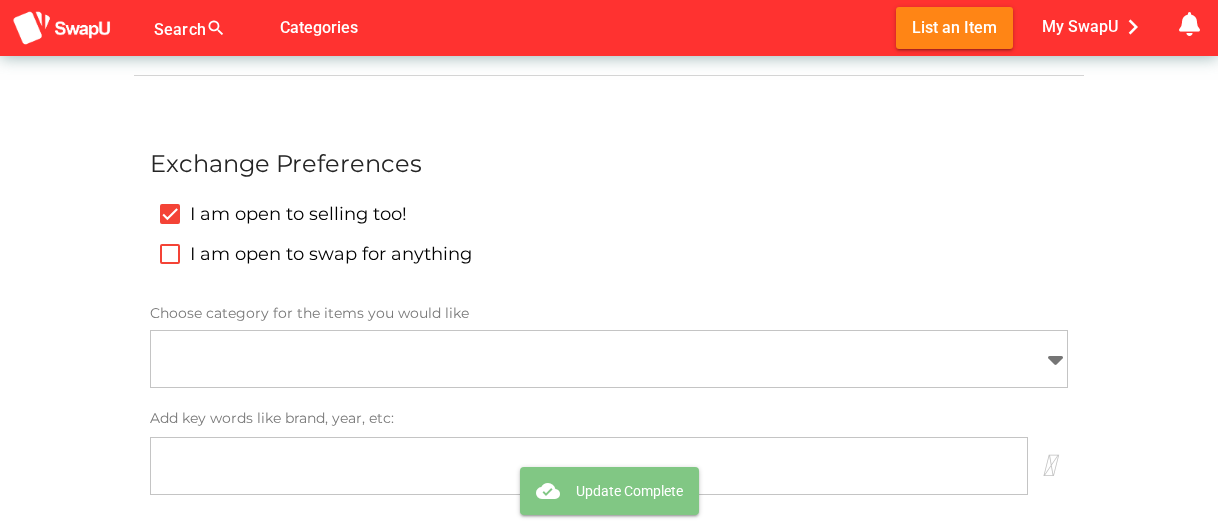 type on "Swap 2001 Holden grange for SLE Commodore" 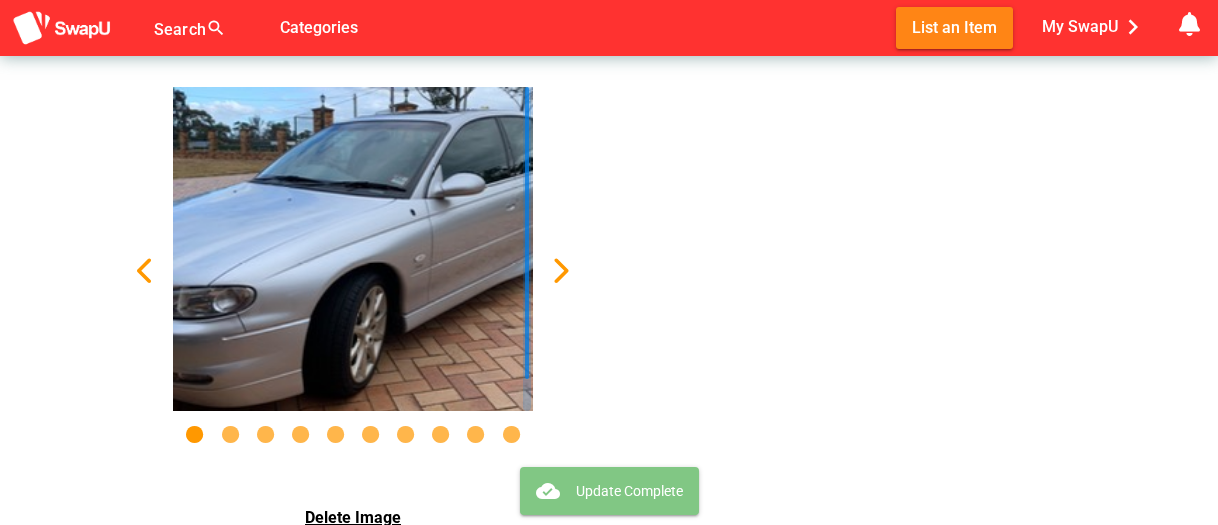 scroll, scrollTop: 0, scrollLeft: 0, axis: both 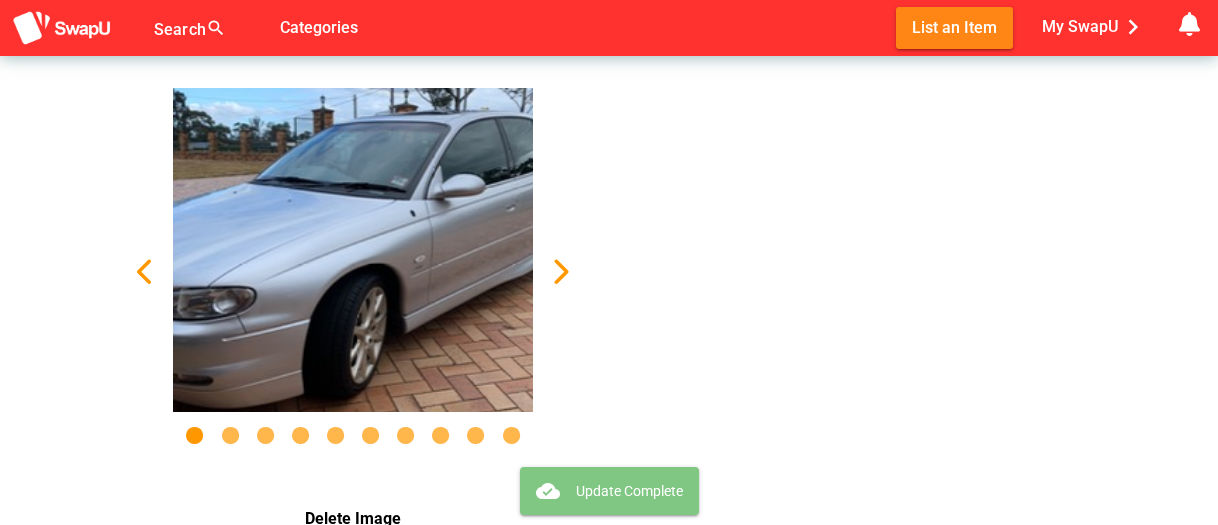 click on "Update Complete" at bounding box center [629, 491] 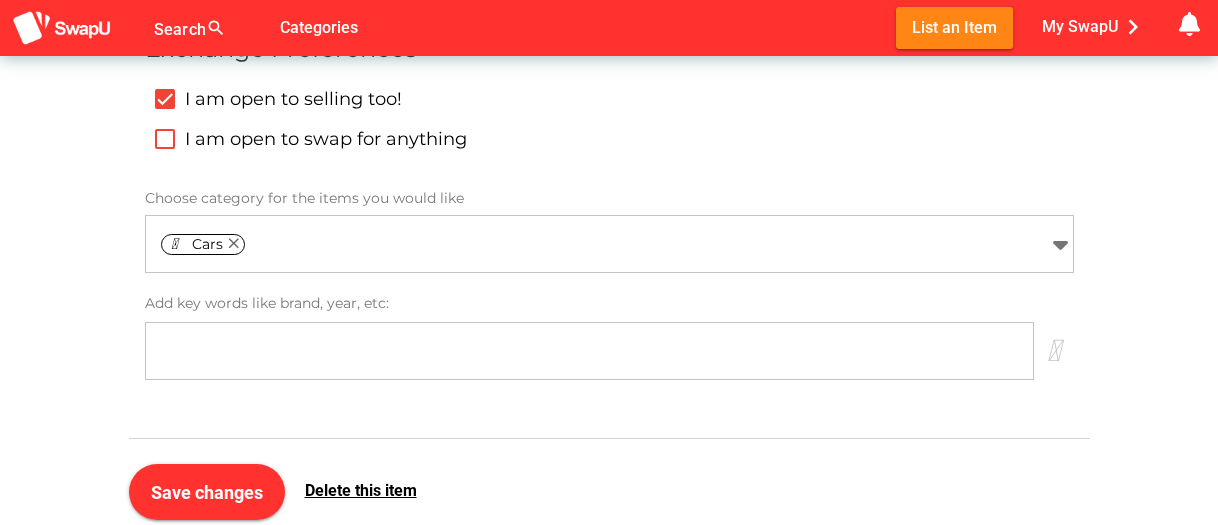 scroll, scrollTop: 1432, scrollLeft: 0, axis: vertical 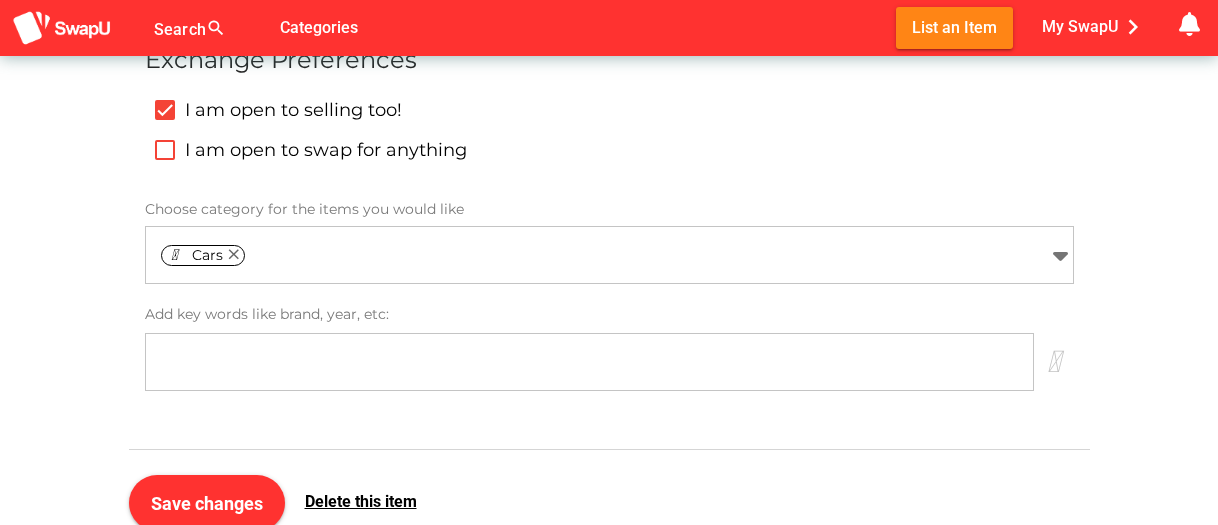 click at bounding box center [1061, 255] 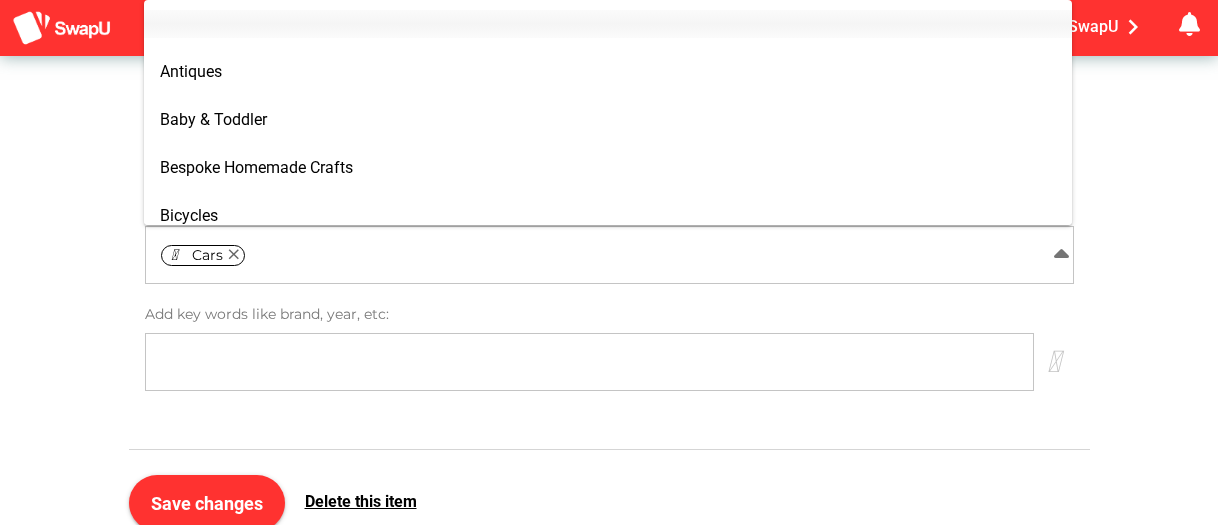 scroll, scrollTop: 1433, scrollLeft: 1, axis: both 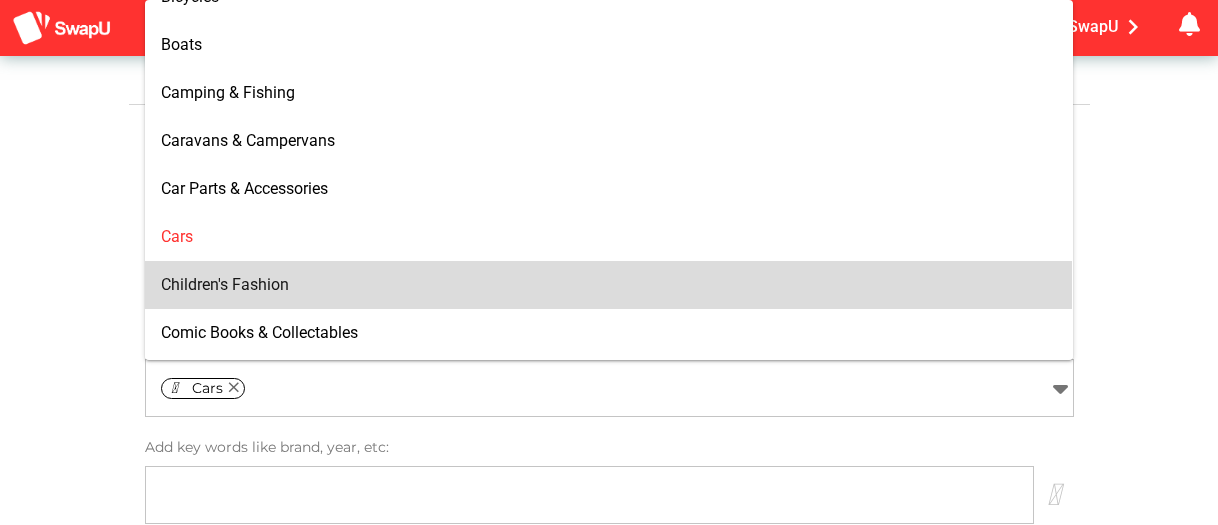 click on "Delete Image Title Swap 2001 Holden grange for SLE Commodore Description I have a very nice low milage HDT Holden Grange 80300 ks has Sunroof, Genuine Holden Sat Nav, Tow bar, leather interior, no dings, some very minor imperfections in the paintwork only visible on close inspection,  sun roof ,12 months rego, great tyres, a well kept top of the line Holden. 0451293324 Condition panorama_fish_eye New panorama_fish_eye Used(like new) panorama_fish_eye Used(Fair) panorama_fish_eye Used (Good) Estimated Cash Value attach_money 38000 Delivery Preferences Deliver with Sendle We pick up your item, deliver it, and bring you back your swap for a fee. Person to person exchange You take care of the exchange. Open to either Exchange Preferences I am open to selling too! I am open to swap for anything Choose category for the items you would like ***In this section you will include details like brands, models and any naming details   Cars clear   Add key words like brand, year, etc:   No   No" at bounding box center [609, -149] 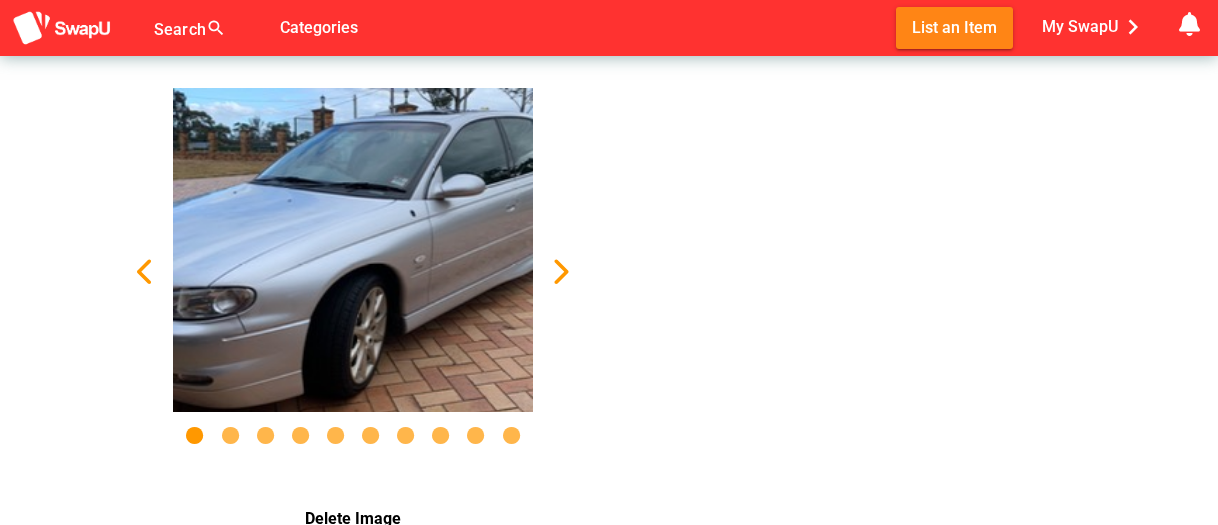 scroll, scrollTop: 0, scrollLeft: 0, axis: both 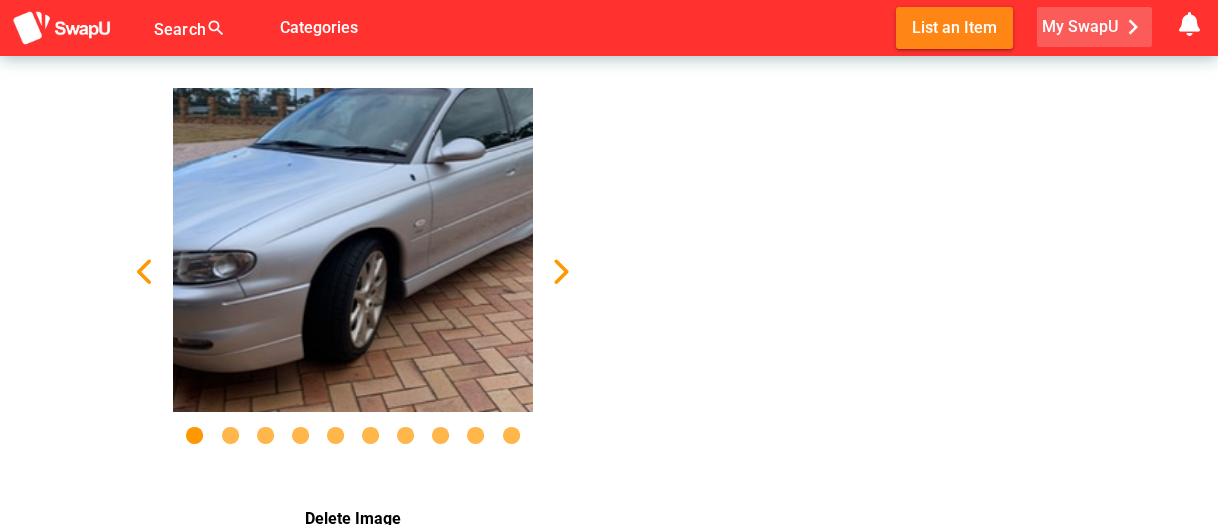 click on "My SwapU  chevron_right" at bounding box center [1095, 27] 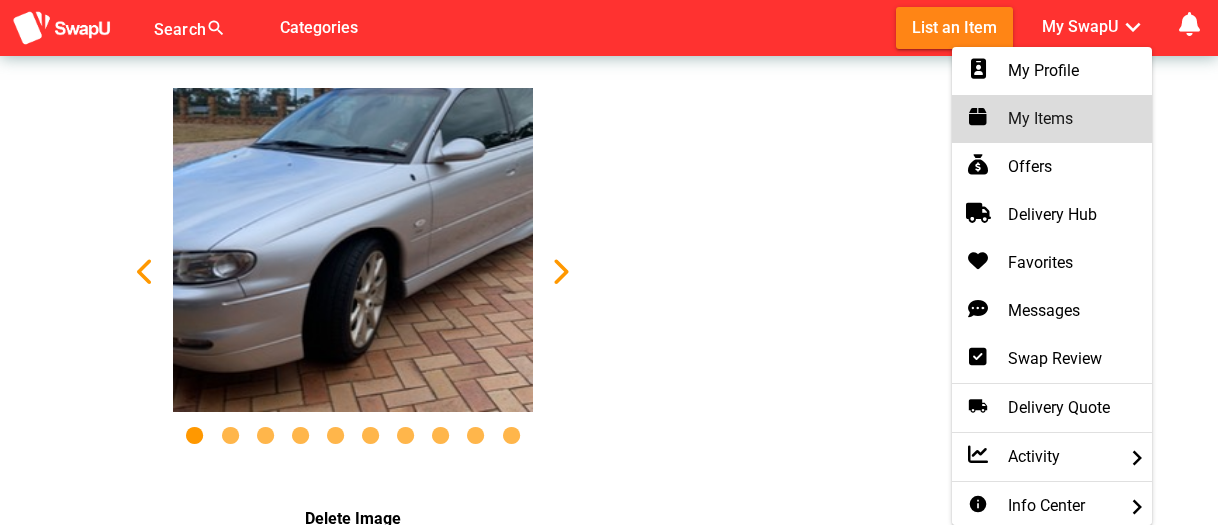 scroll, scrollTop: 0, scrollLeft: 1, axis: horizontal 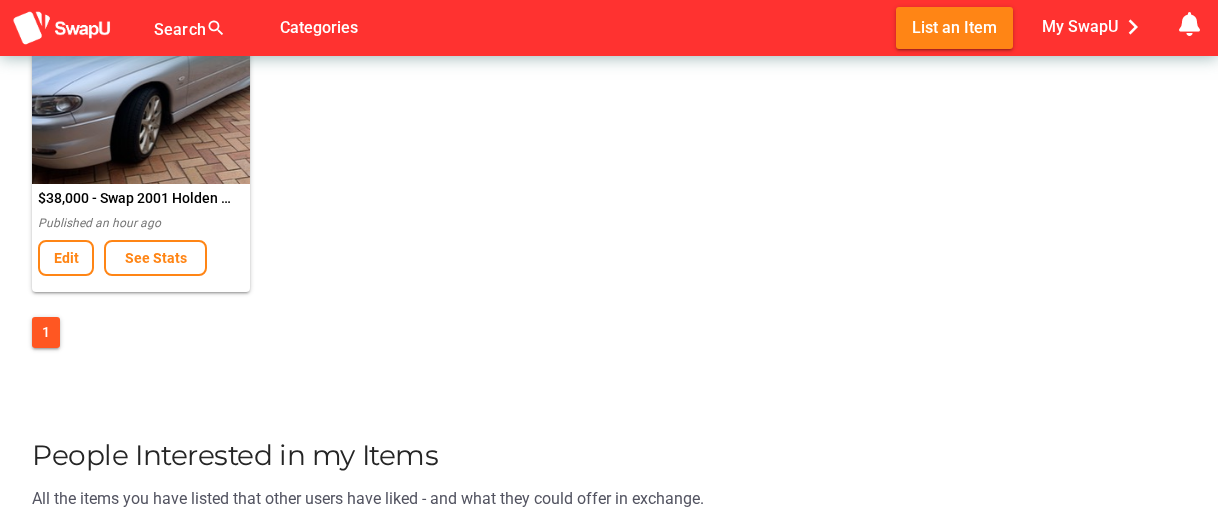 click at bounding box center [141, 84] 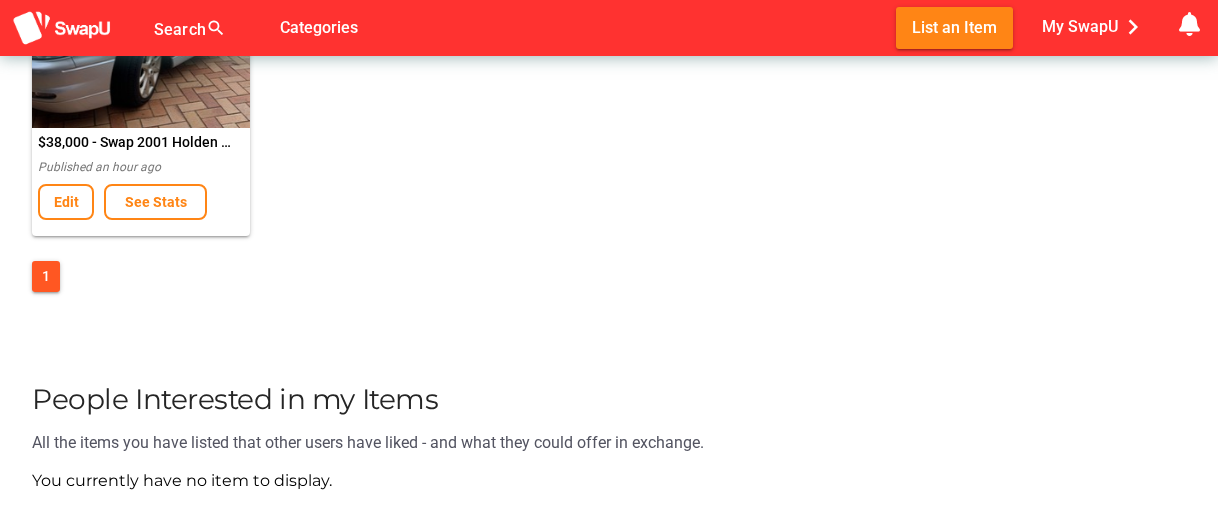 scroll, scrollTop: 541, scrollLeft: 0, axis: vertical 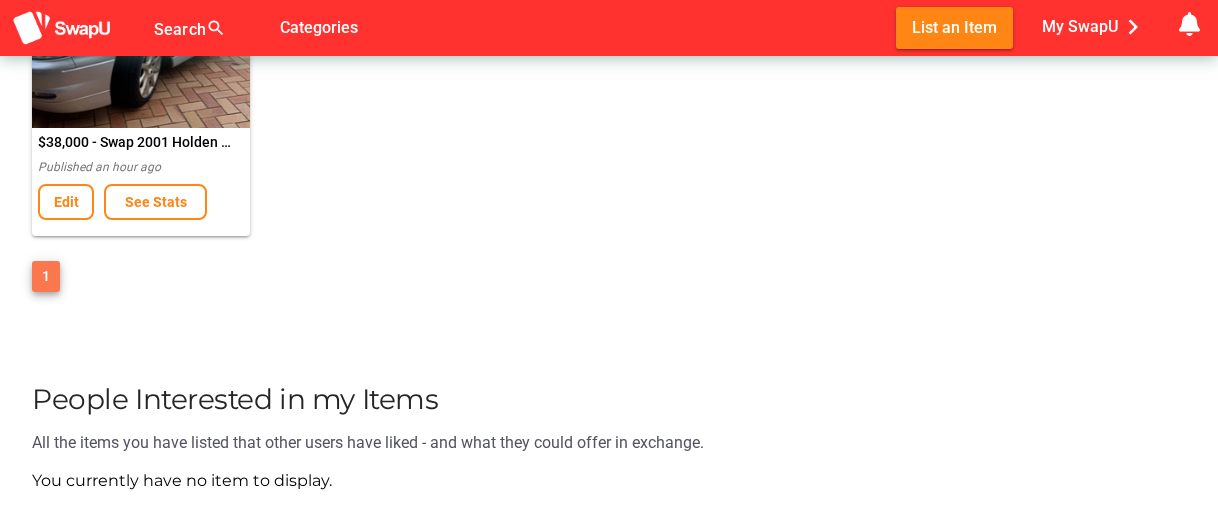 click on "1" at bounding box center [46, 276] 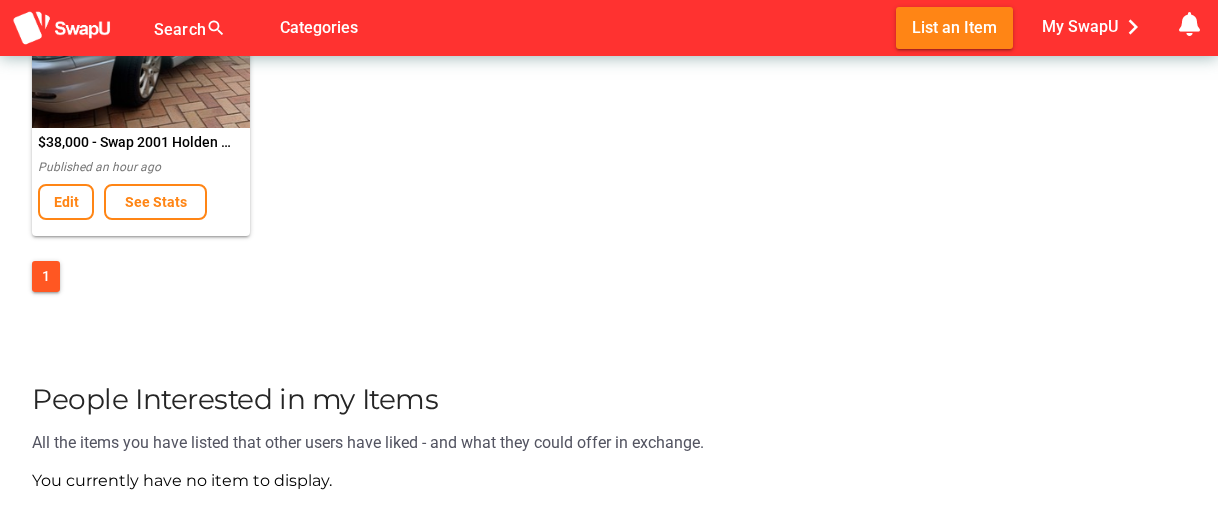 click at bounding box center [141, 28] 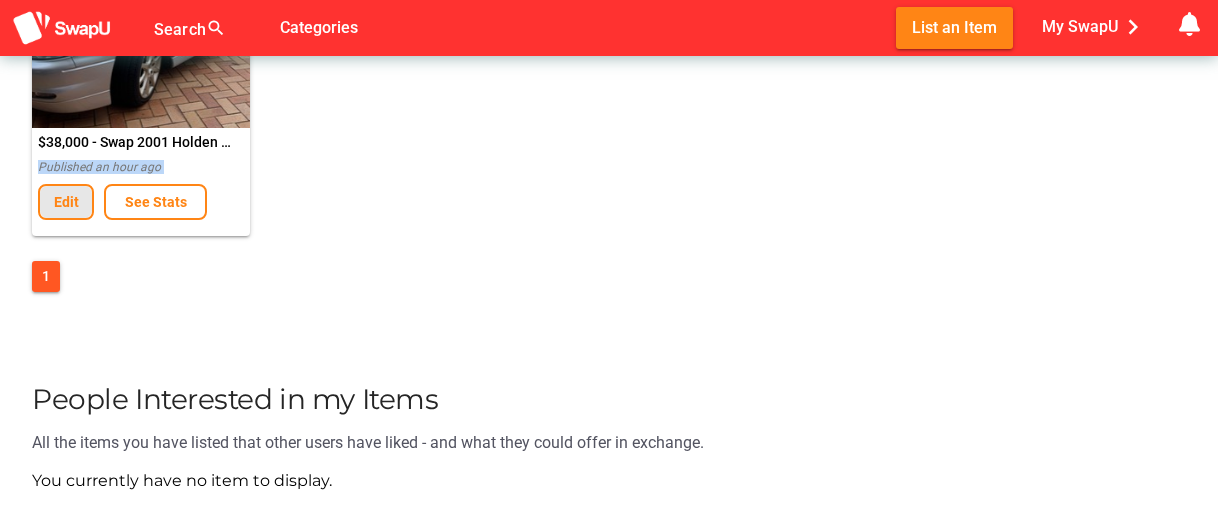 drag, startPoint x: 77, startPoint y: 158, endPoint x: 61, endPoint y: 197, distance: 42.154476 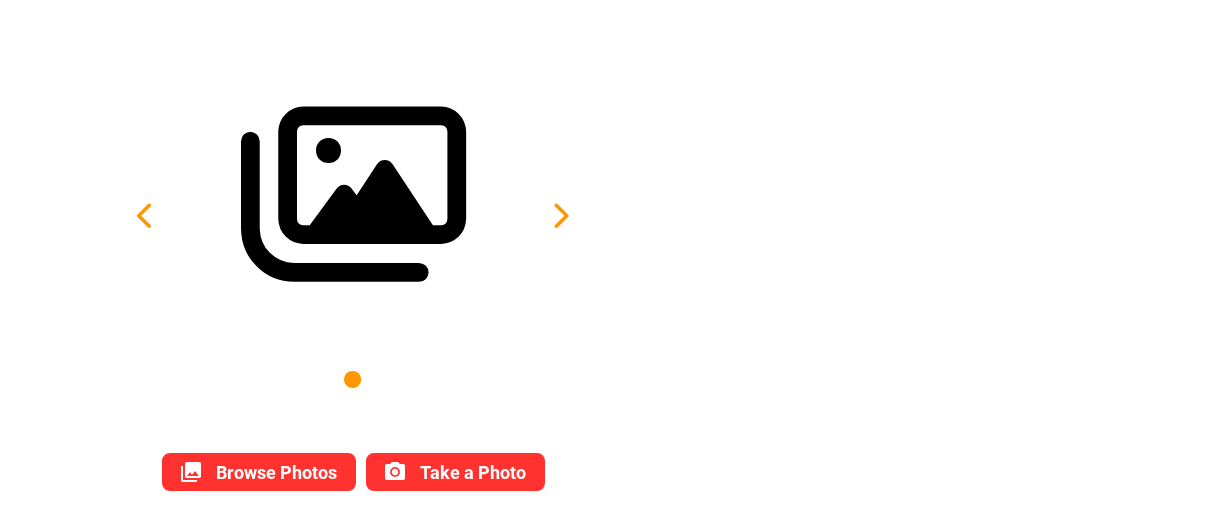 scroll, scrollTop: 0, scrollLeft: 0, axis: both 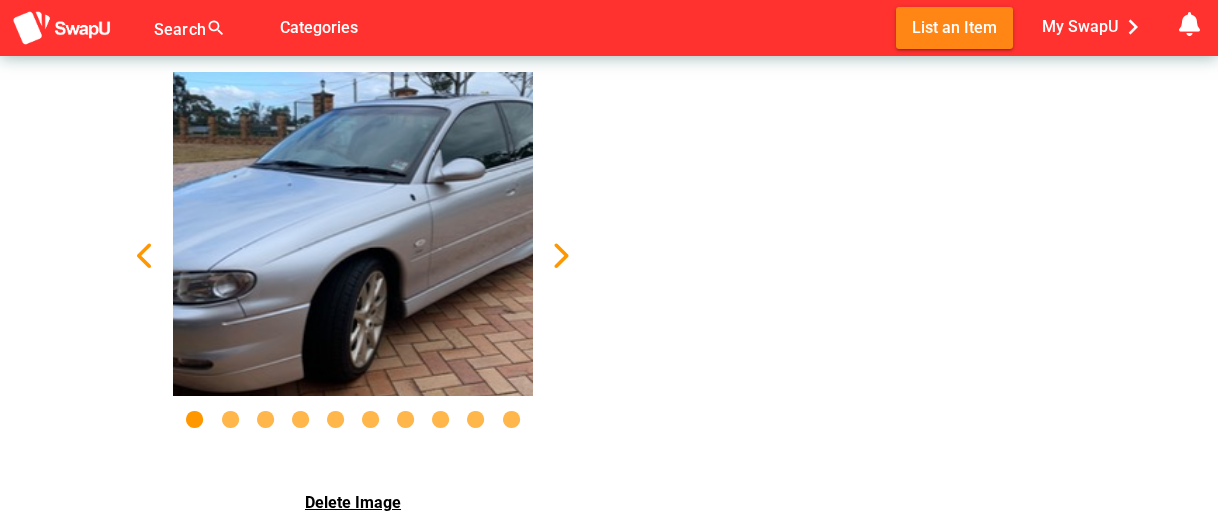 click on "Search  search" at bounding box center (196, 28) 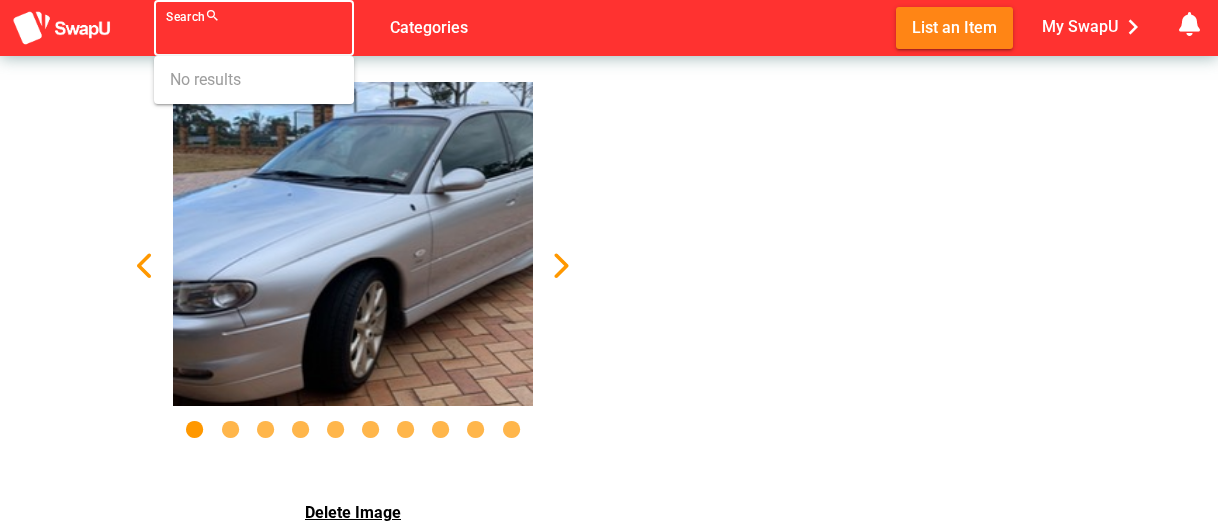 scroll, scrollTop: 0, scrollLeft: 0, axis: both 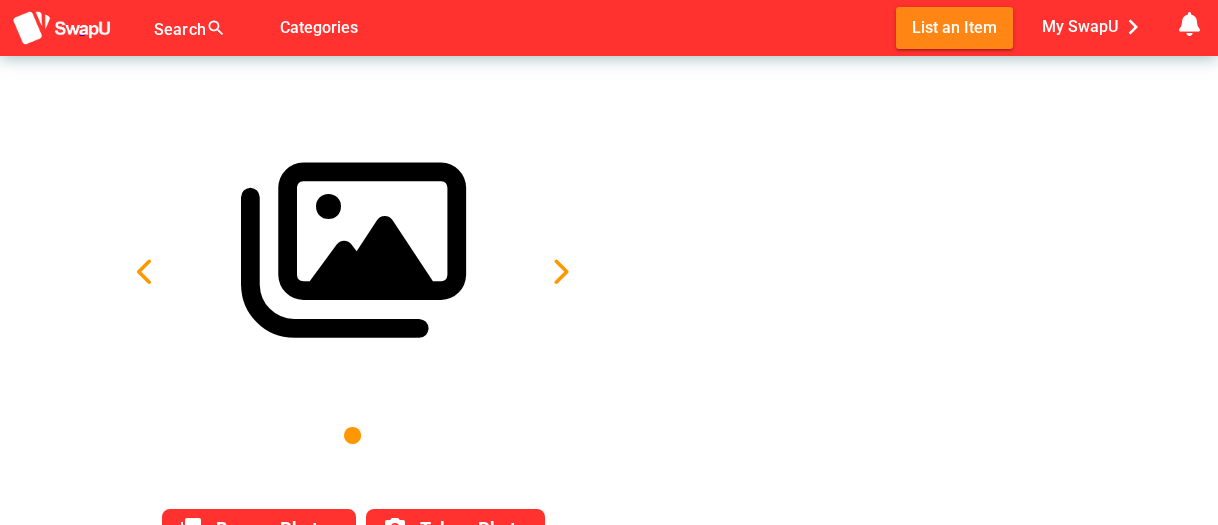 type on "Swap 2001 Holden grange for SLE Commodore" 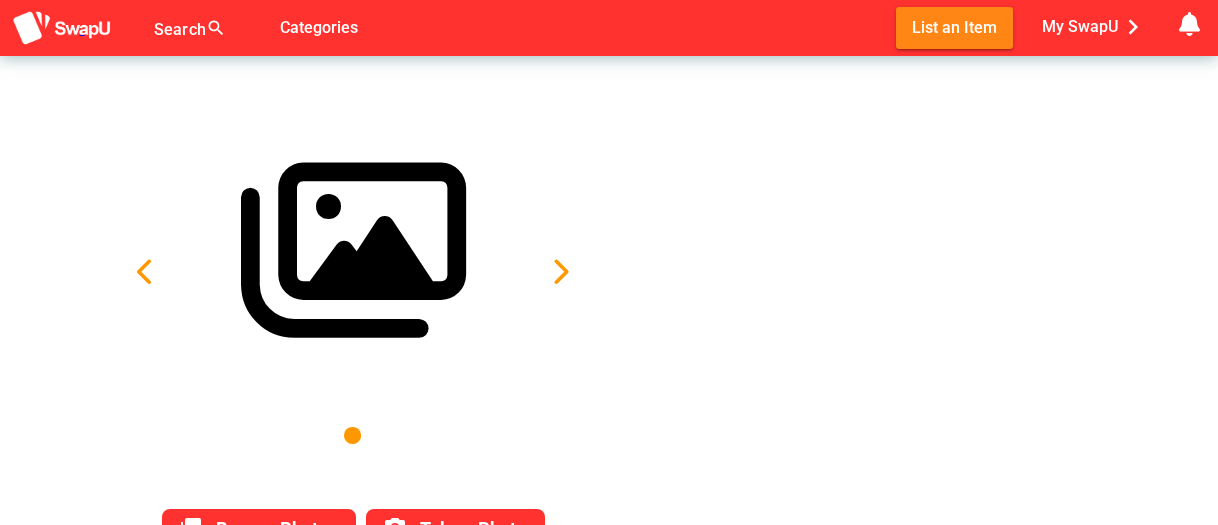 type on "I have a very nice low milage HDT Holden Grange 80300 ks has Sunroof, Genuine Holden Sat Nav, Tow bar, leather interior, no dings, some very minor imperfections in the paintwork only visible on close inspection,  sun roof ,12 months [PERSON_NAME], great tyres, a well kept top of the line Holden. 0451293324" 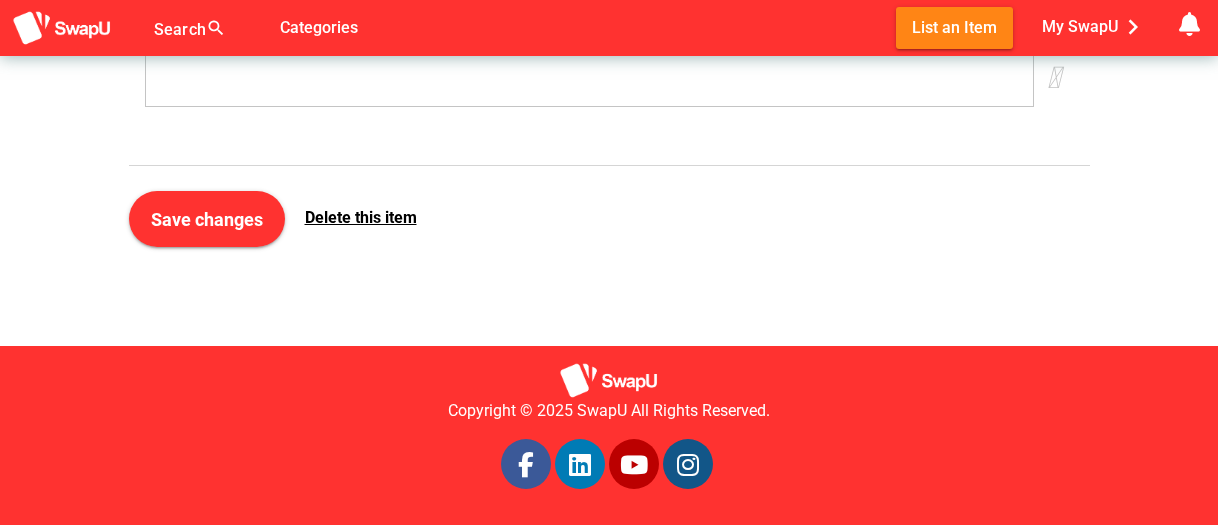 scroll, scrollTop: 1713, scrollLeft: 0, axis: vertical 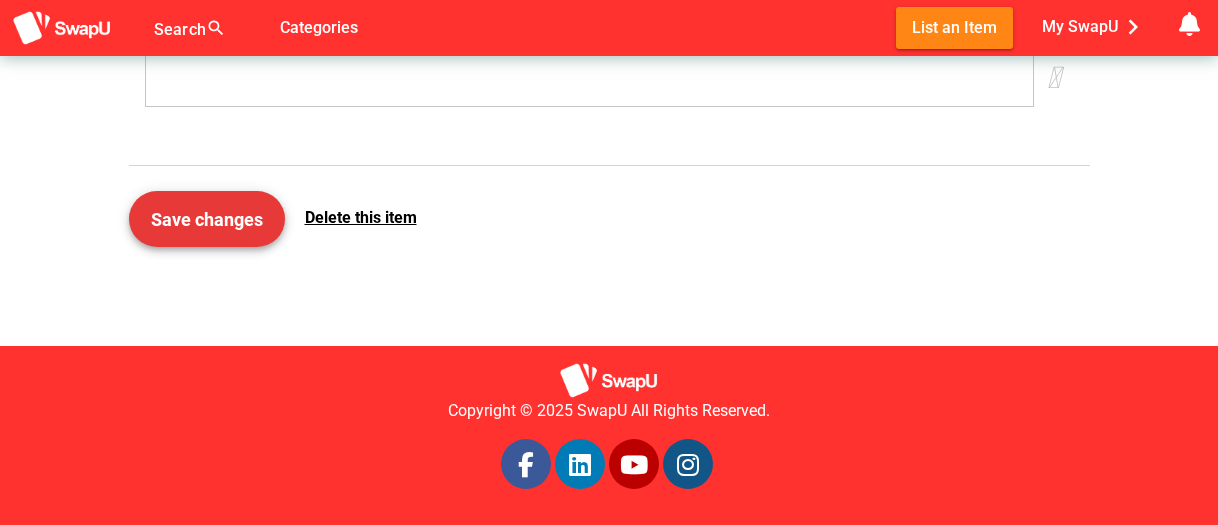 click on "Save changes" at bounding box center (207, 219) 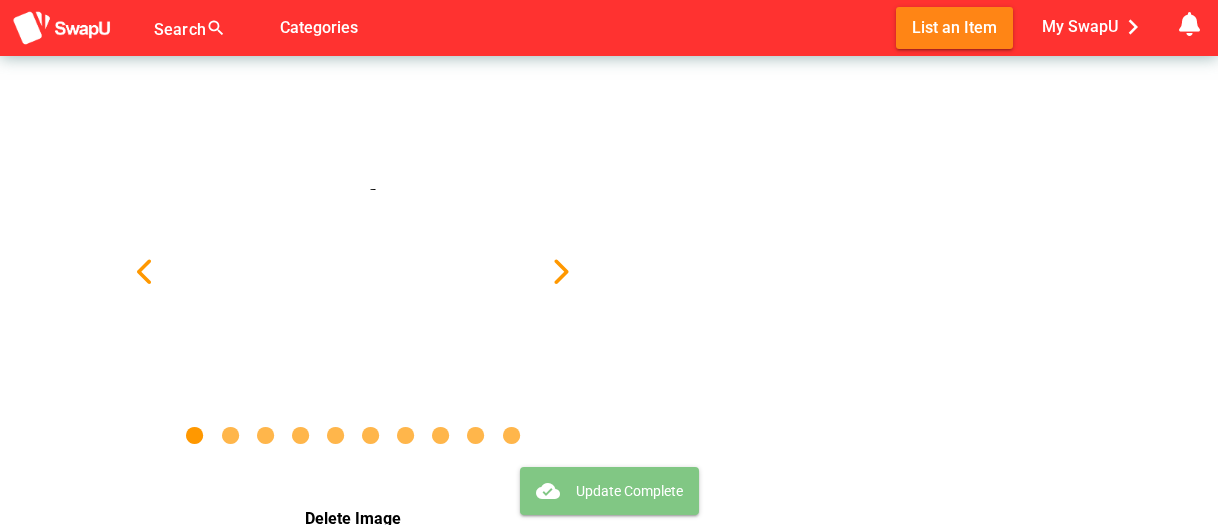 scroll, scrollTop: 1713, scrollLeft: 0, axis: vertical 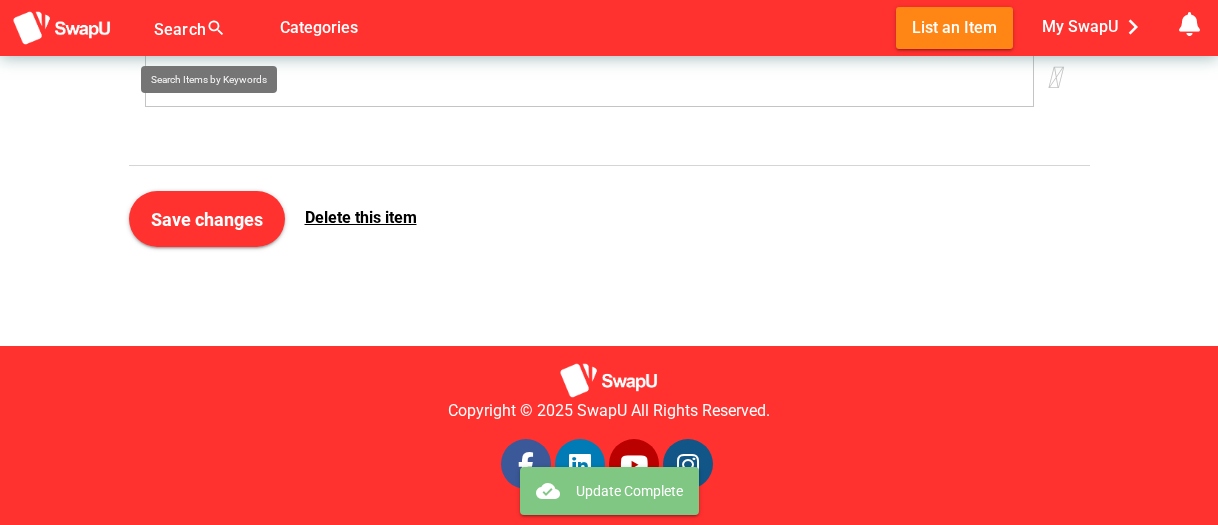 click at bounding box center [196, 40] 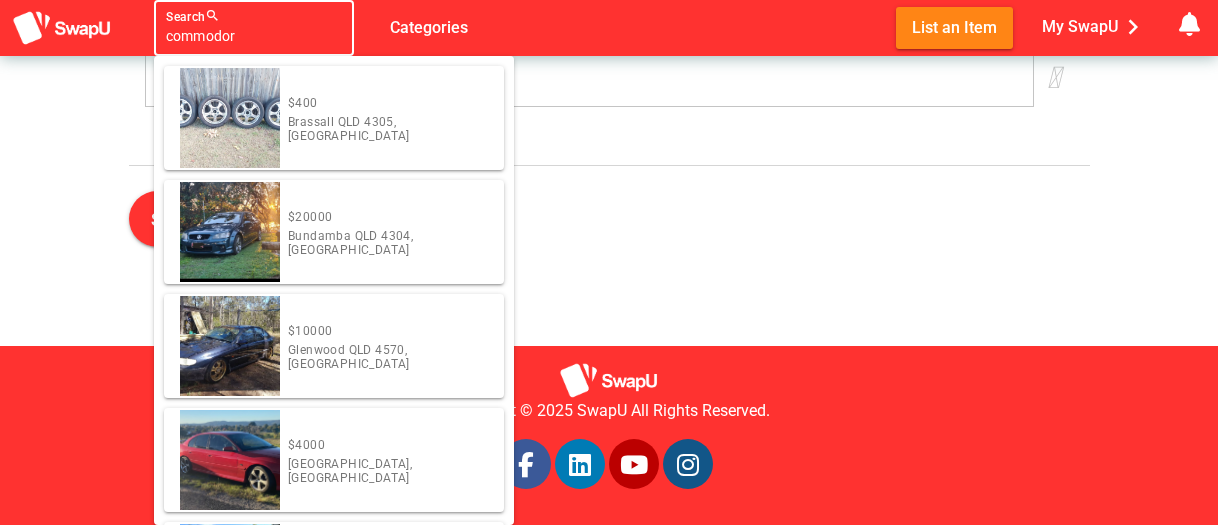 type on "commodore" 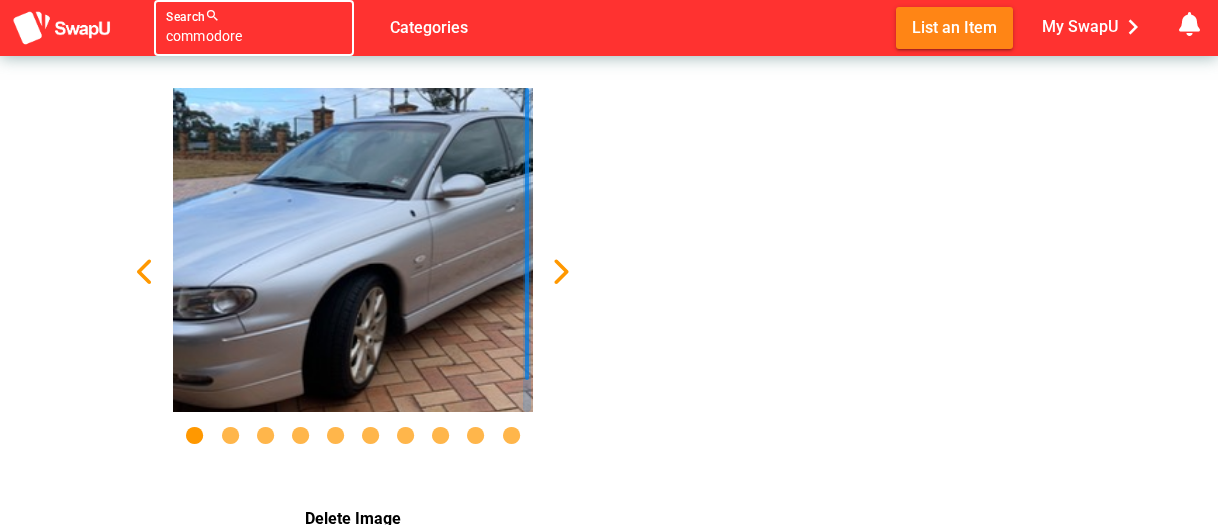 scroll, scrollTop: -6, scrollLeft: 0, axis: vertical 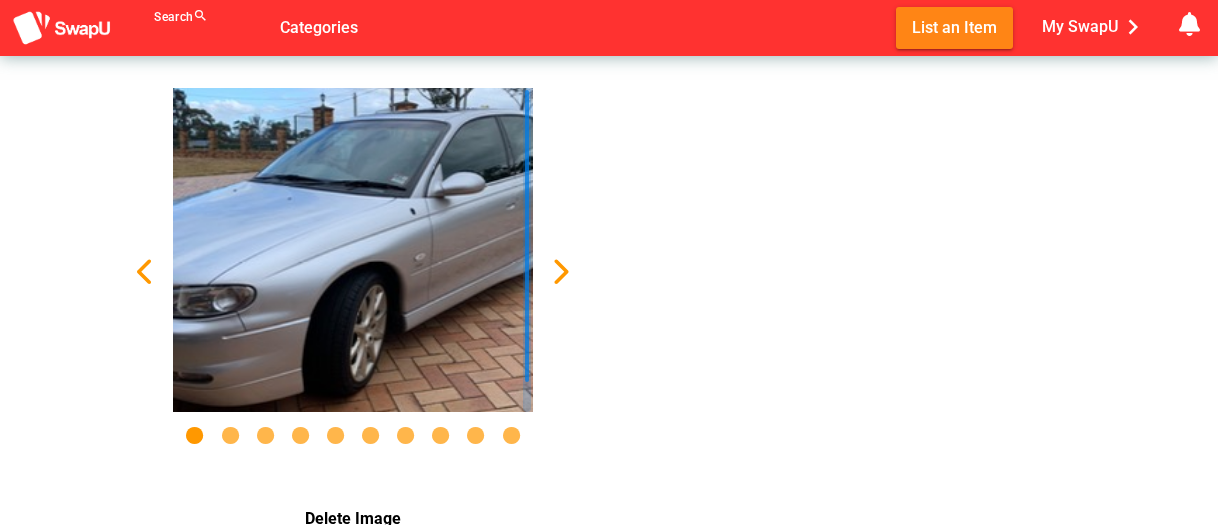click at bounding box center (353, 266) 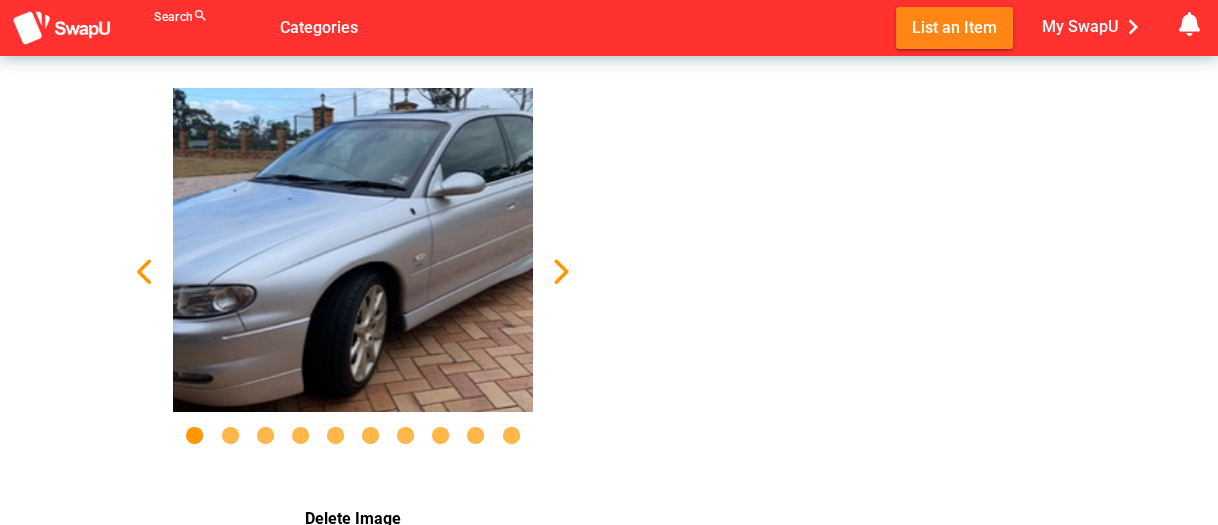 click at bounding box center (353, 272) 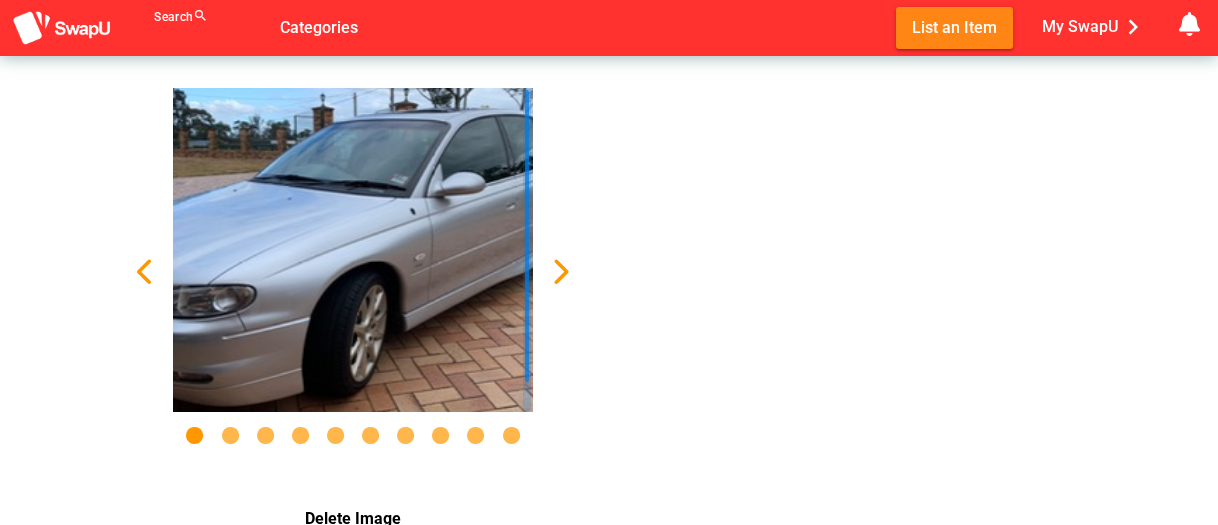 click at bounding box center (353, 266) 